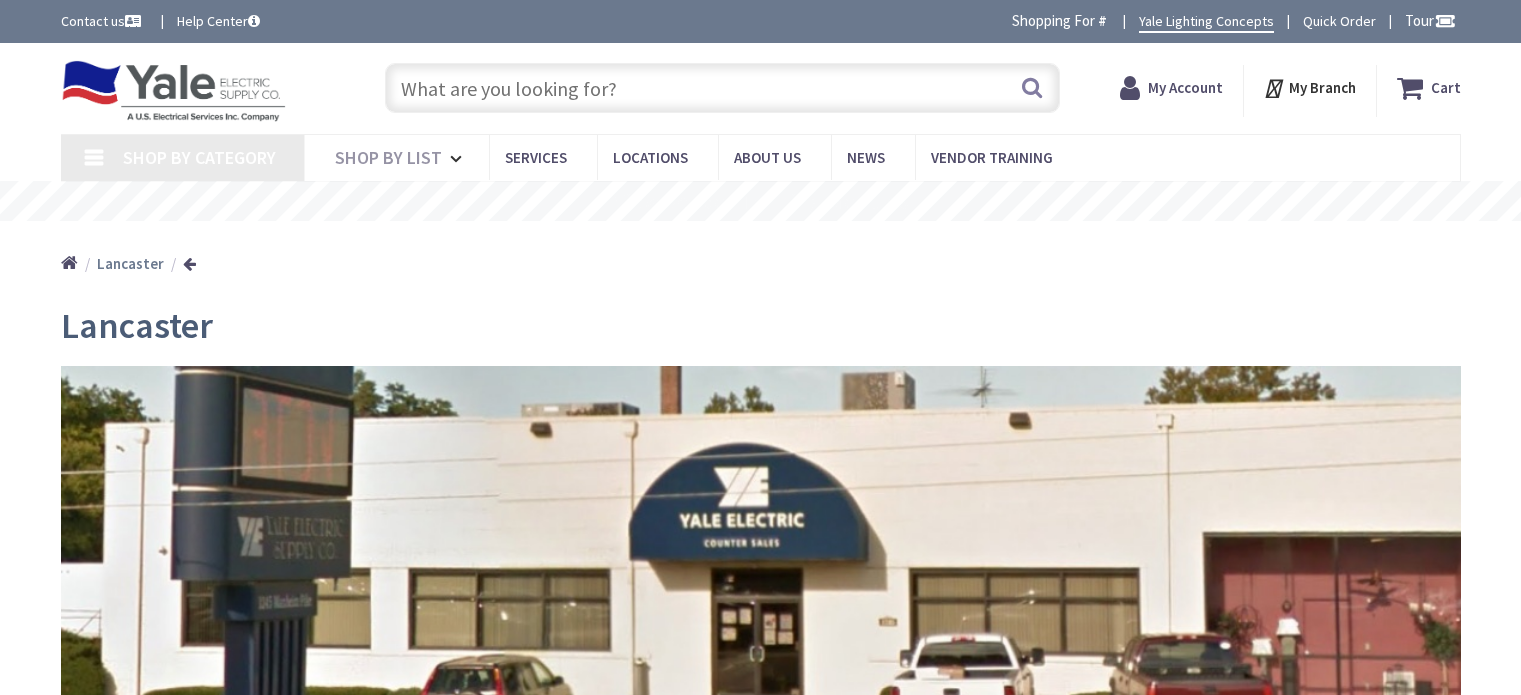 scroll, scrollTop: 0, scrollLeft: 0, axis: both 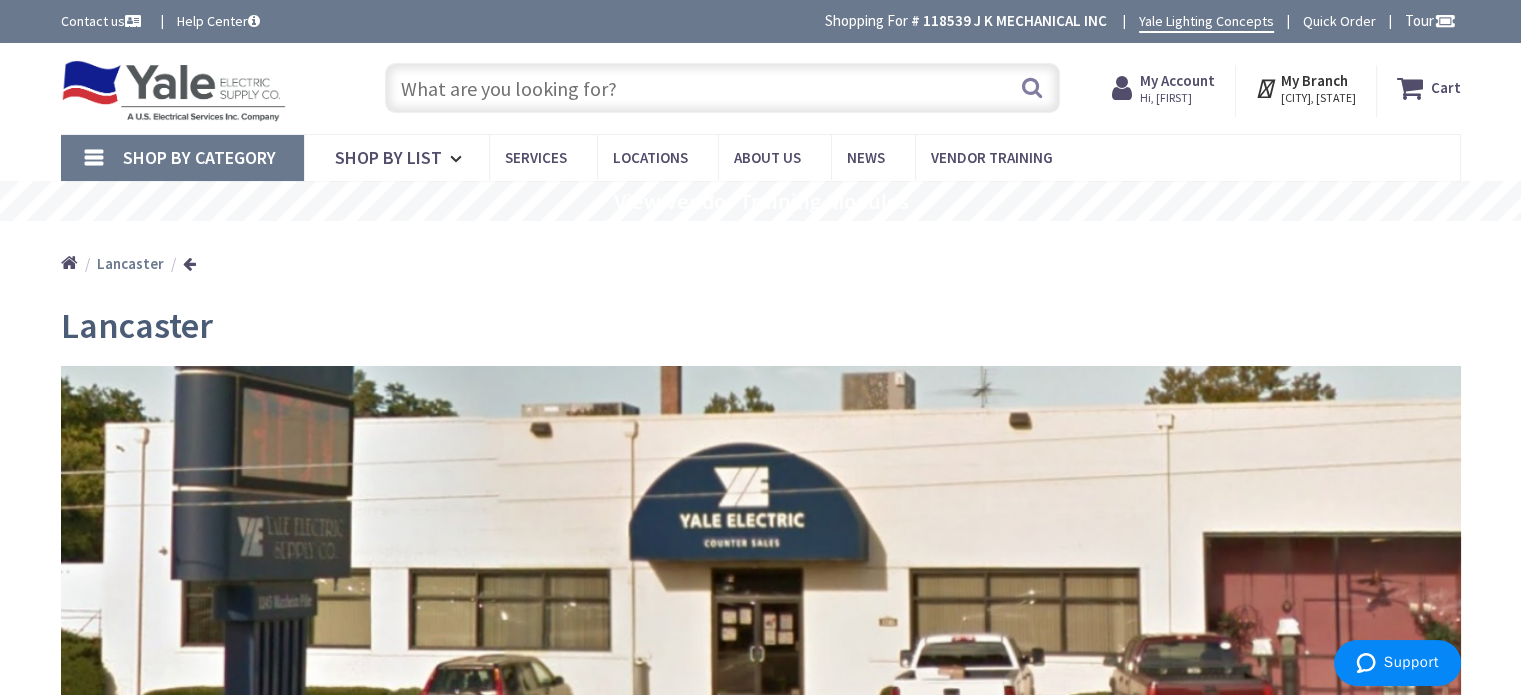 click at bounding box center [722, 88] 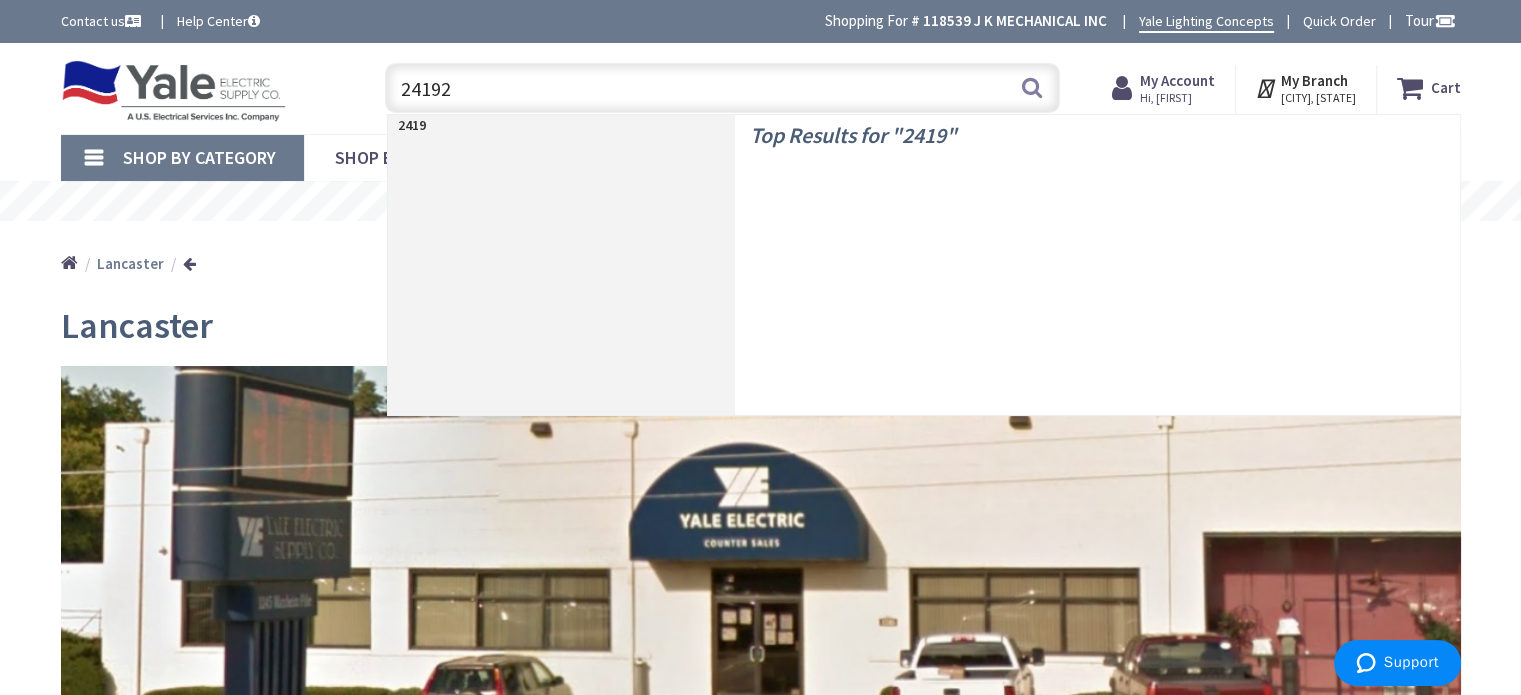 type on "241927" 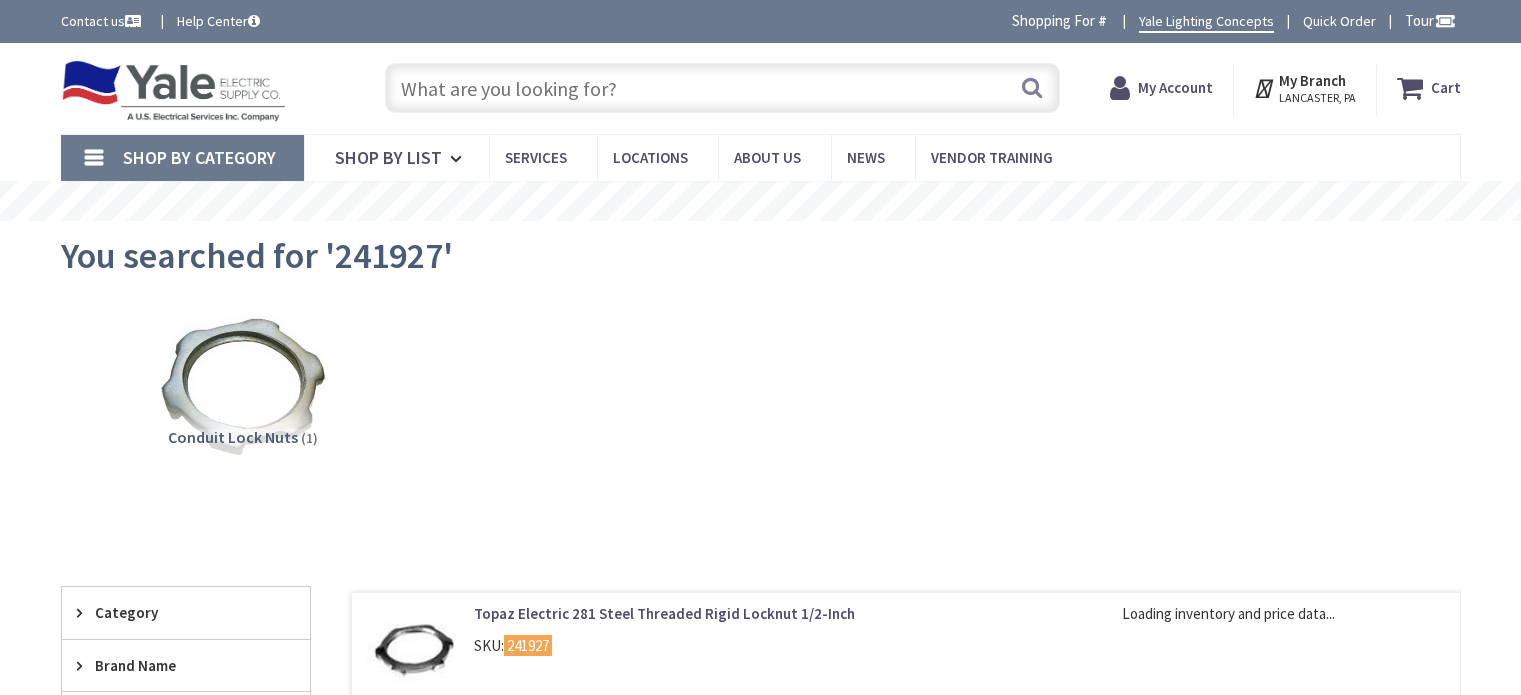 scroll, scrollTop: 0, scrollLeft: 0, axis: both 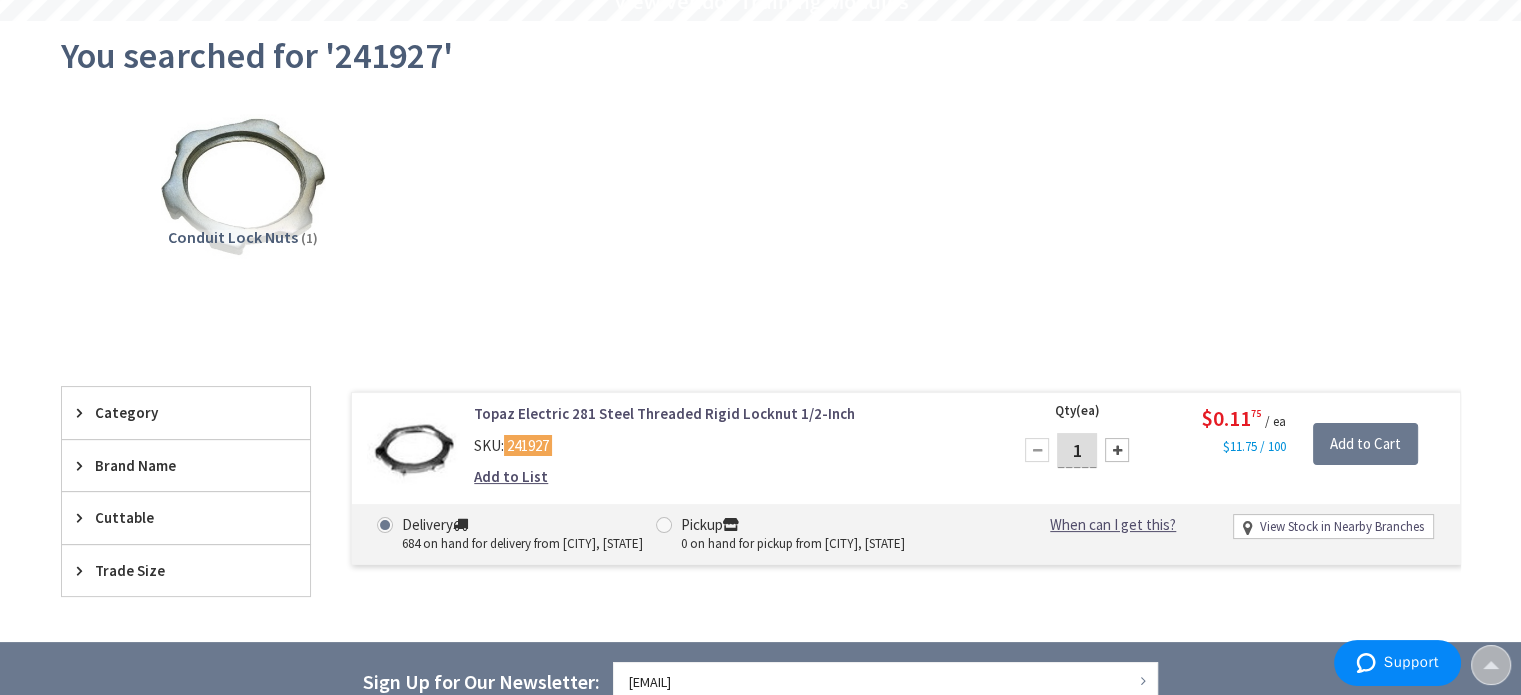 click at bounding box center (1117, 450) 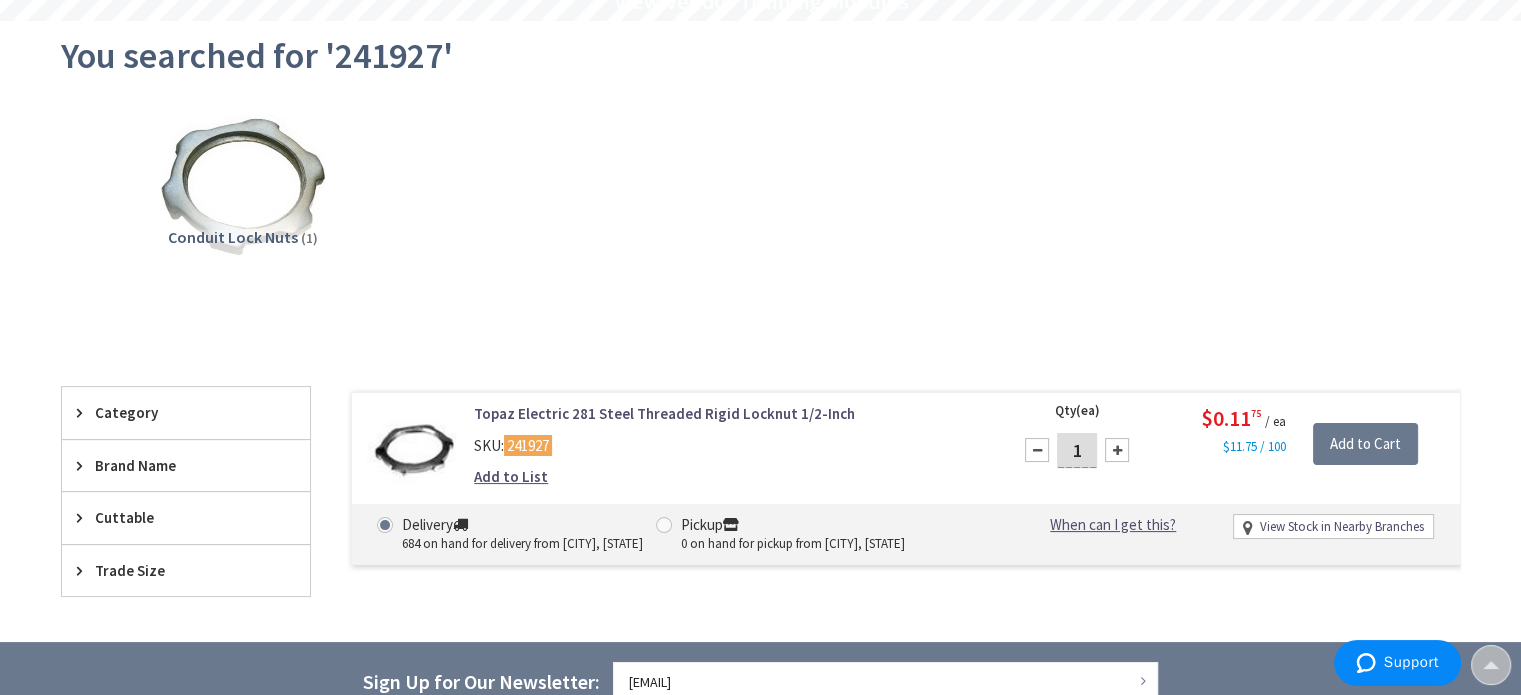 type on "2" 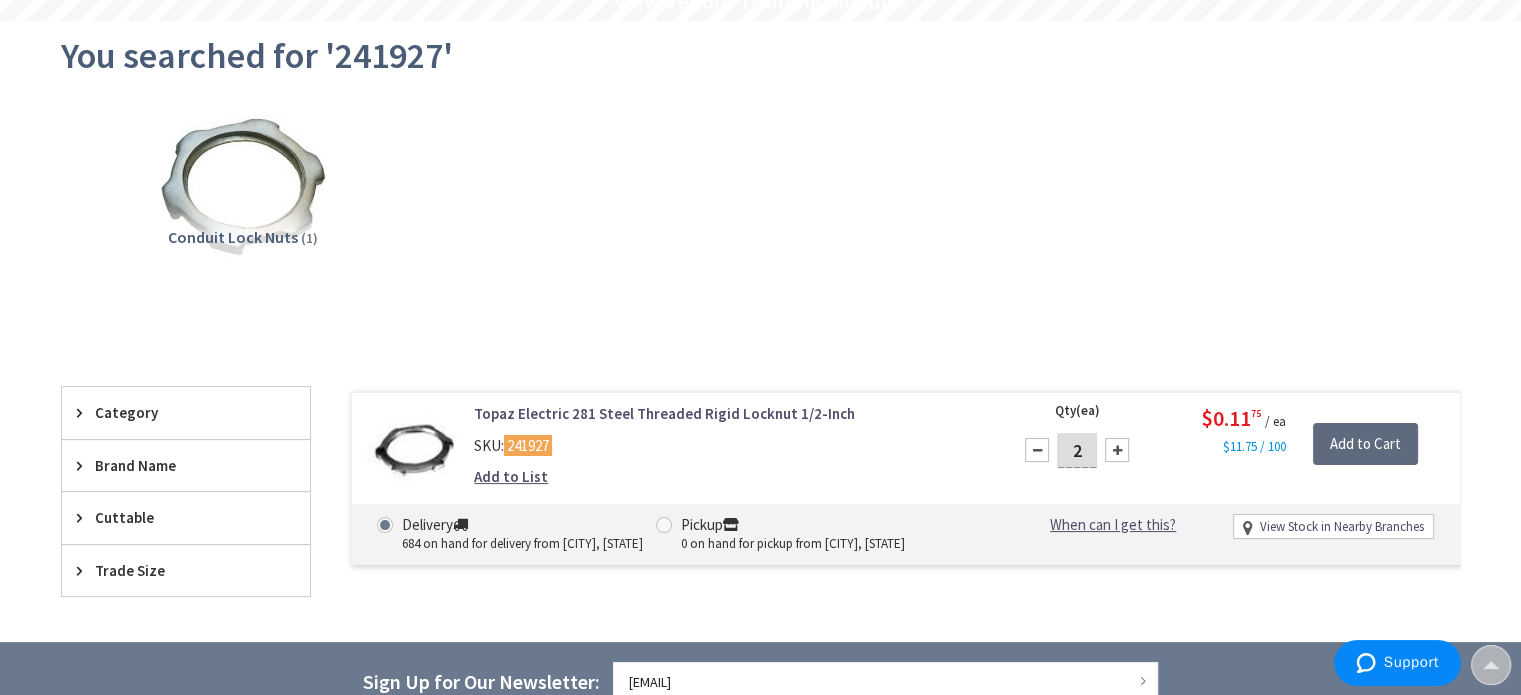 click on "Add to Cart" at bounding box center (1365, 444) 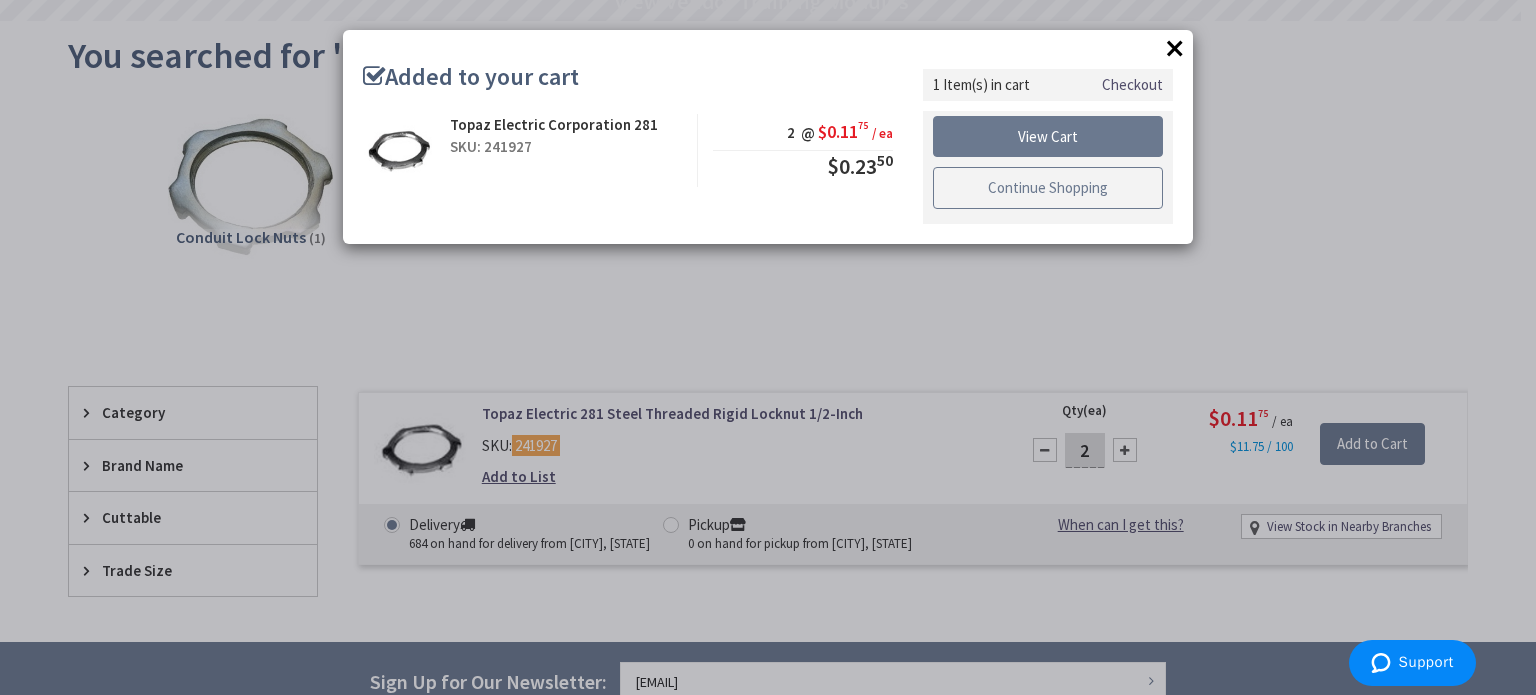 click on "Continue Shopping" at bounding box center (1048, 188) 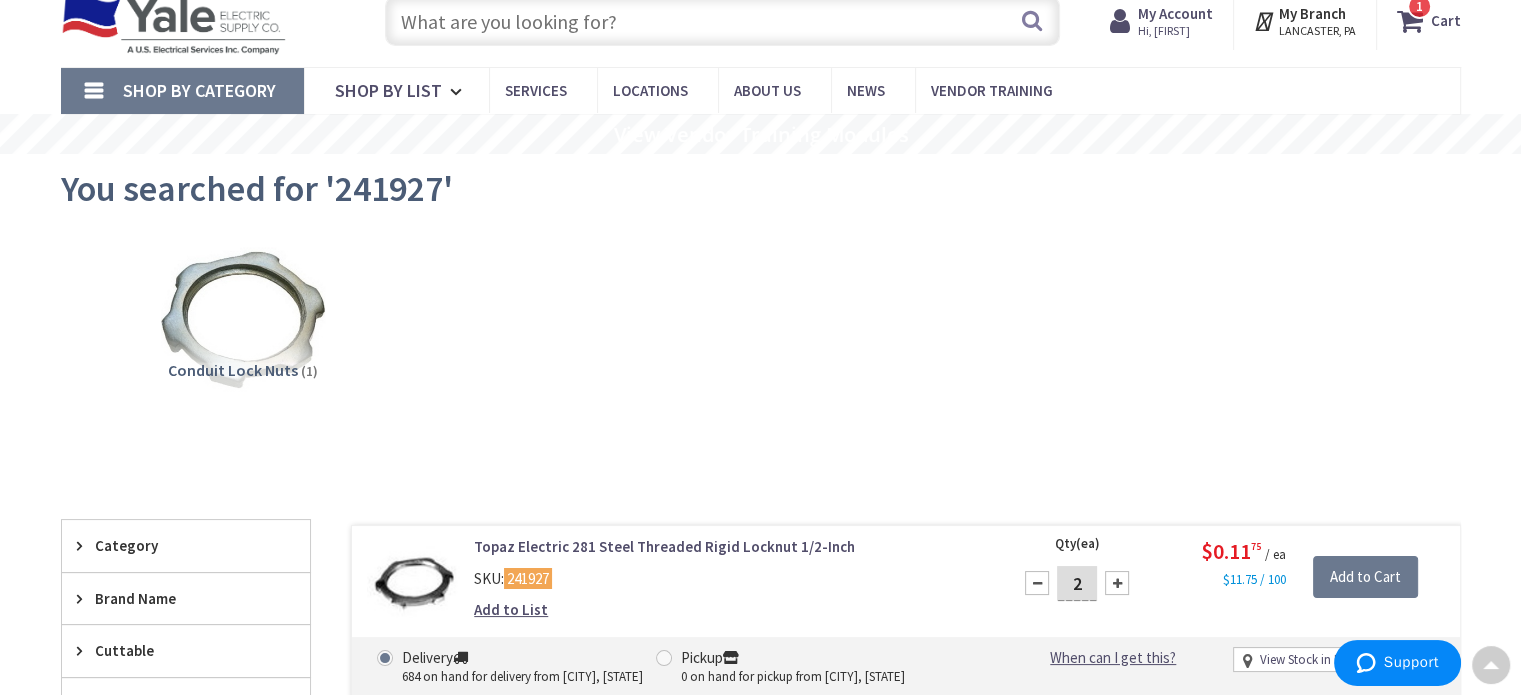 scroll, scrollTop: 0, scrollLeft: 0, axis: both 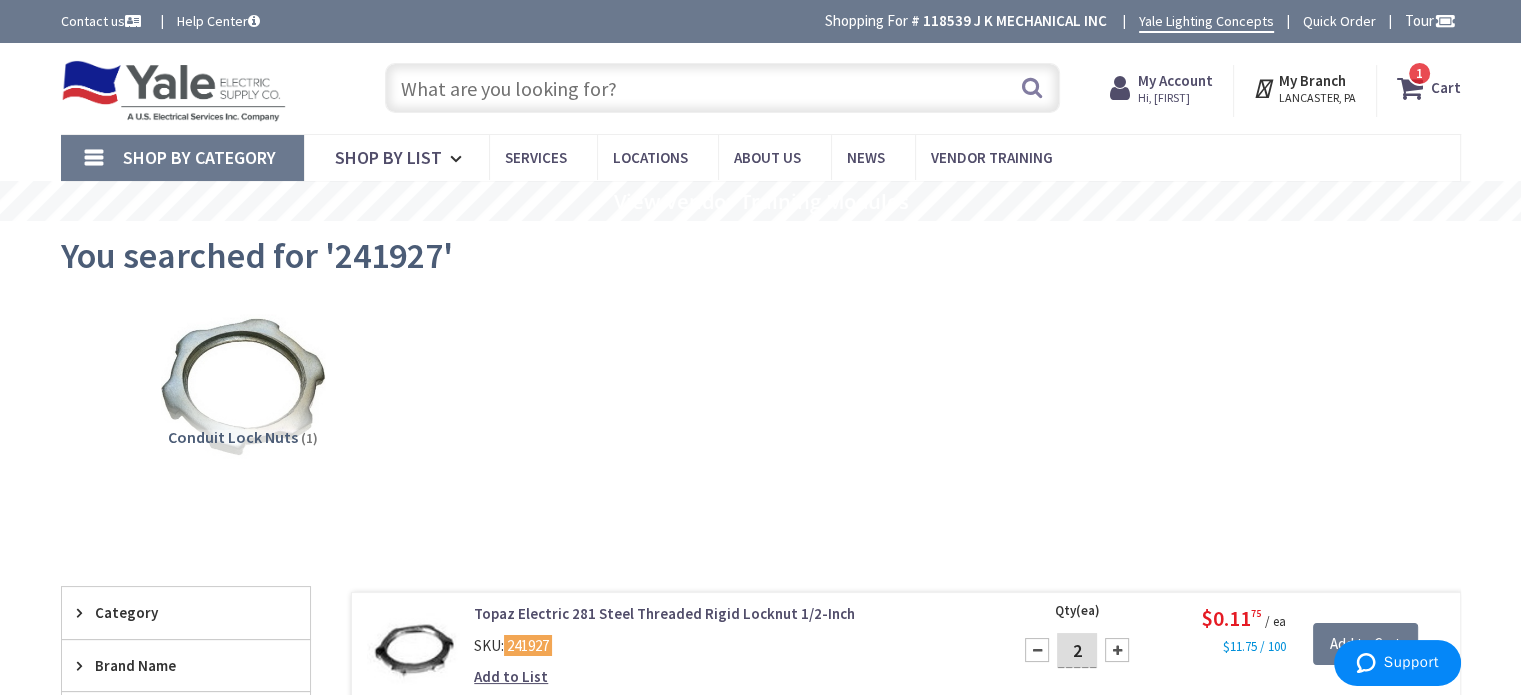 click at bounding box center (722, 88) 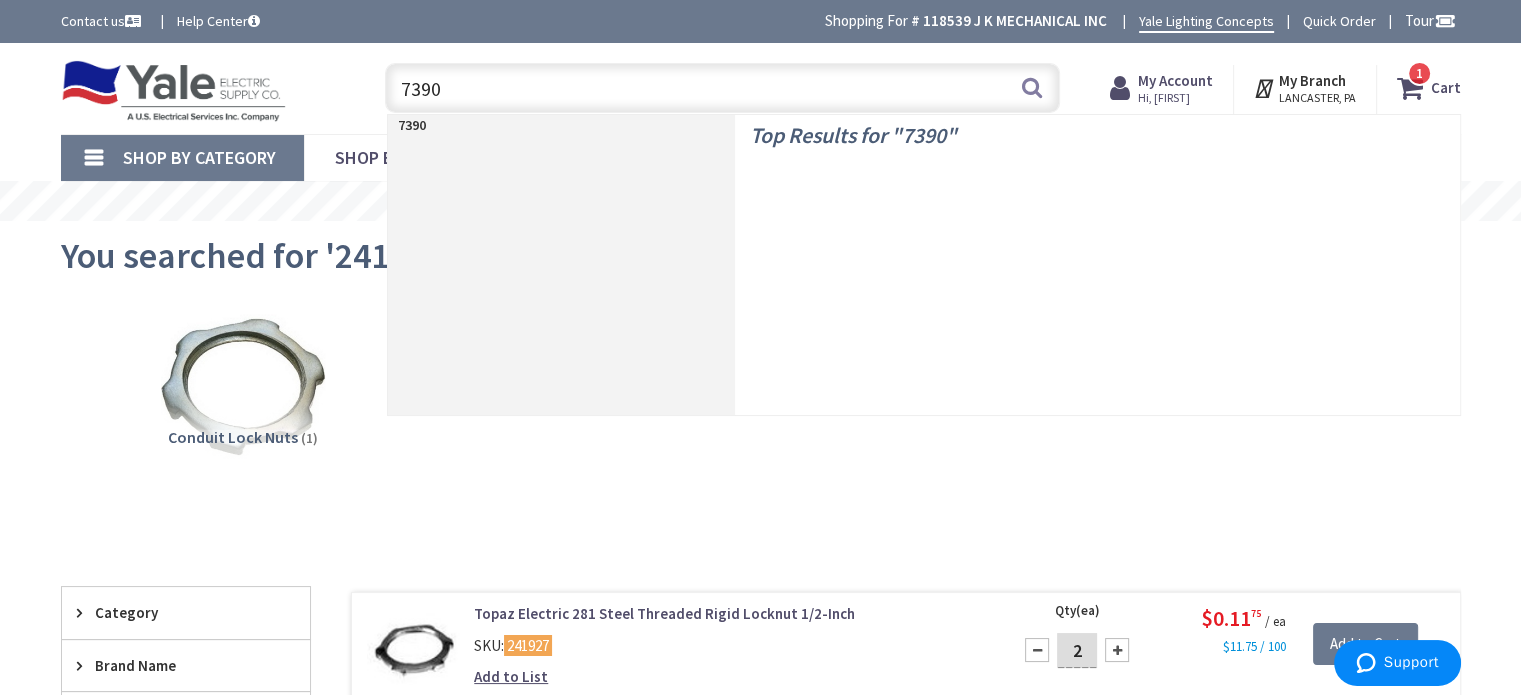 type on "73907" 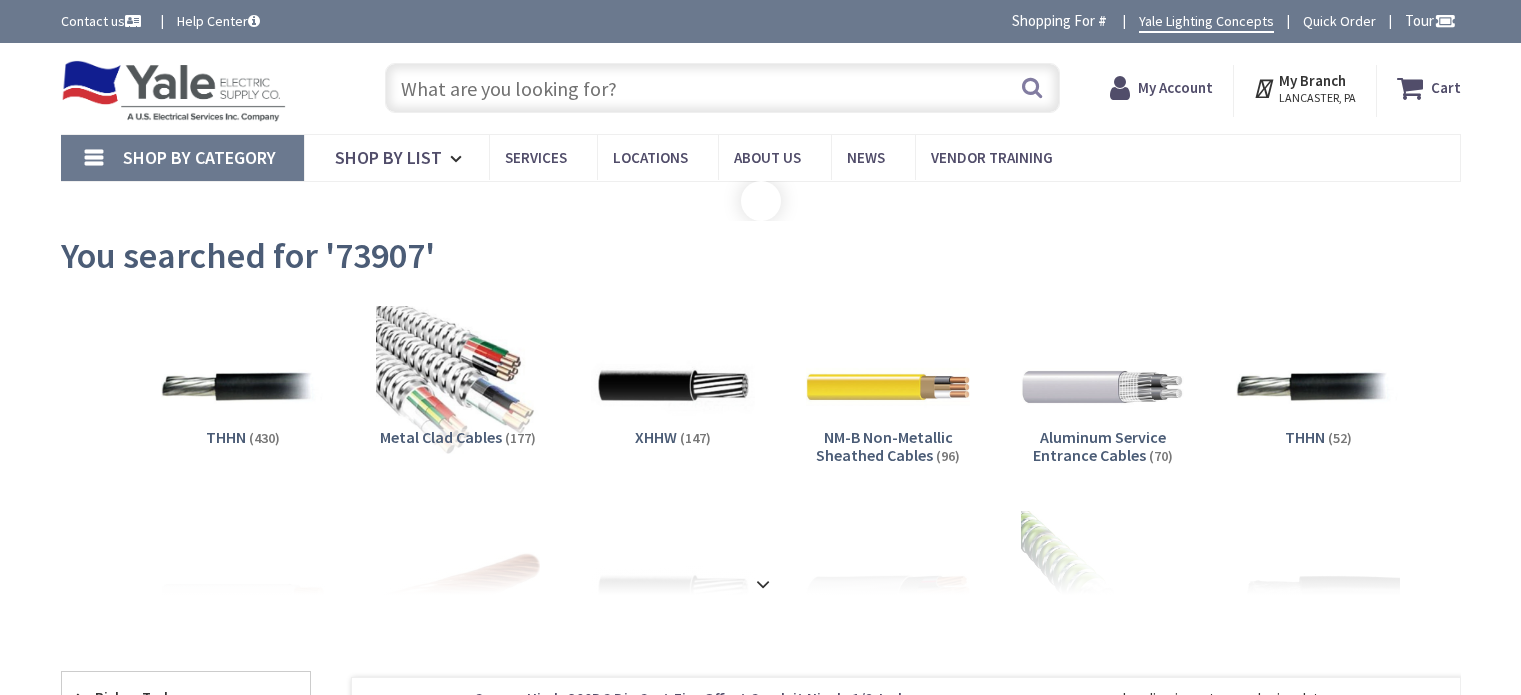scroll, scrollTop: 0, scrollLeft: 0, axis: both 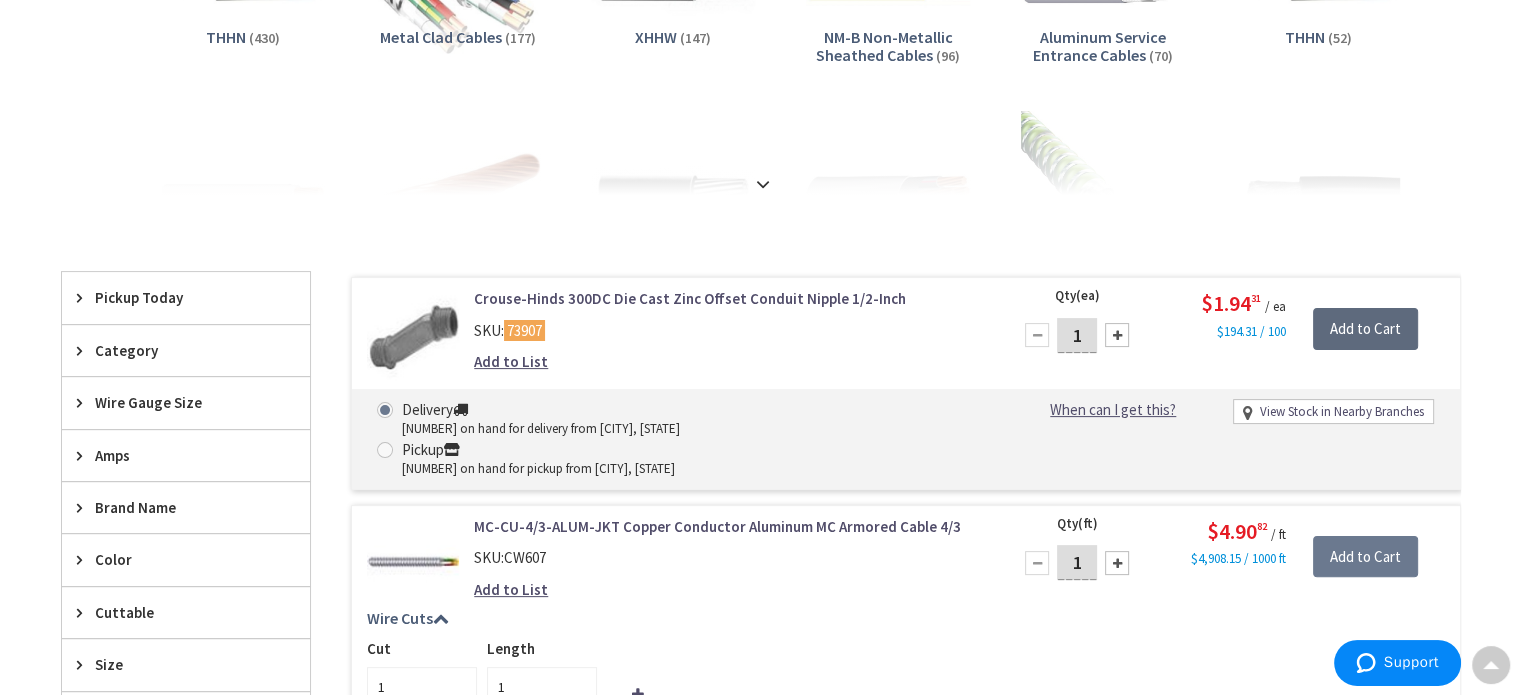 click on "Add to Cart" at bounding box center [1365, 329] 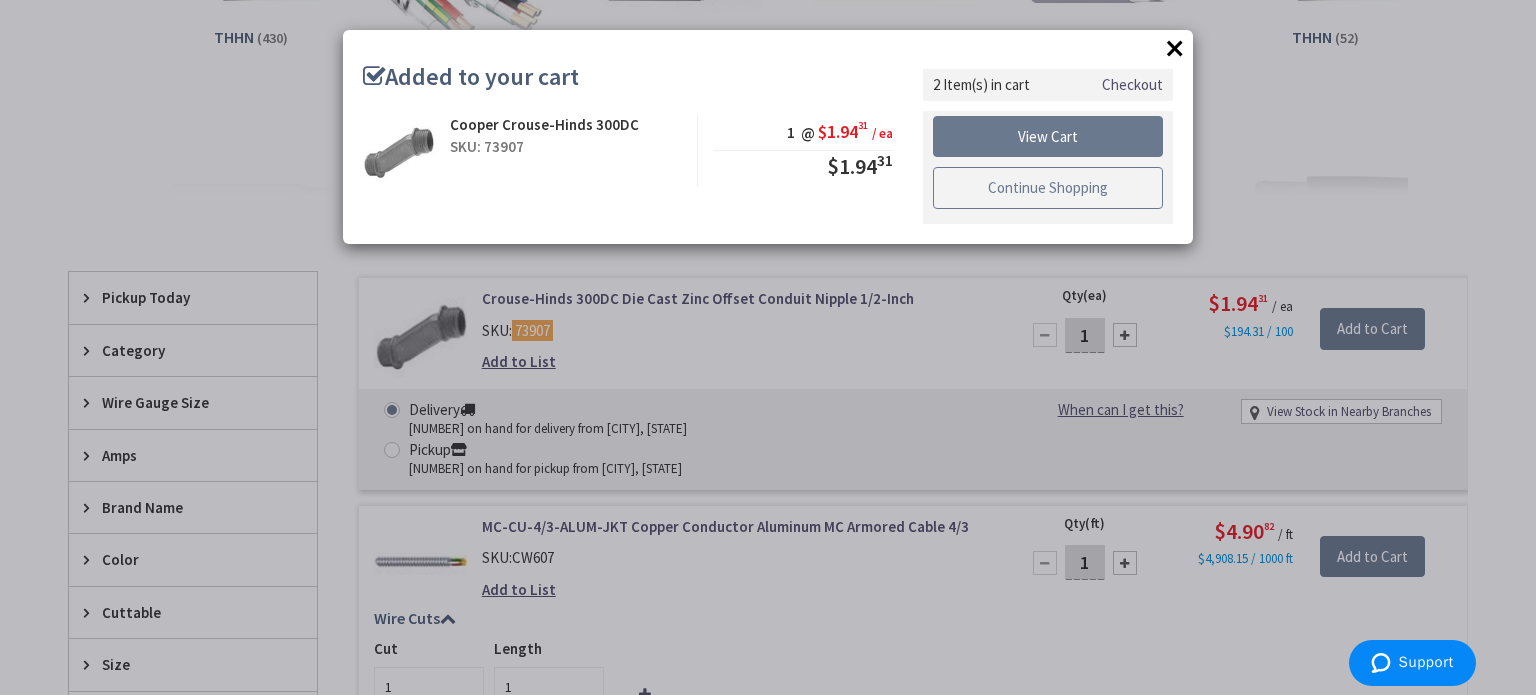 click on "Continue Shopping" at bounding box center [1048, 188] 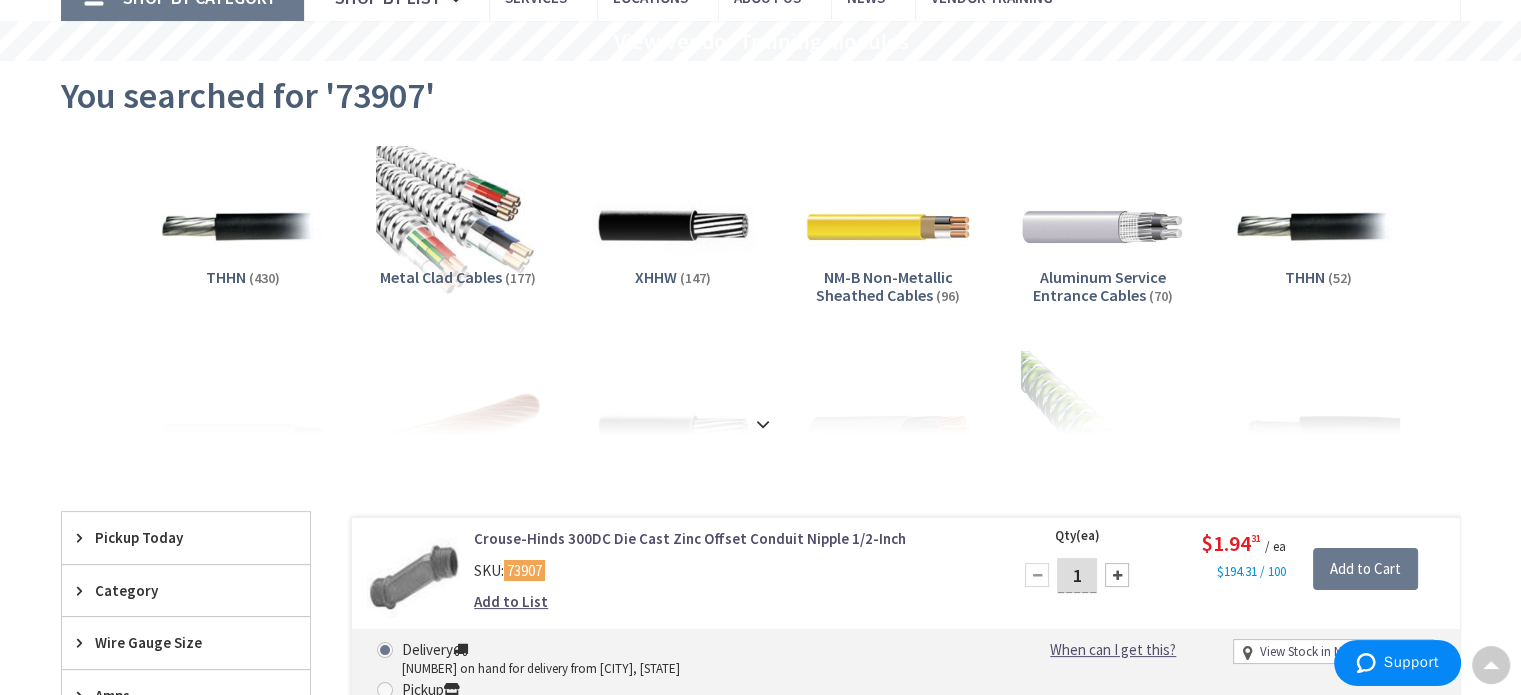 scroll, scrollTop: 0, scrollLeft: 0, axis: both 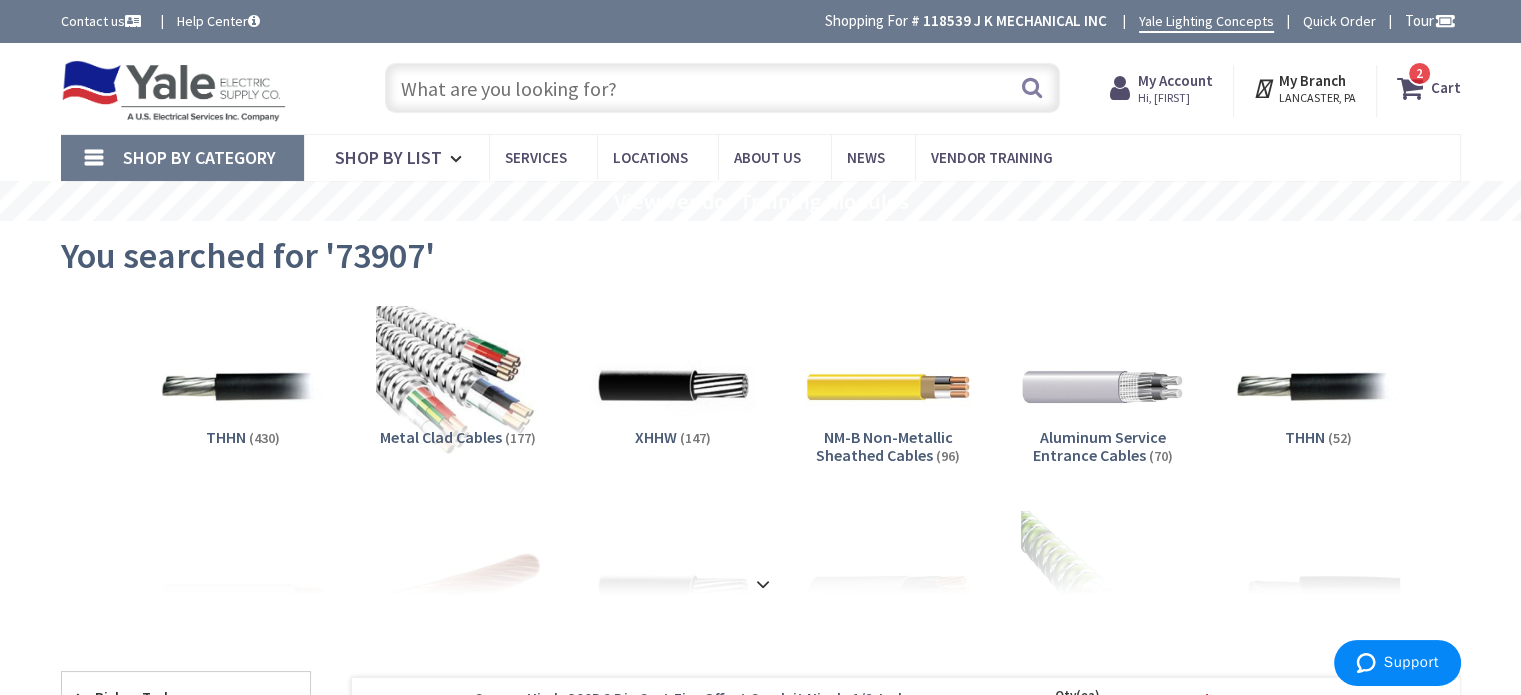 click at bounding box center (722, 88) 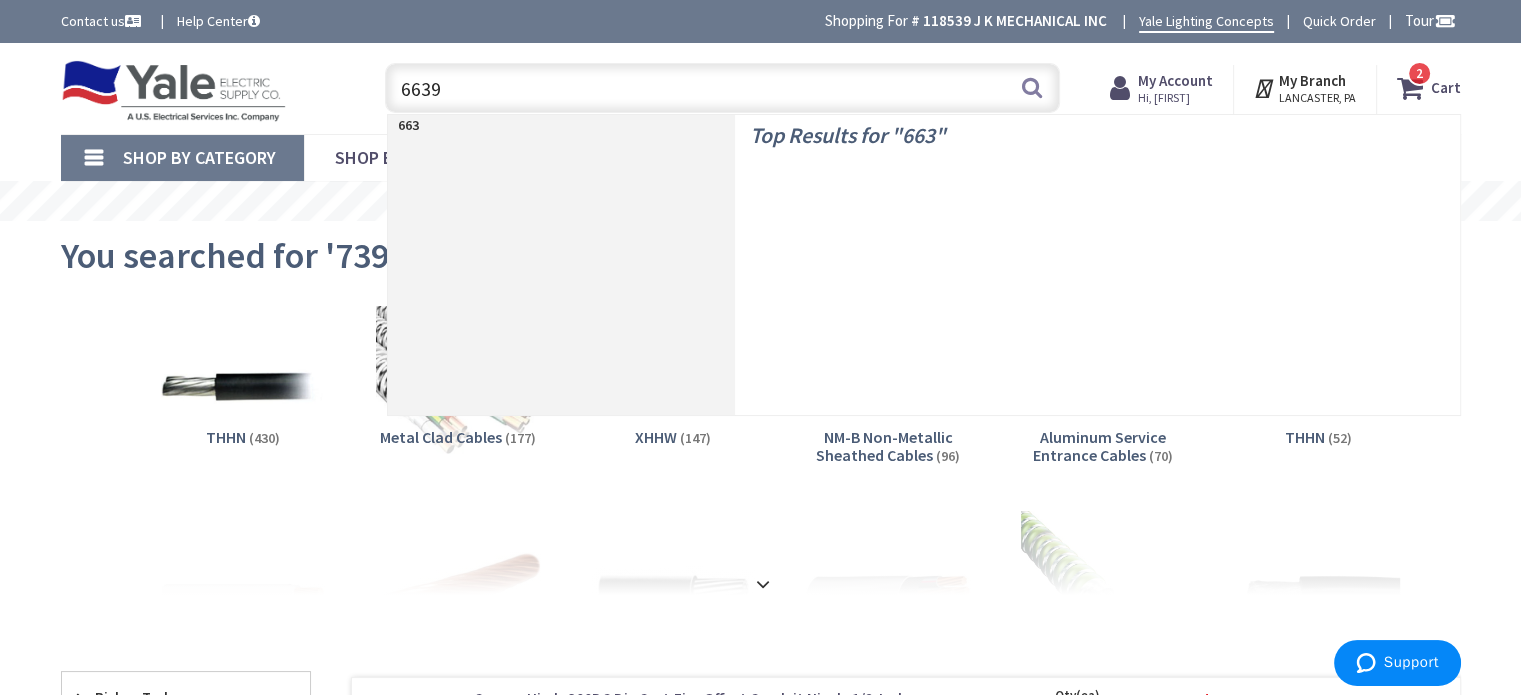 type on "66397" 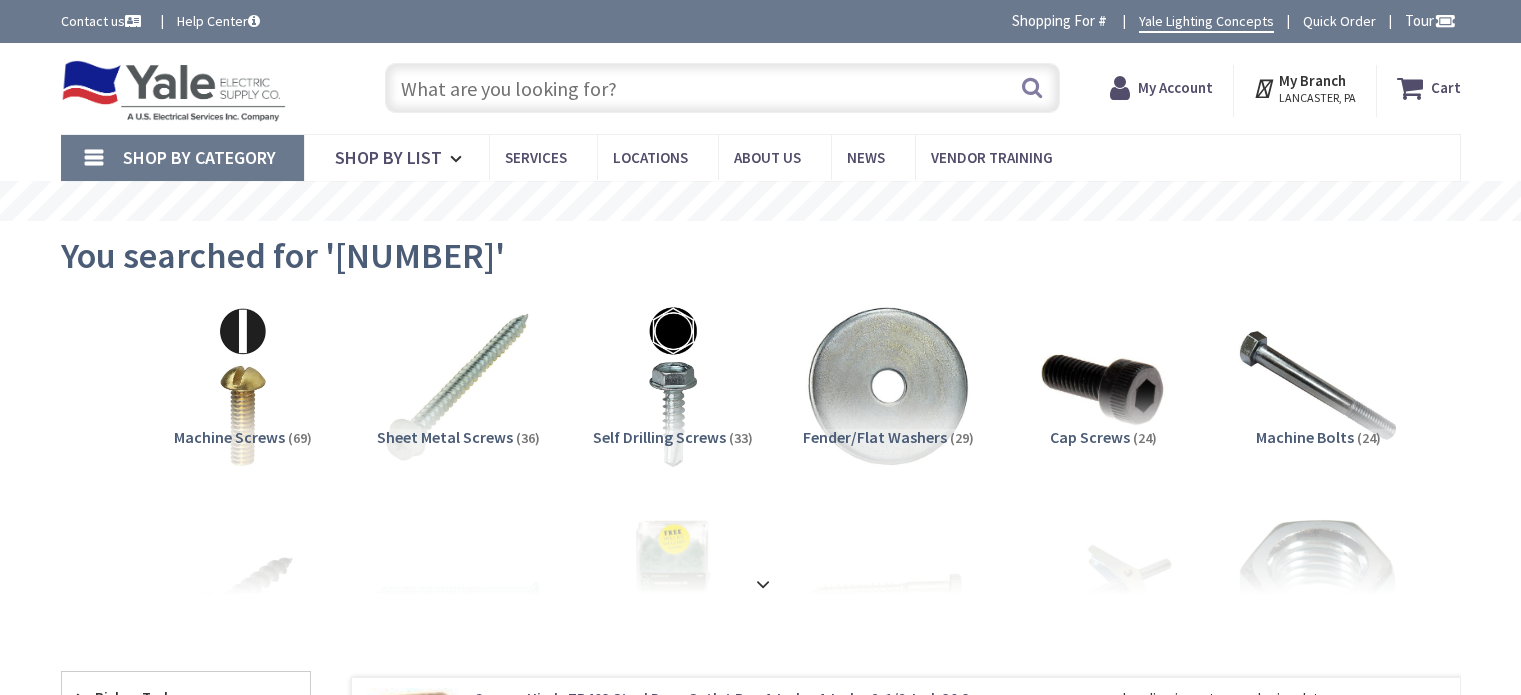 scroll, scrollTop: 0, scrollLeft: 0, axis: both 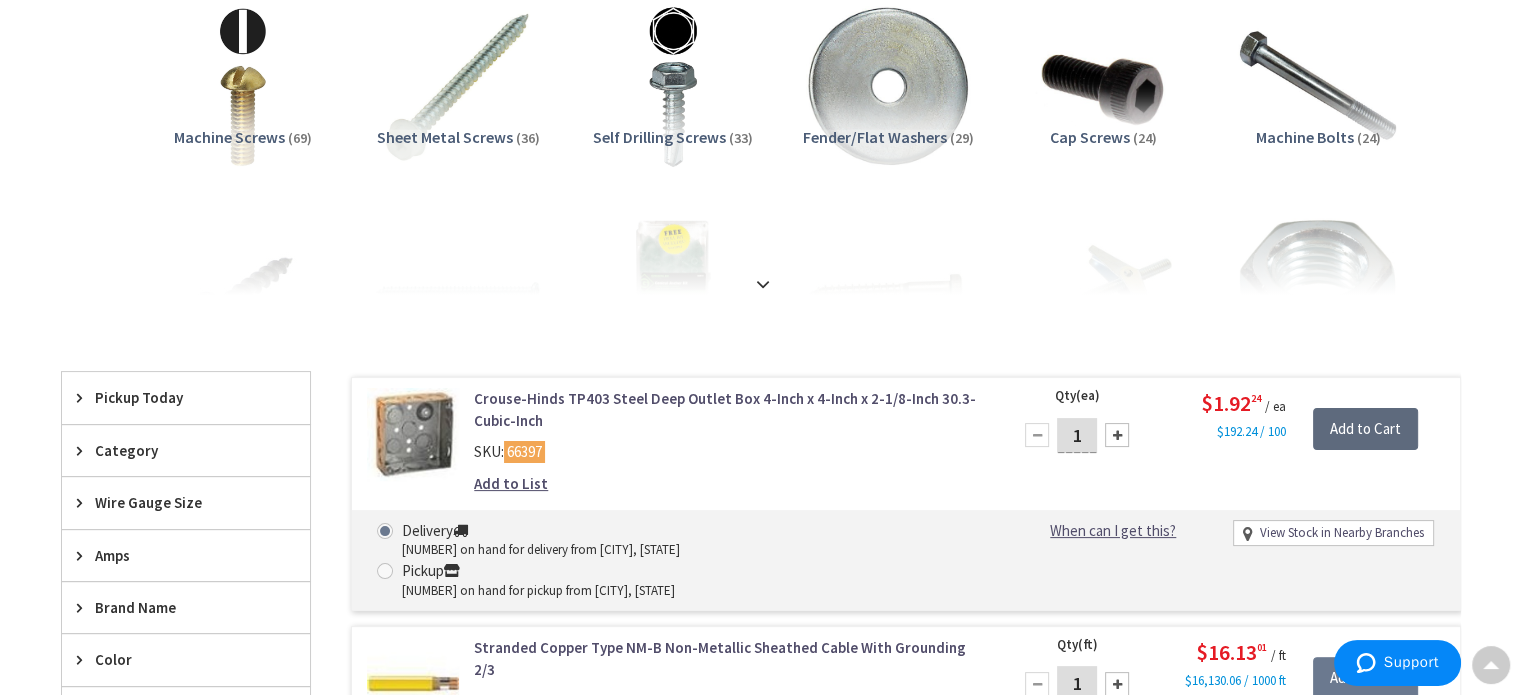 click on "Add to Cart" at bounding box center (1365, 429) 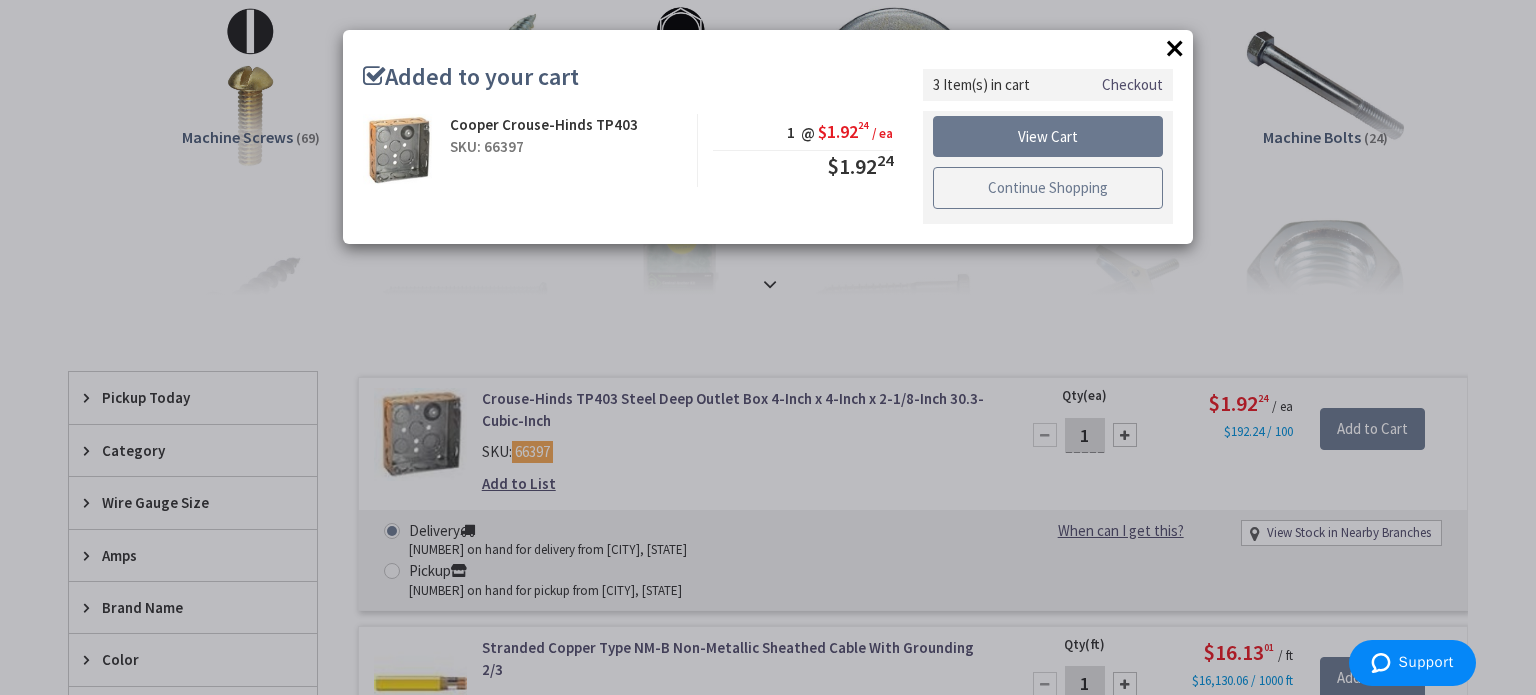click on "Continue Shopping" at bounding box center (1048, 188) 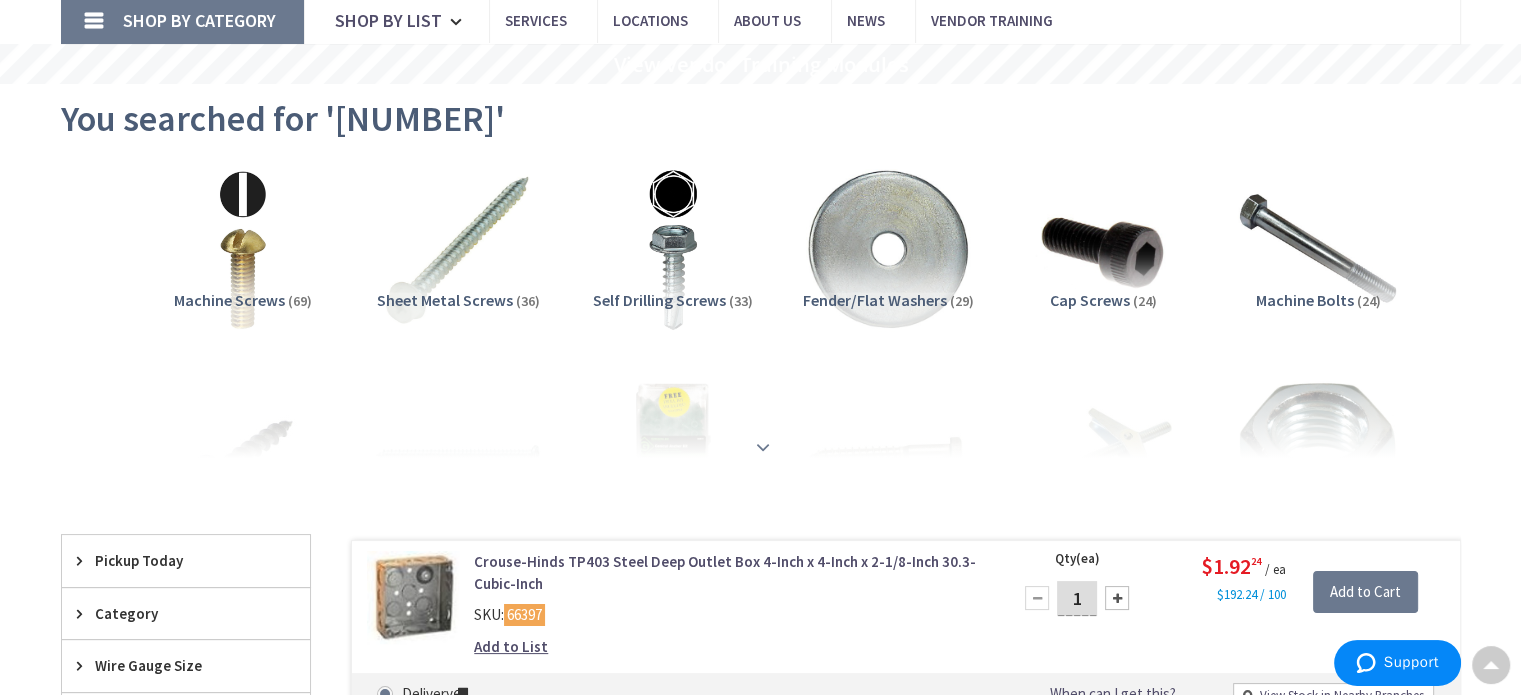 scroll, scrollTop: 0, scrollLeft: 0, axis: both 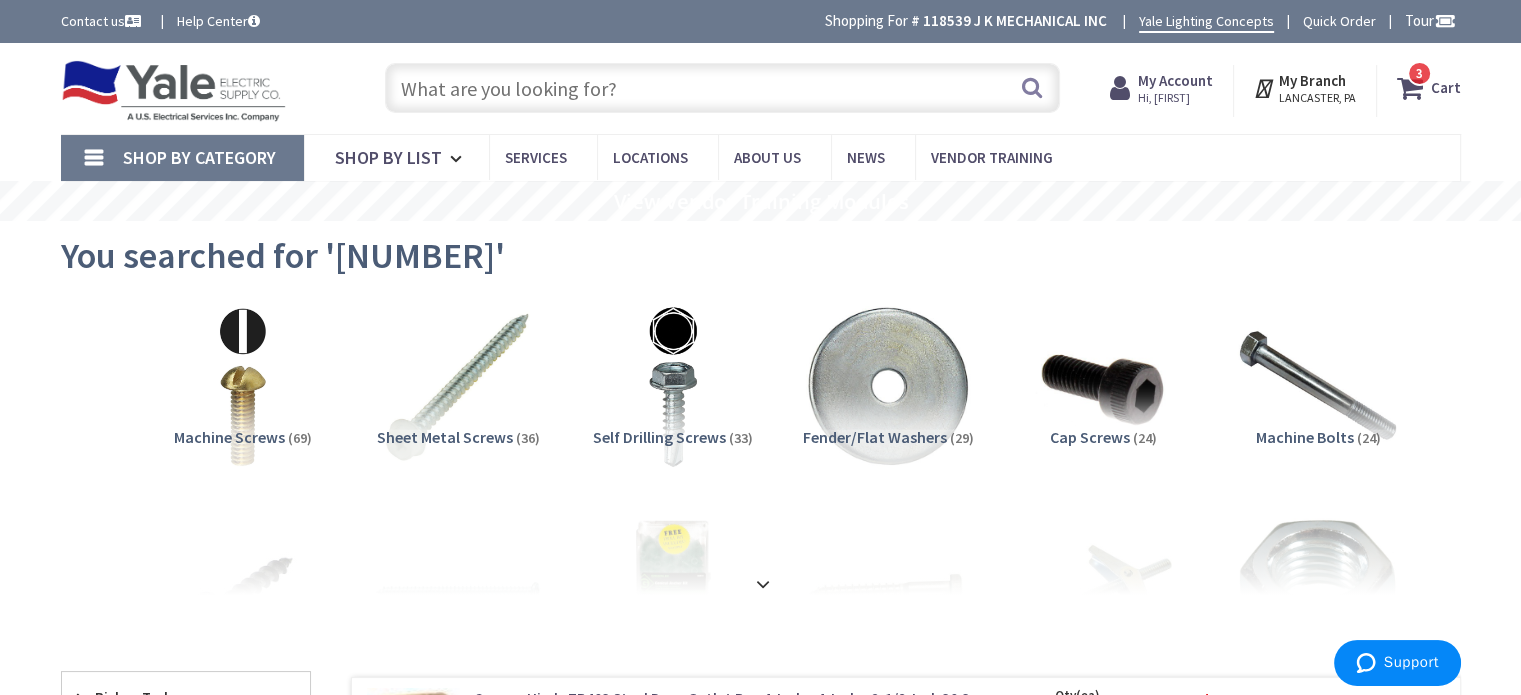 click at bounding box center (722, 88) 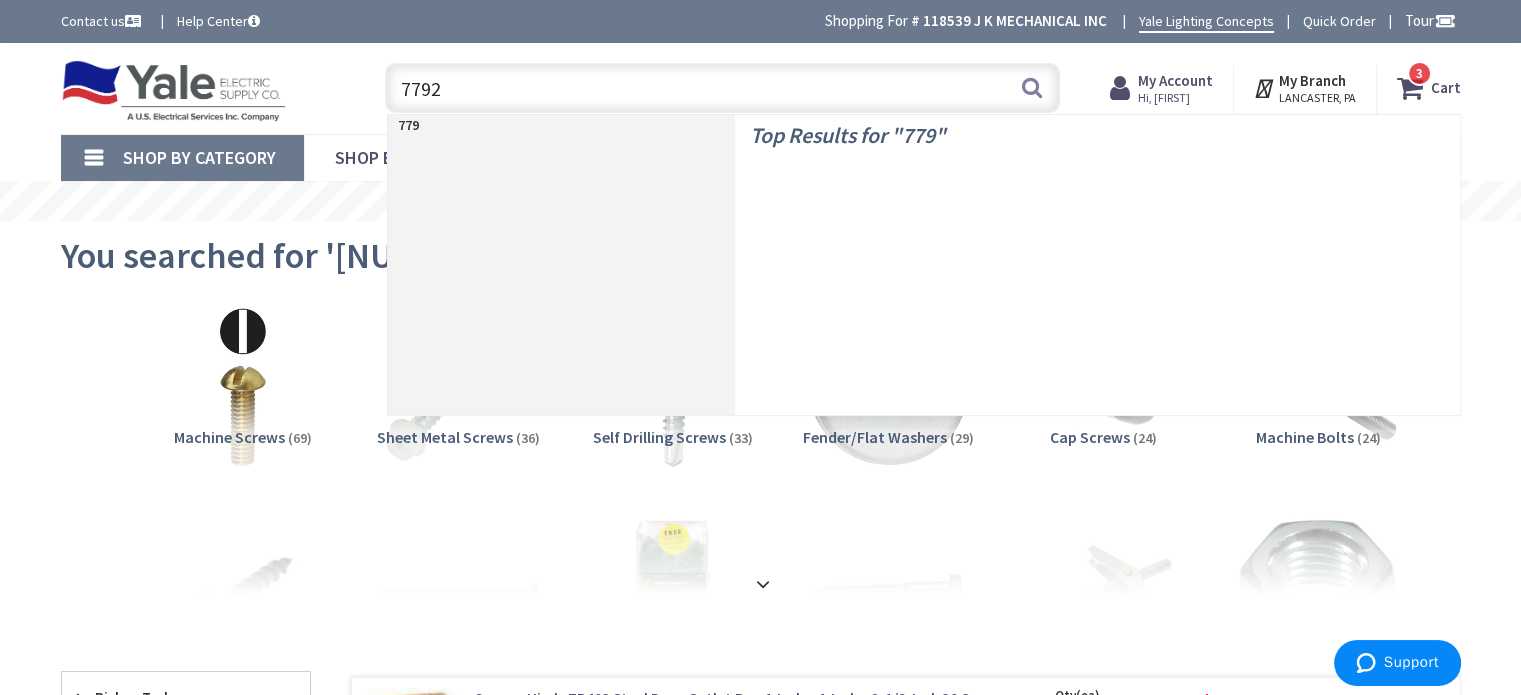 type on "77928" 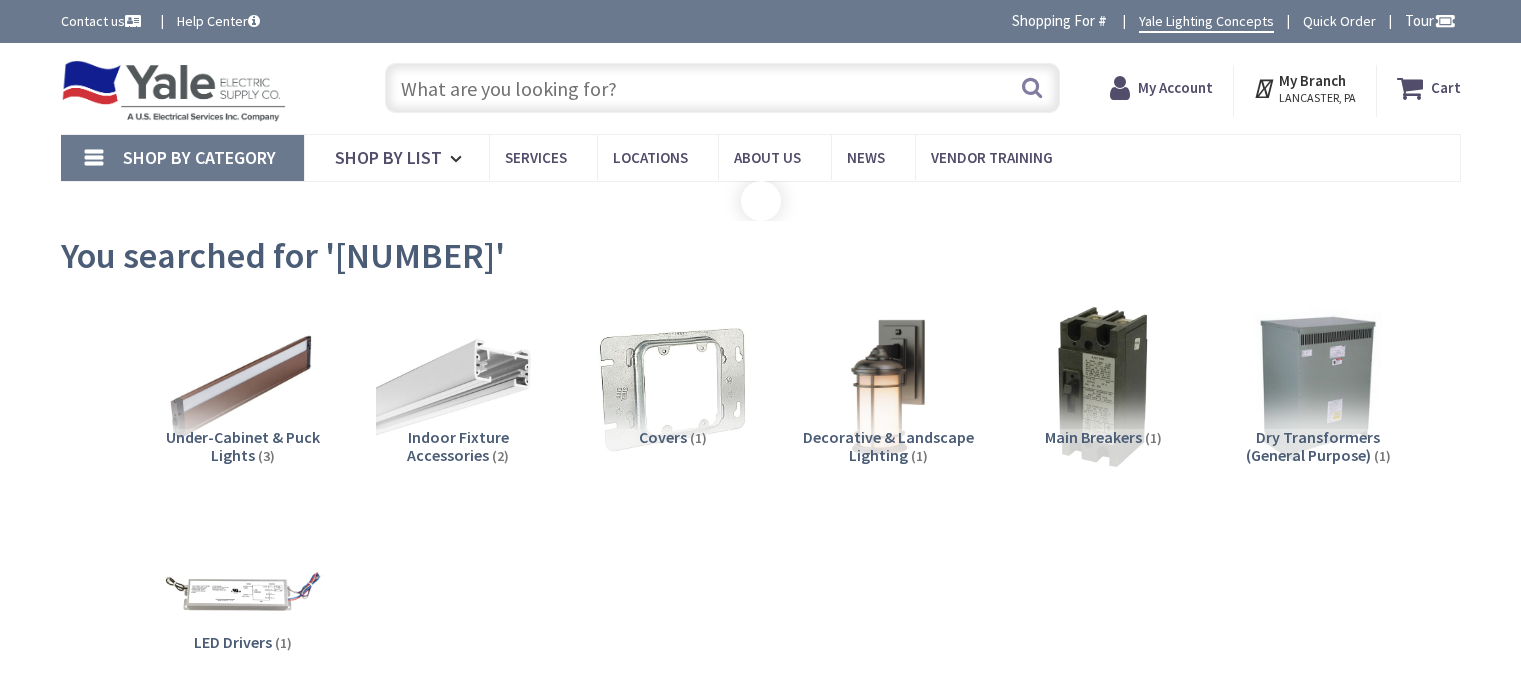 scroll, scrollTop: 0, scrollLeft: 0, axis: both 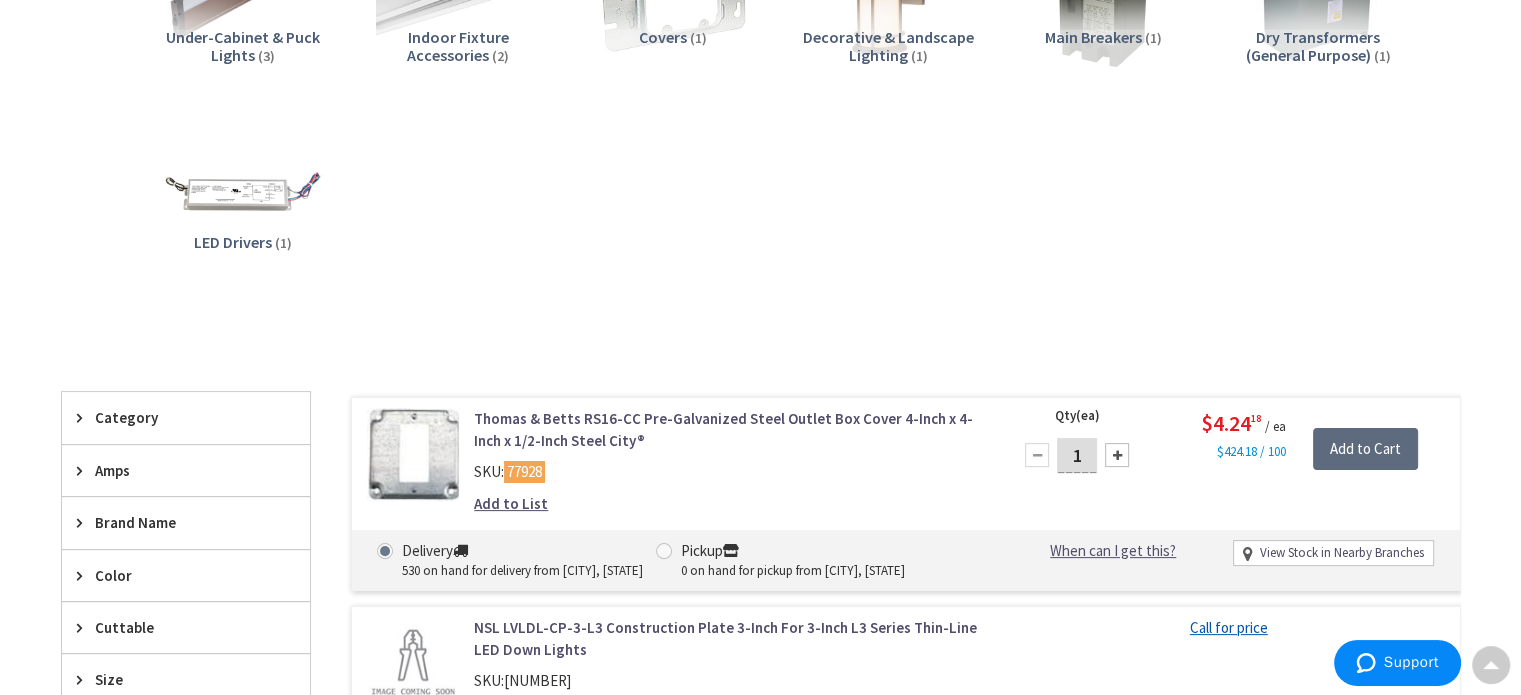 click on "Add to Cart" at bounding box center [1365, 449] 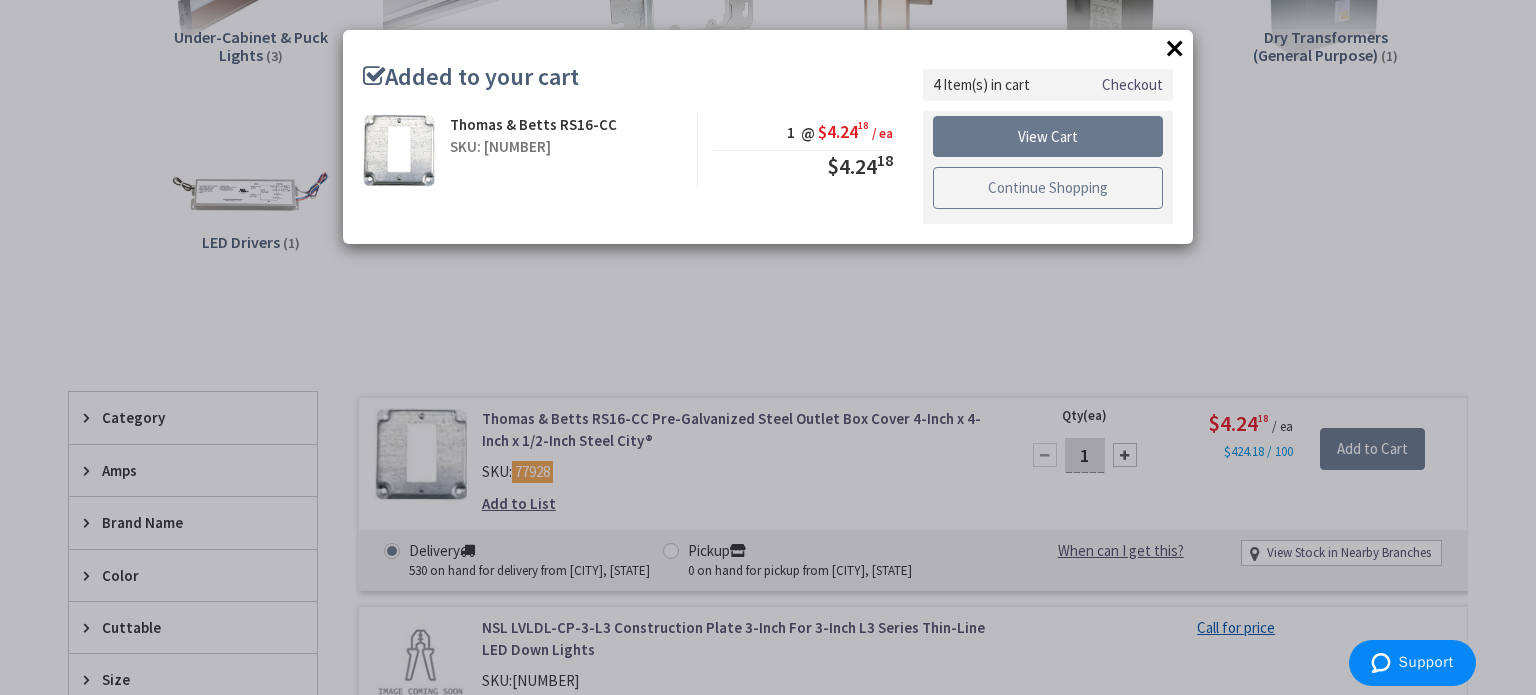 click on "Continue Shopping" at bounding box center (1048, 188) 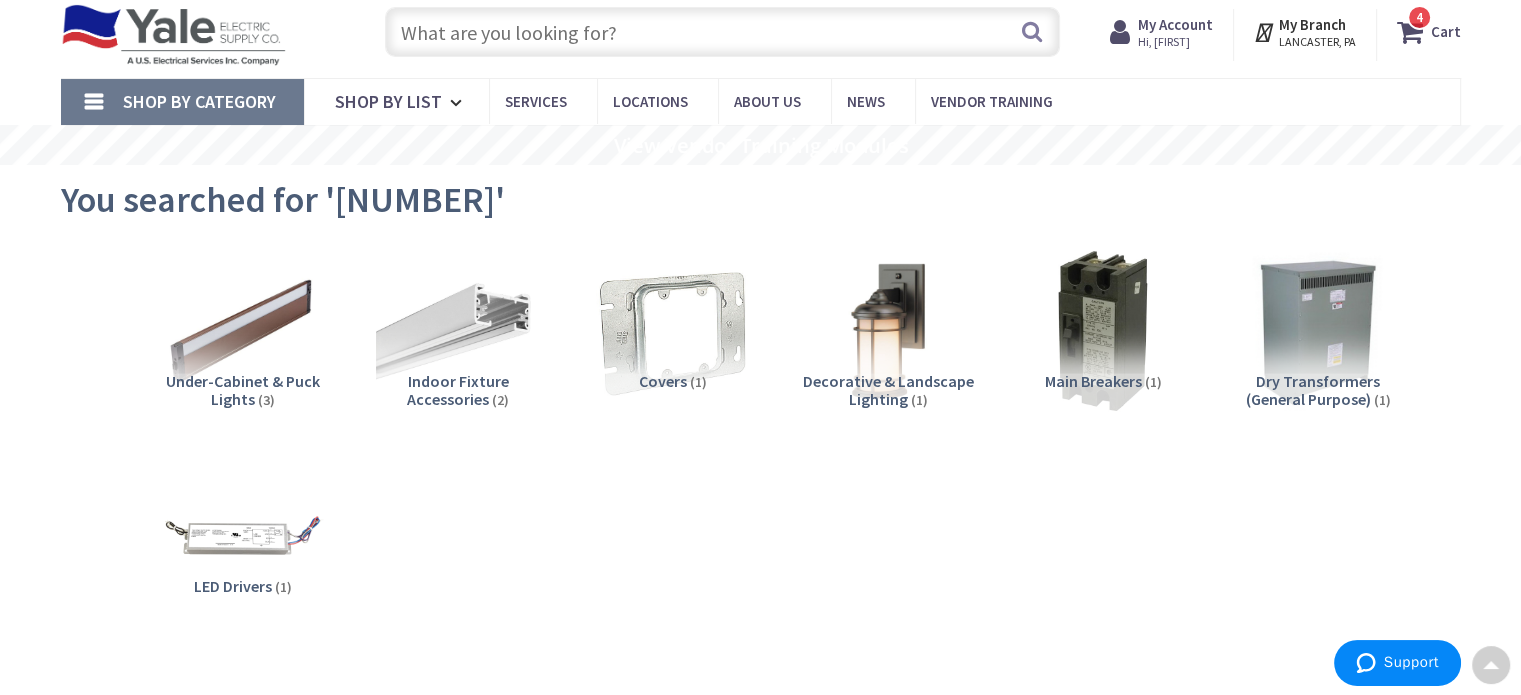 scroll, scrollTop: 0, scrollLeft: 0, axis: both 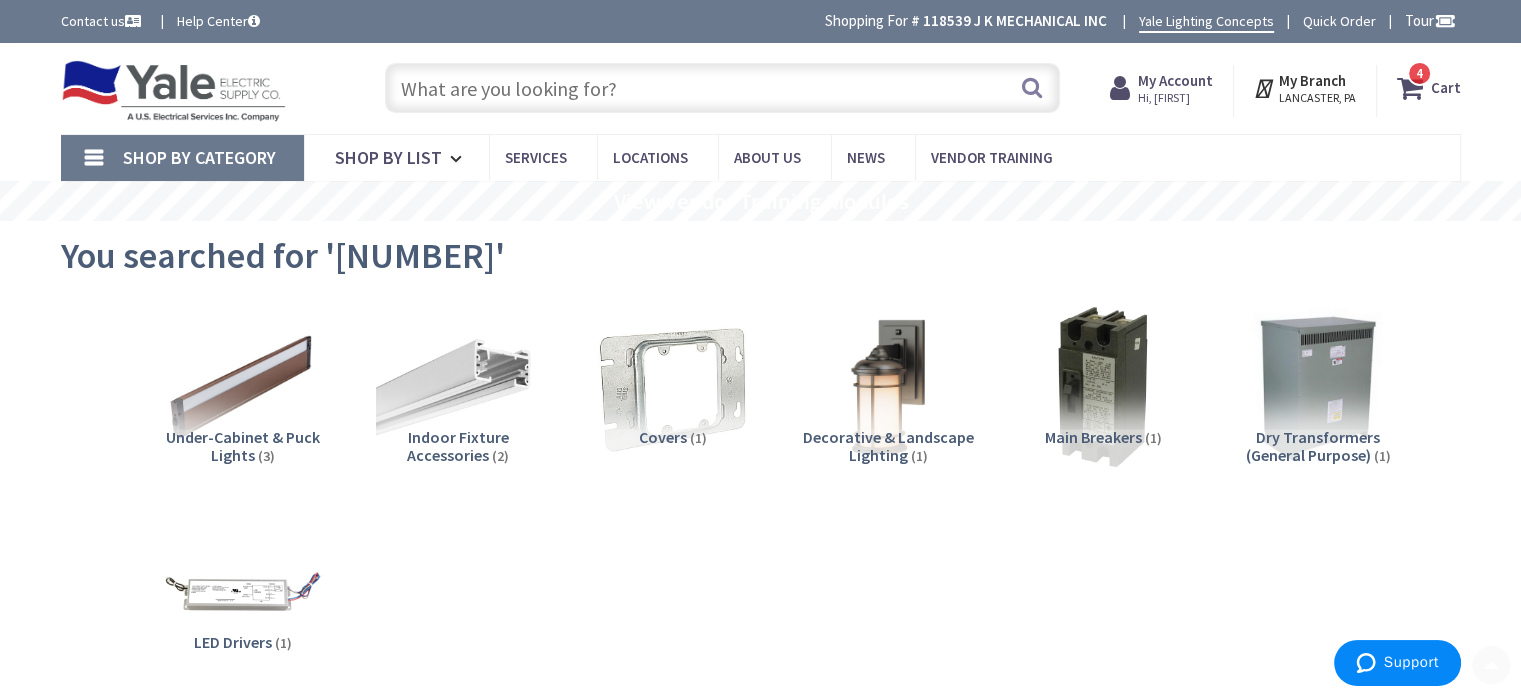 click at bounding box center [722, 88] 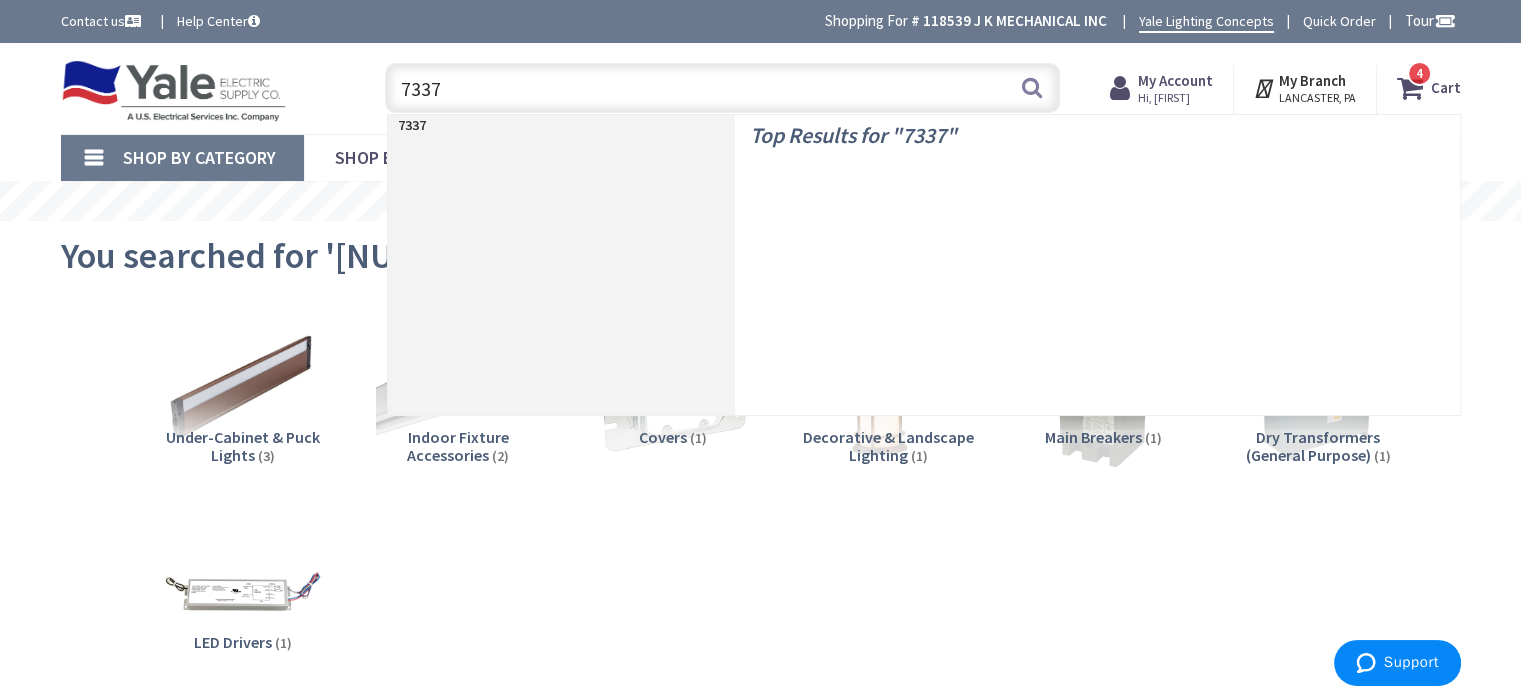 type on "73374" 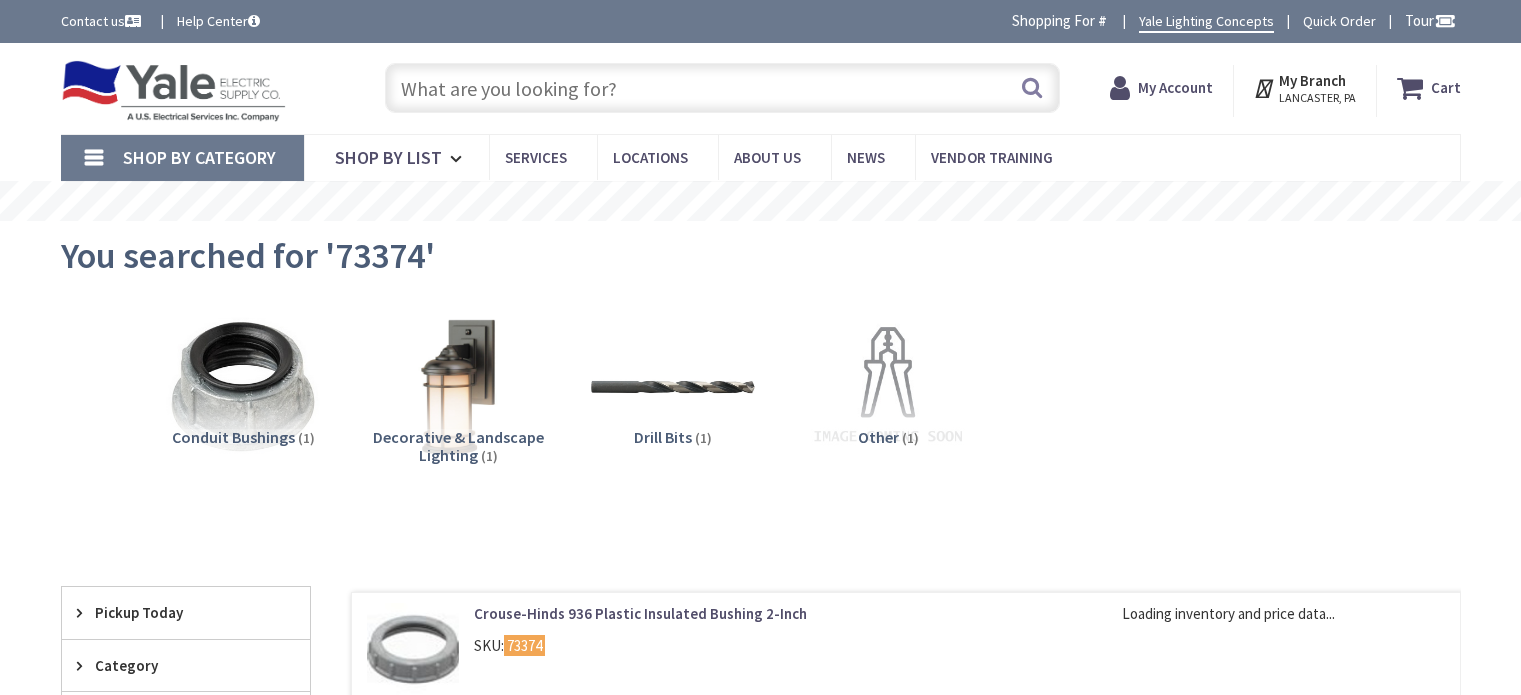 scroll, scrollTop: 0, scrollLeft: 0, axis: both 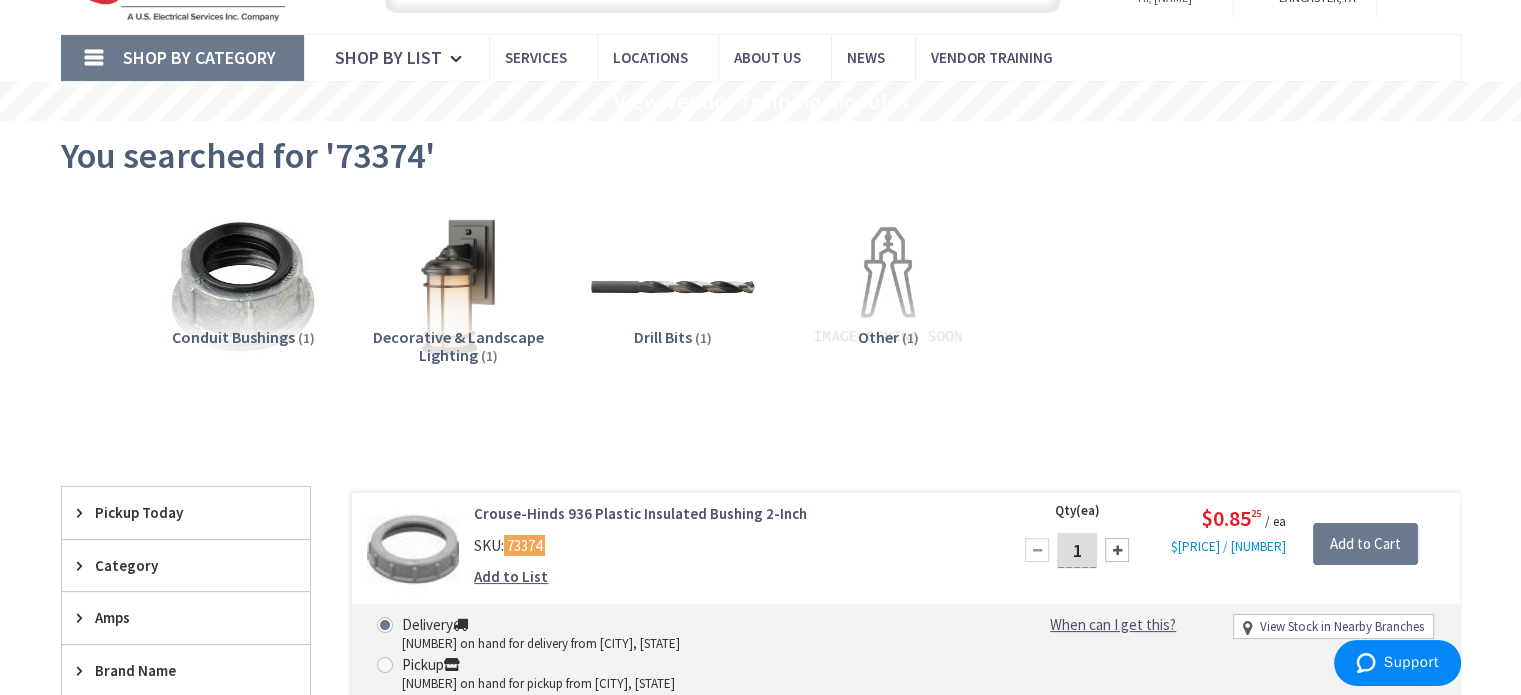 click at bounding box center [1117, 550] 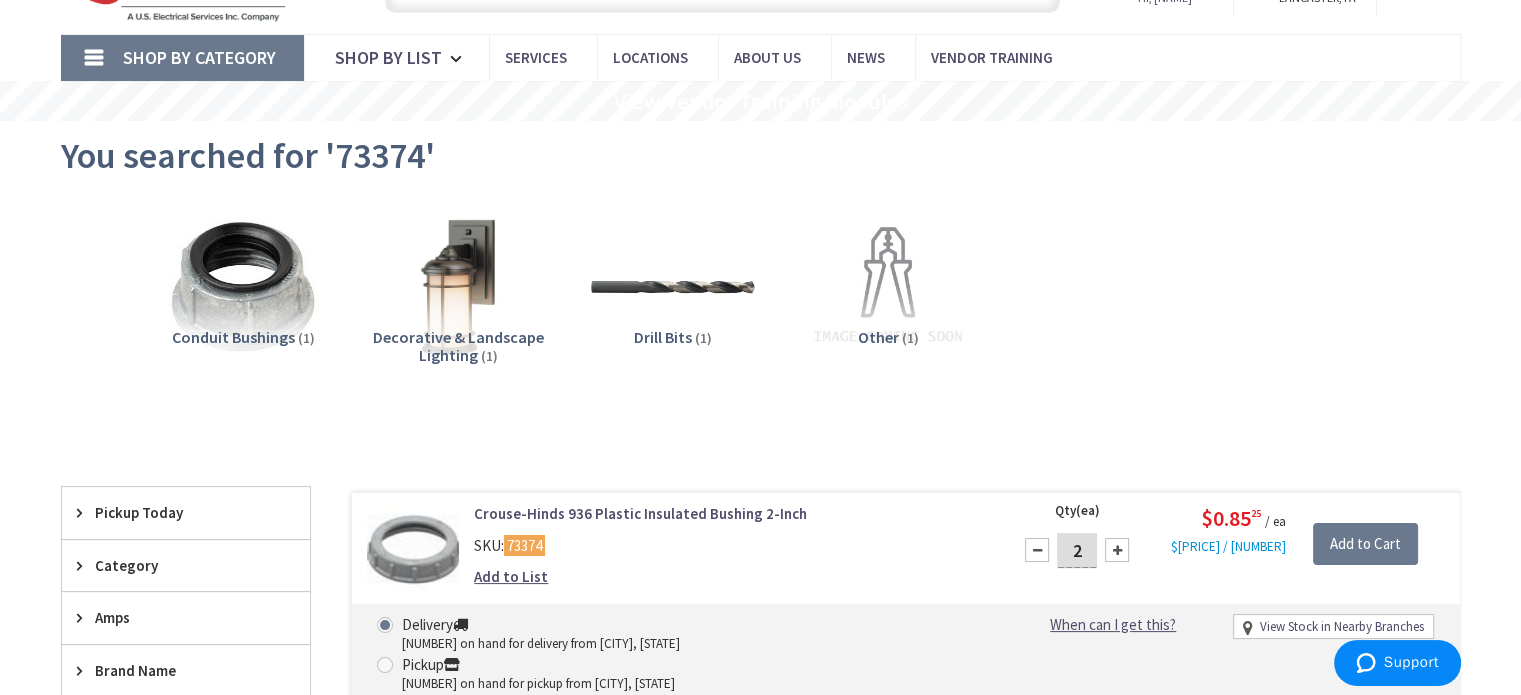 click at bounding box center (1117, 550) 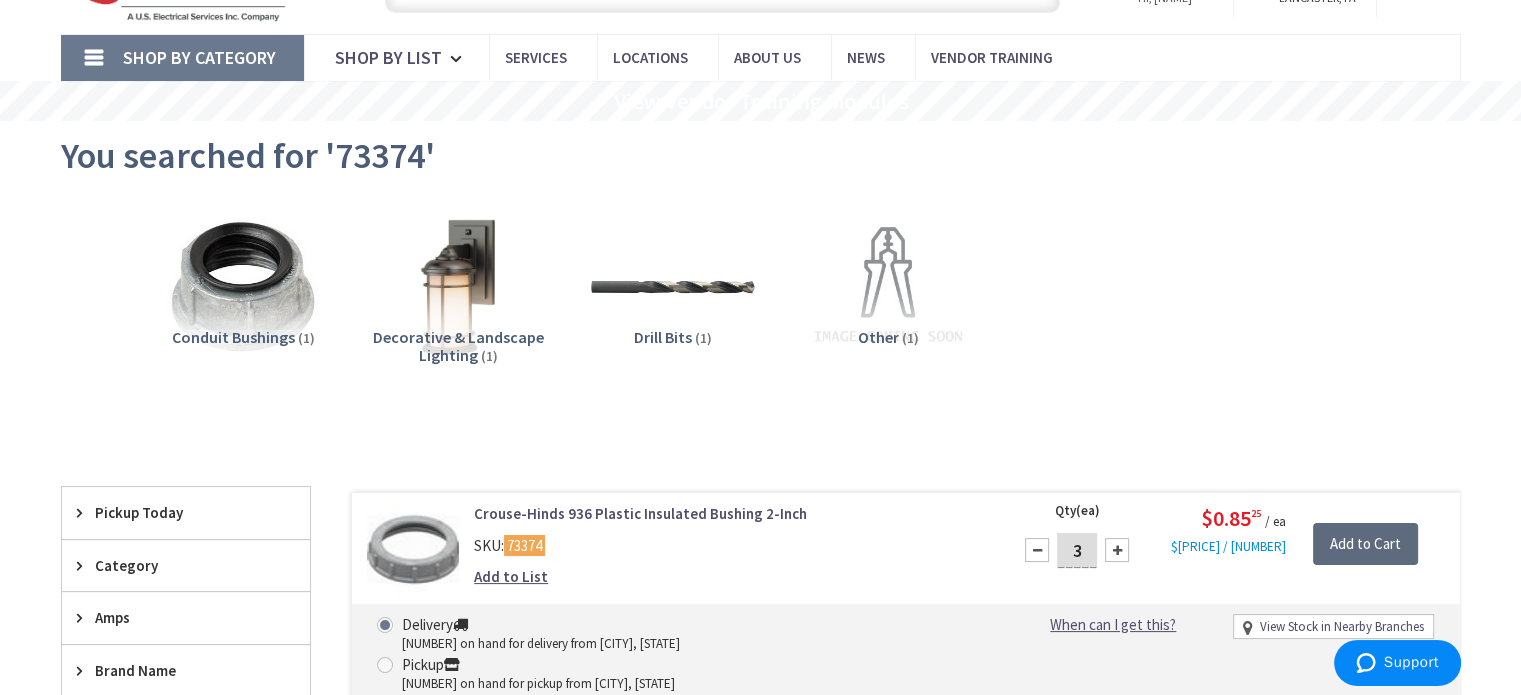 click on "Add to Cart" at bounding box center (1365, 544) 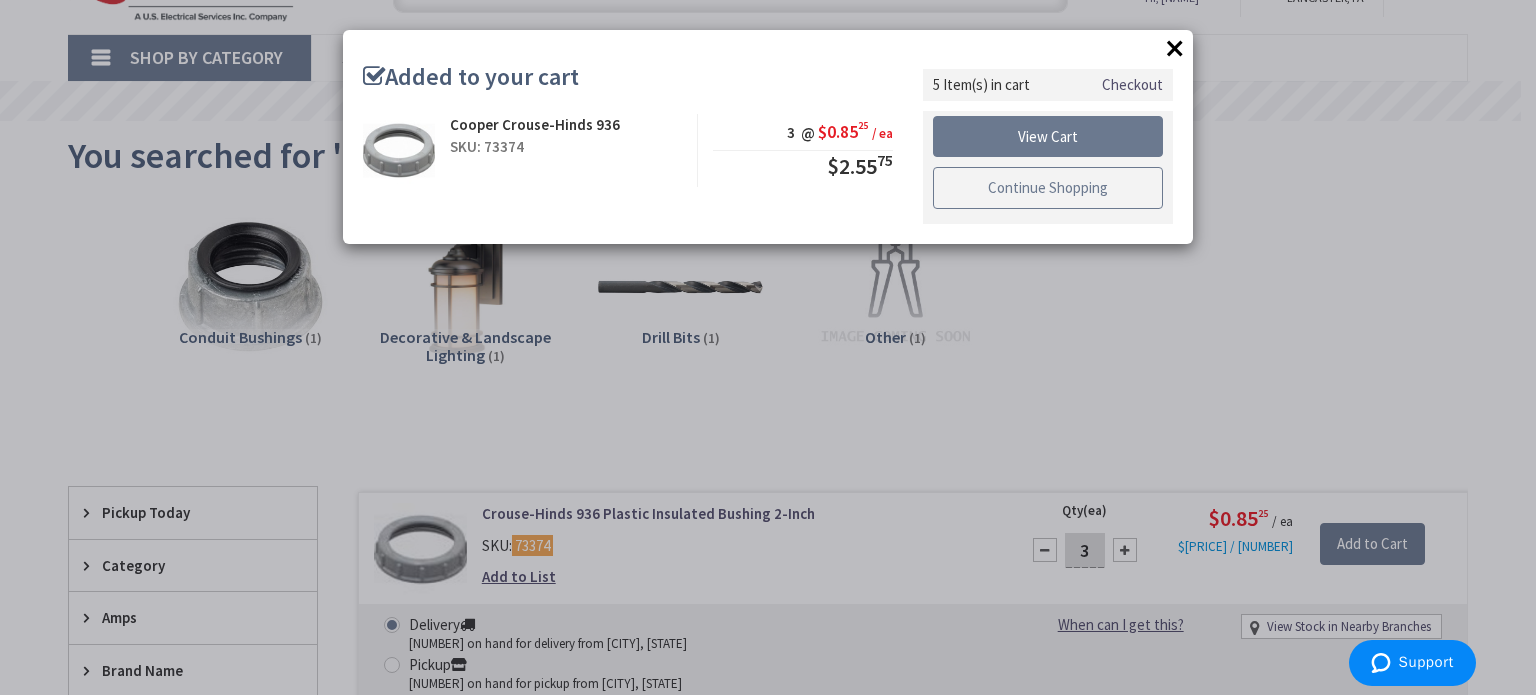 click on "Continue Shopping" at bounding box center [1048, 188] 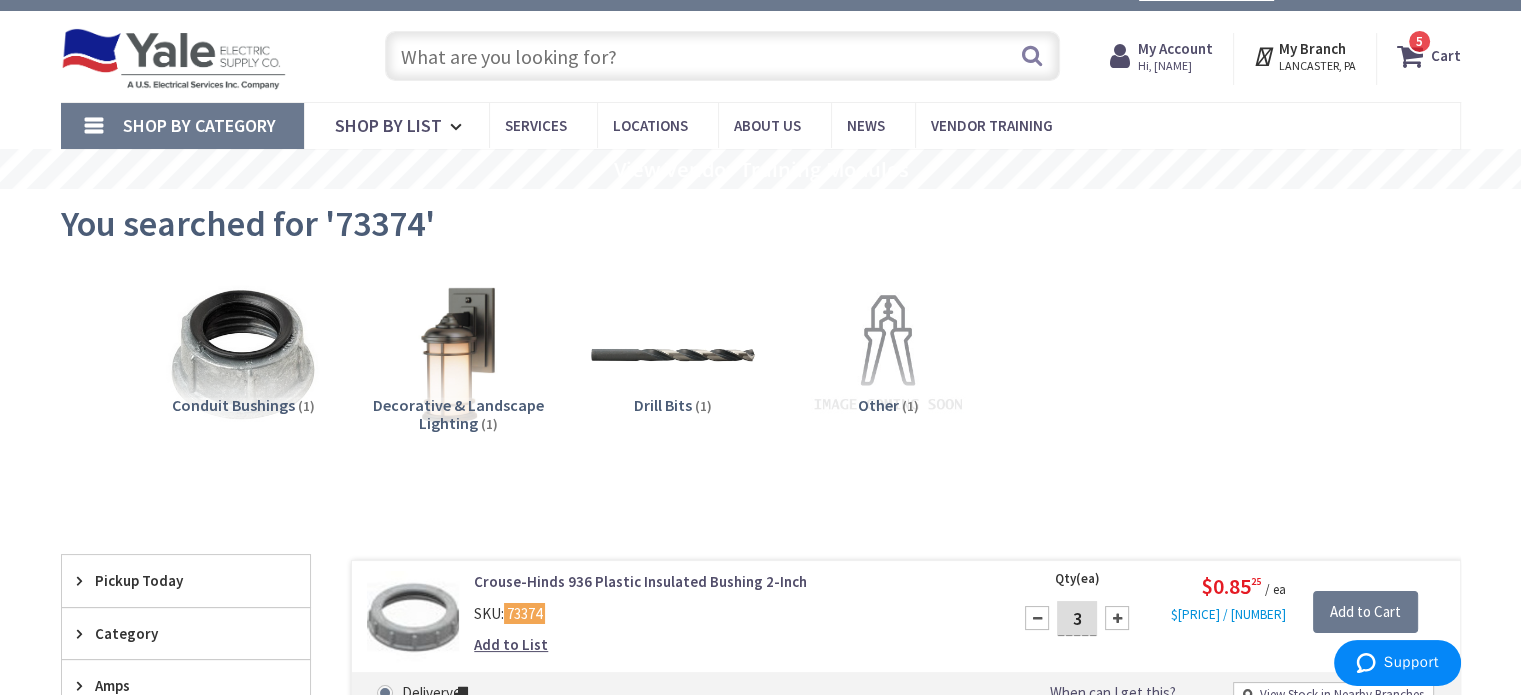scroll, scrollTop: 0, scrollLeft: 0, axis: both 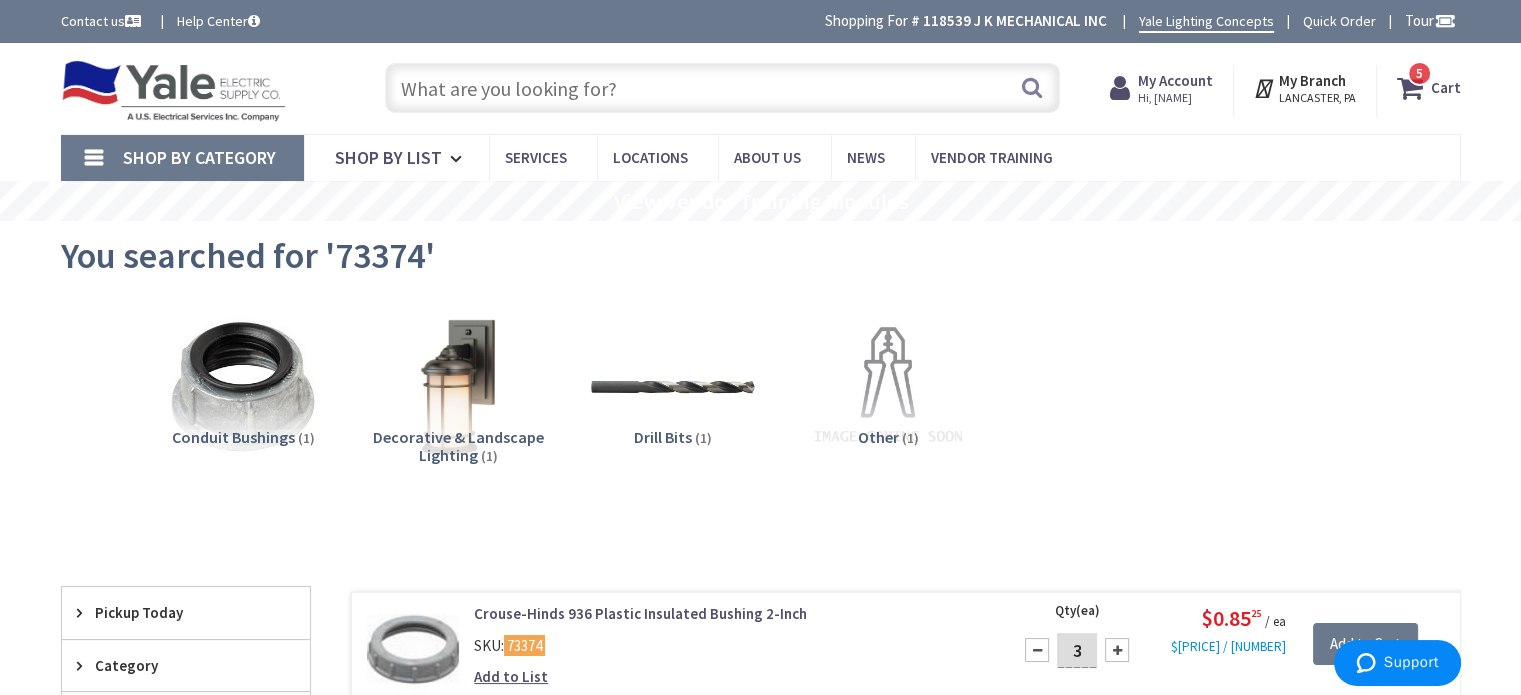 click at bounding box center (722, 88) 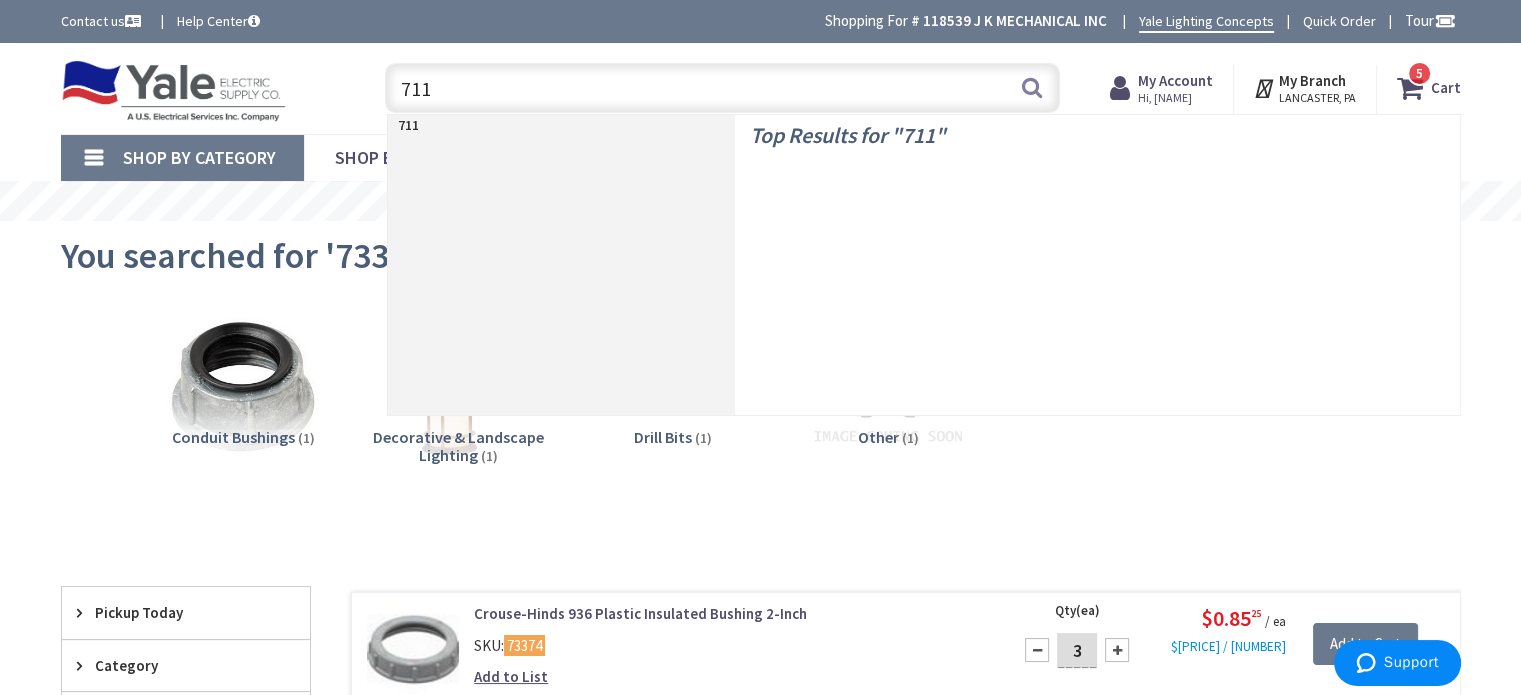 type on "7110" 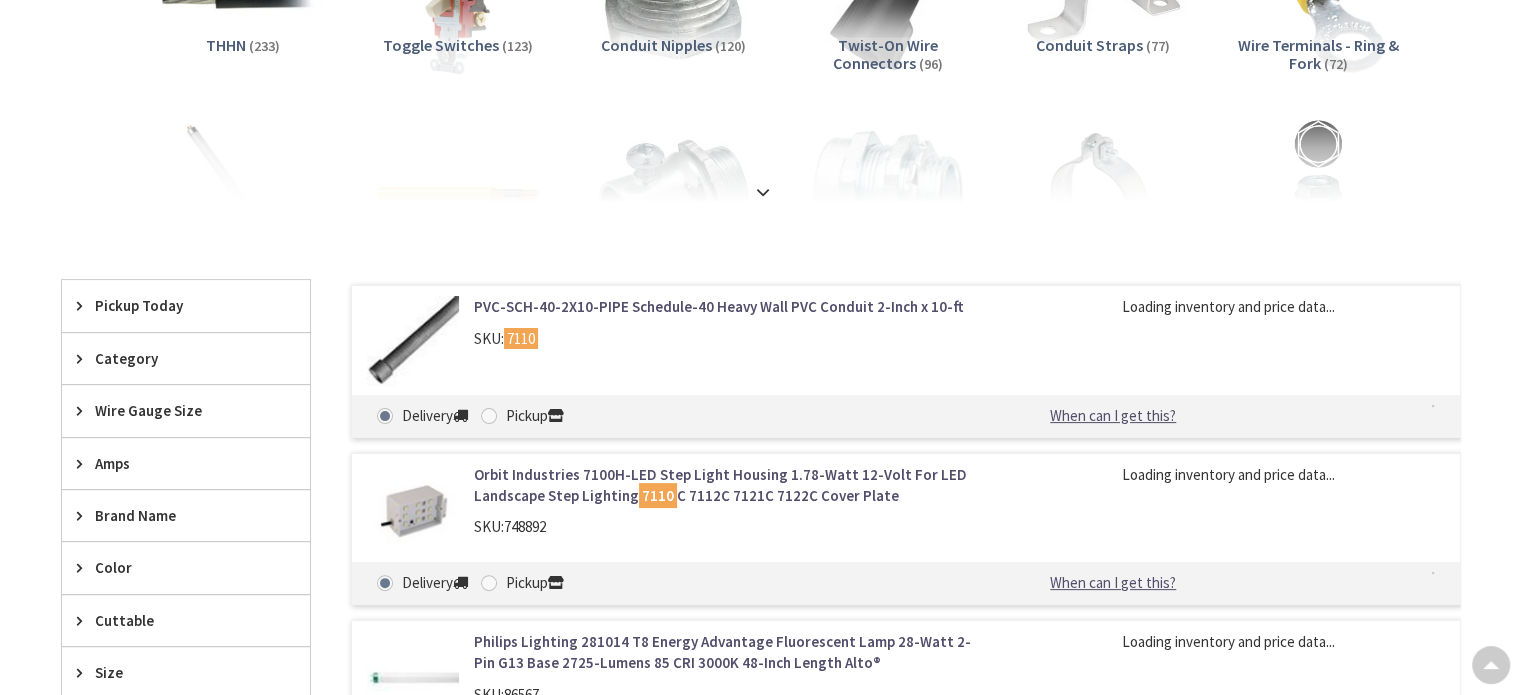 scroll, scrollTop: 400, scrollLeft: 0, axis: vertical 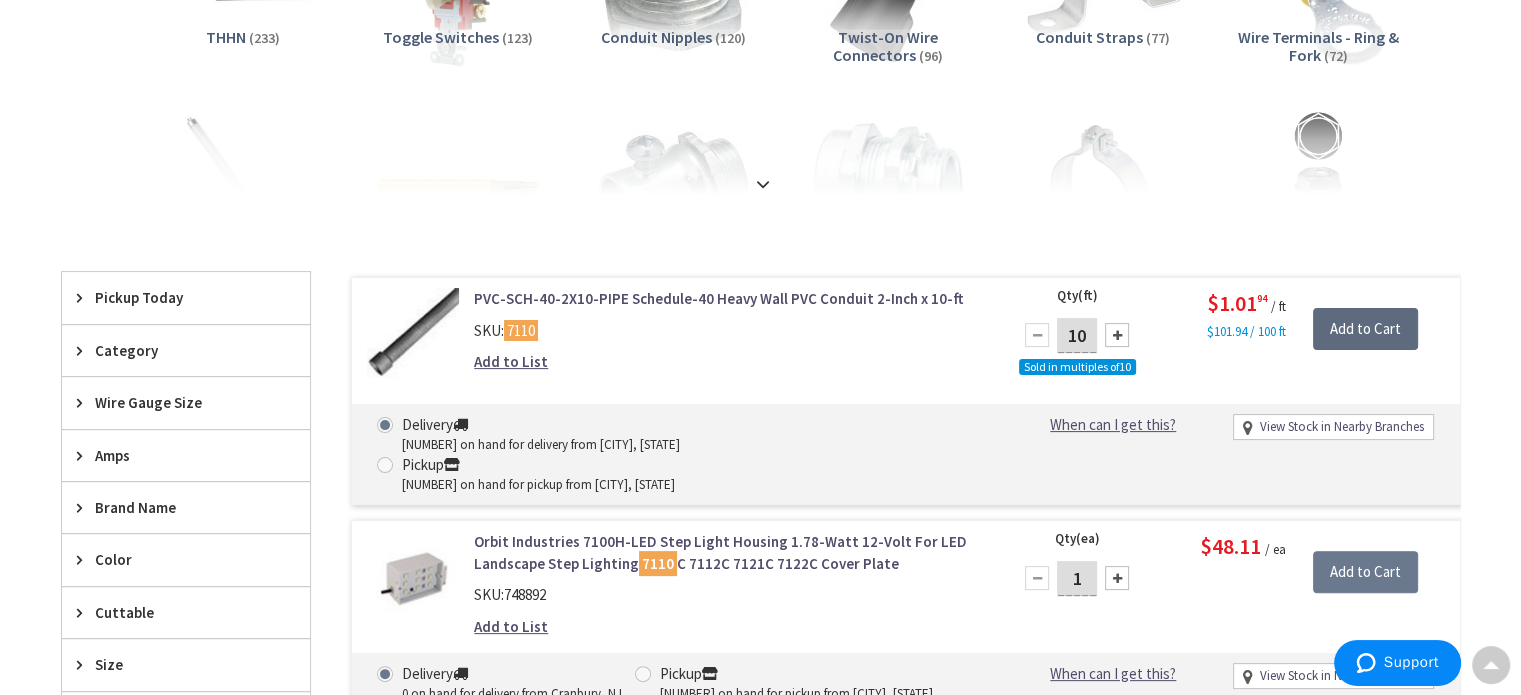 click on "Add to Cart" at bounding box center (1365, 329) 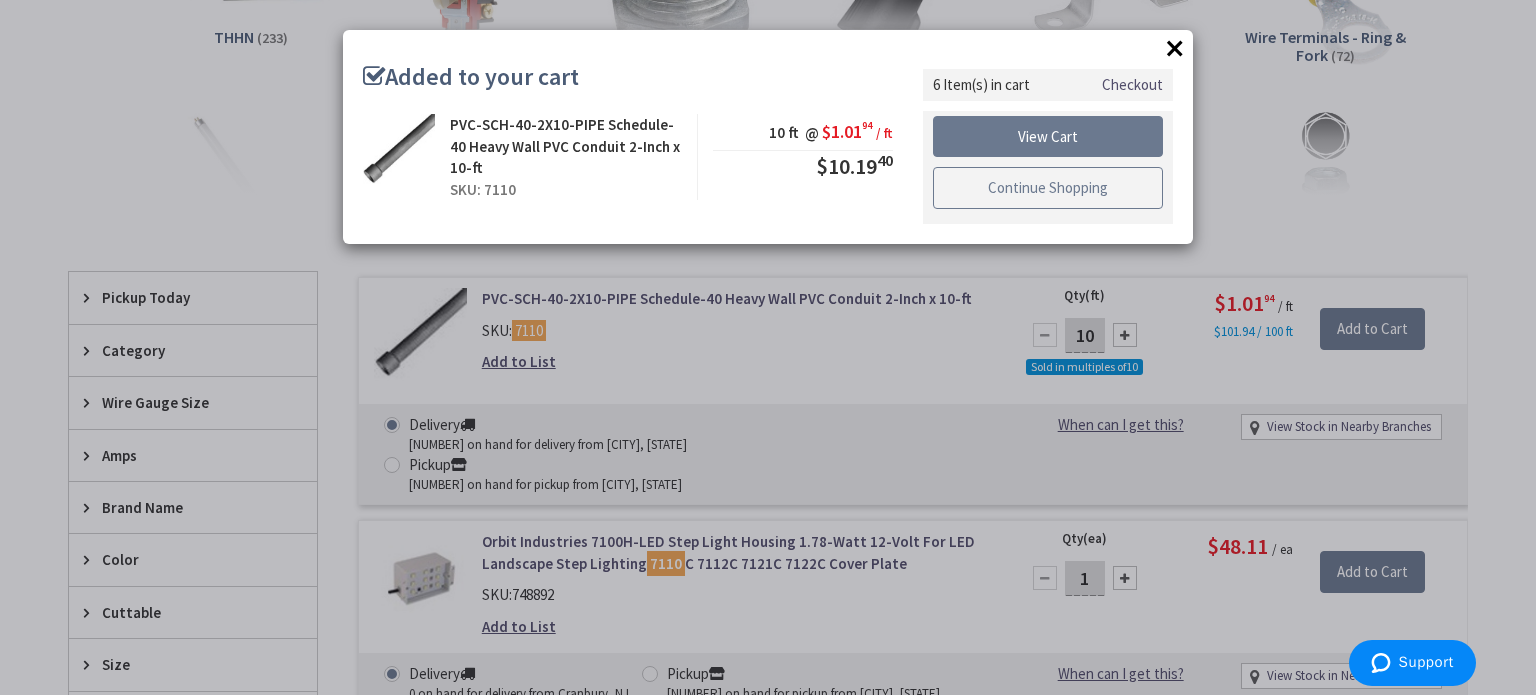 click on "Continue Shopping" at bounding box center [1048, 188] 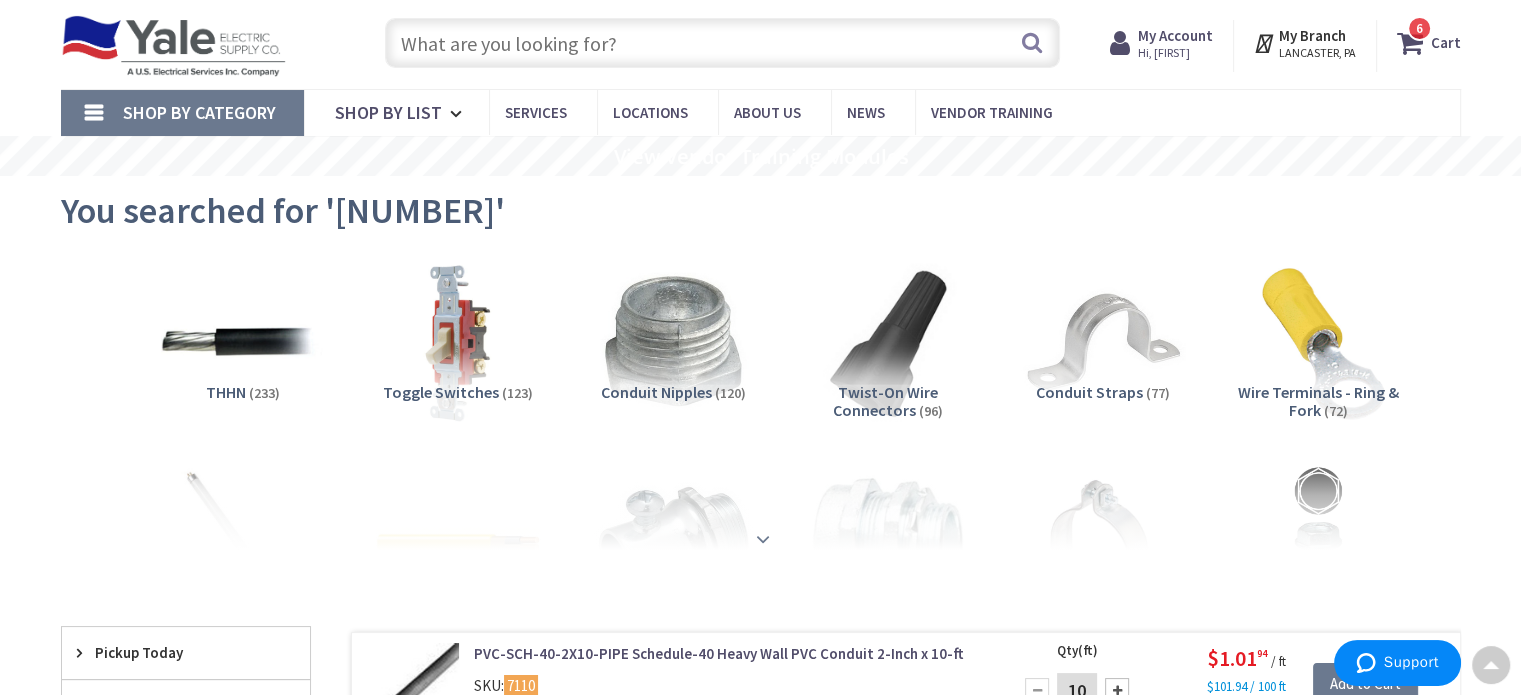 scroll, scrollTop: 0, scrollLeft: 0, axis: both 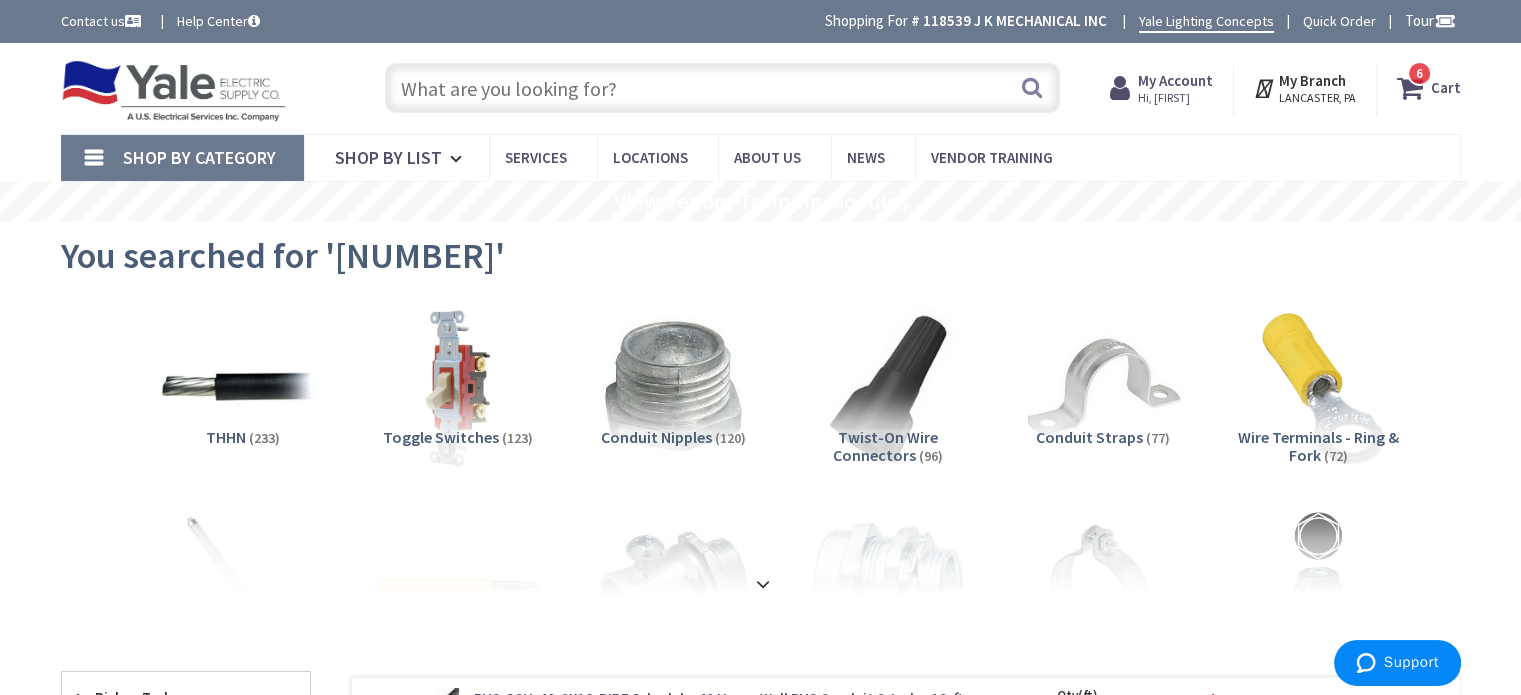click at bounding box center (722, 88) 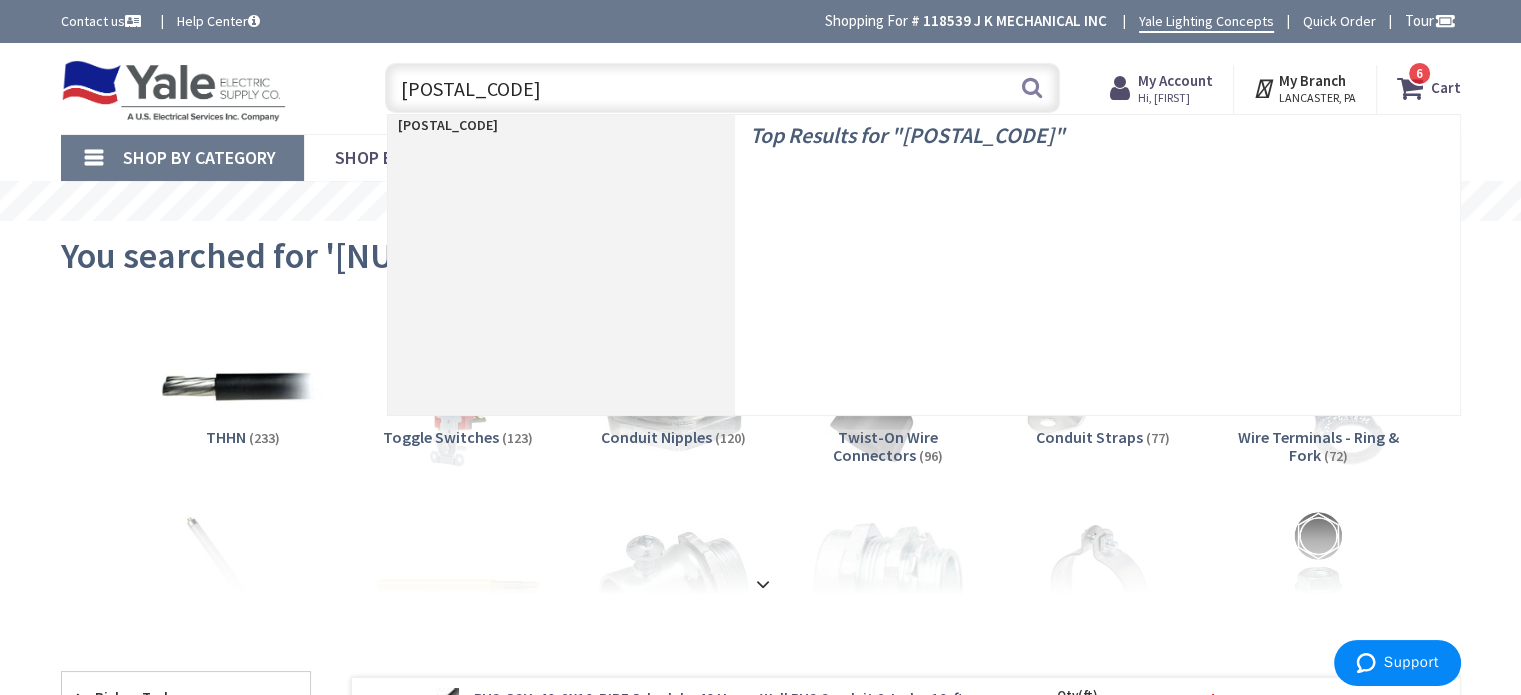 type on "250131" 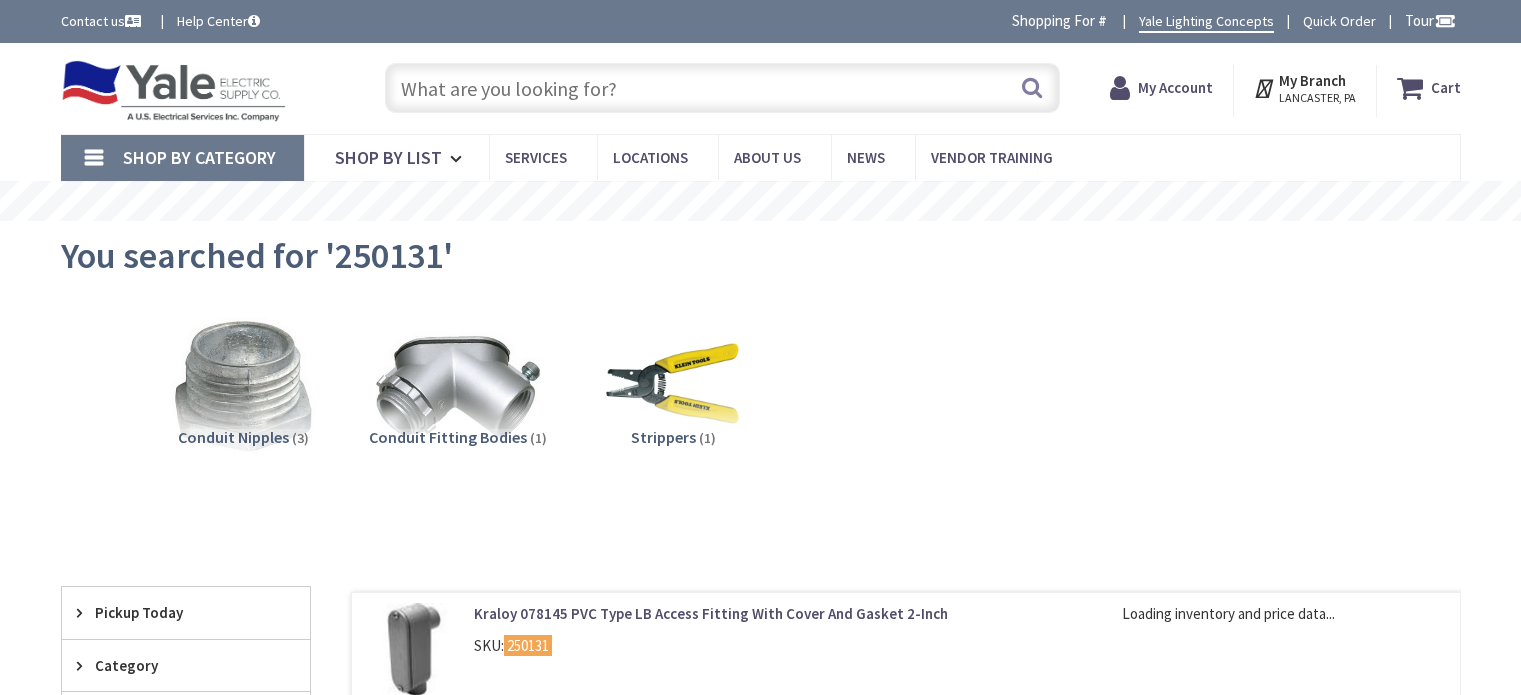 scroll, scrollTop: 0, scrollLeft: 0, axis: both 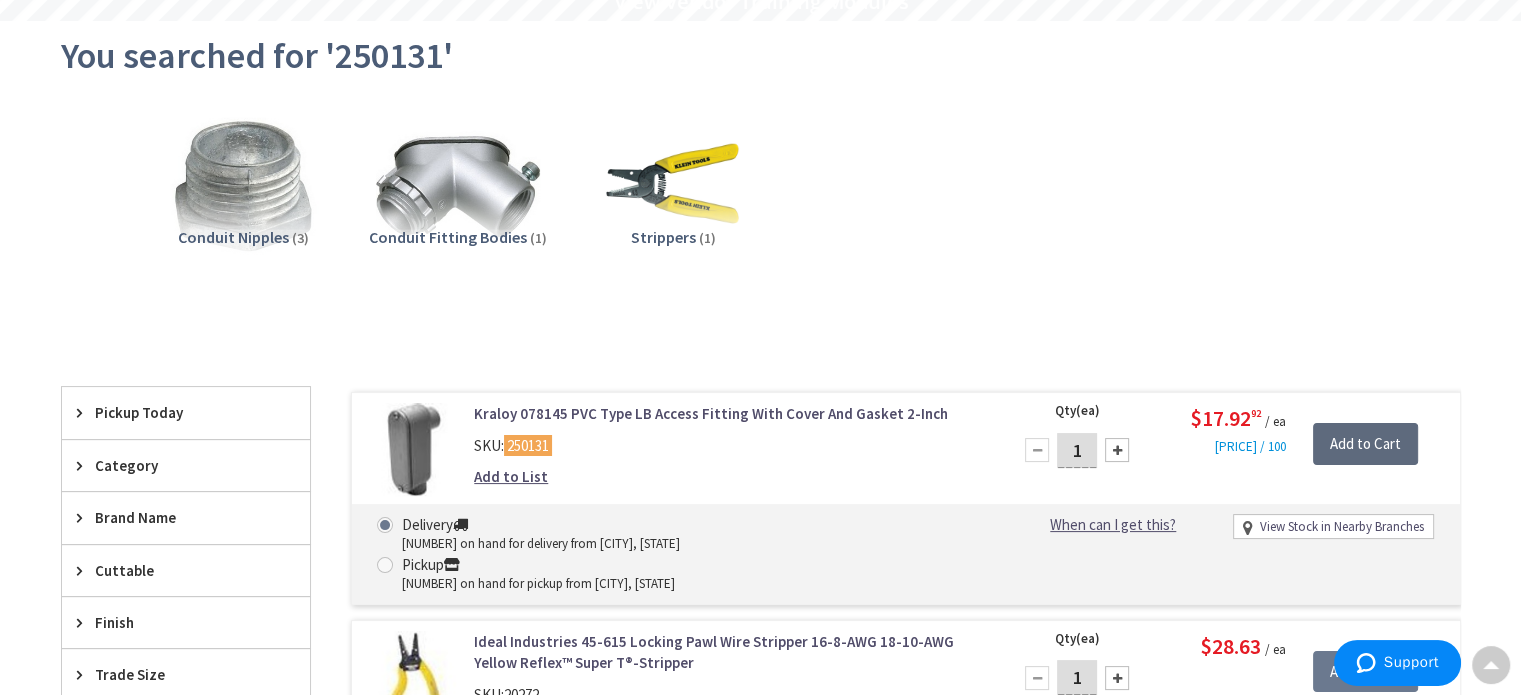 click on "Add to Cart" at bounding box center (1365, 444) 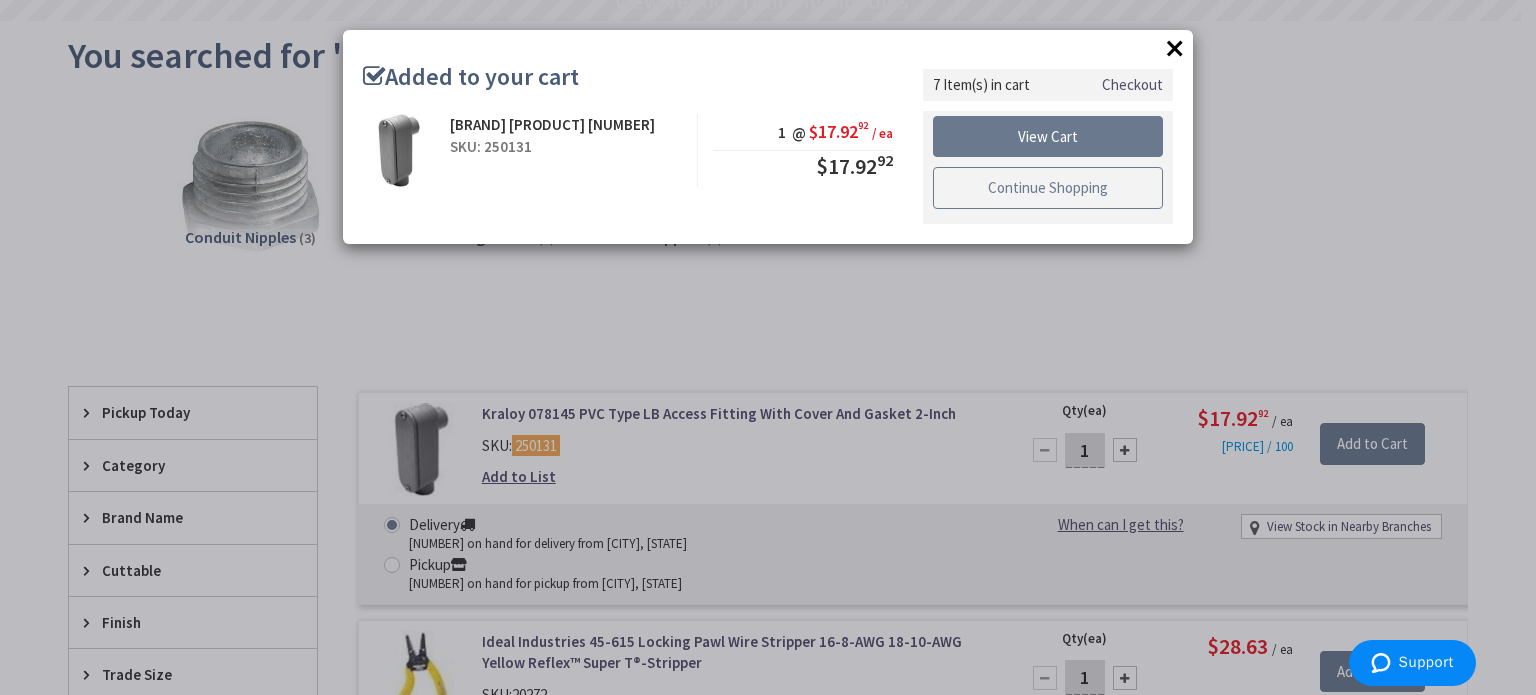 click on "Continue Shopping" at bounding box center (1048, 188) 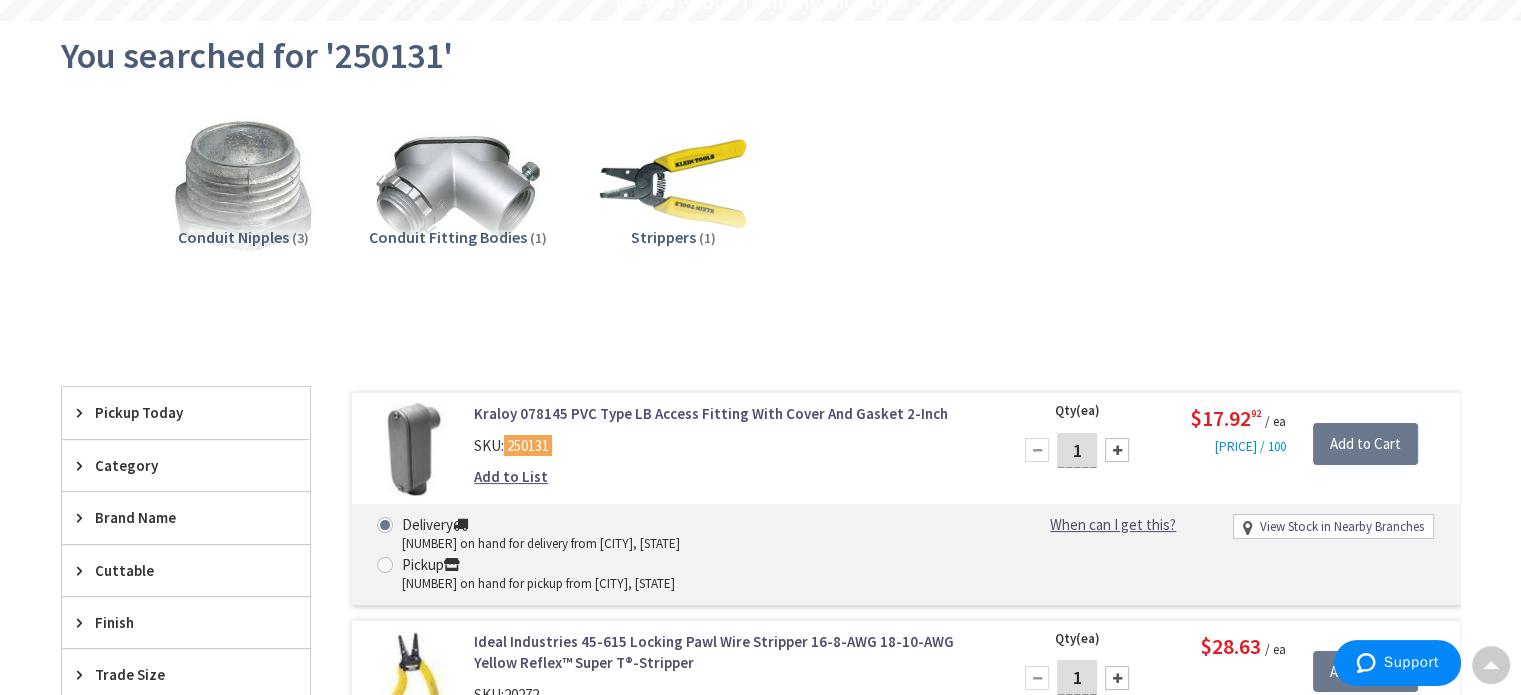scroll, scrollTop: 0, scrollLeft: 0, axis: both 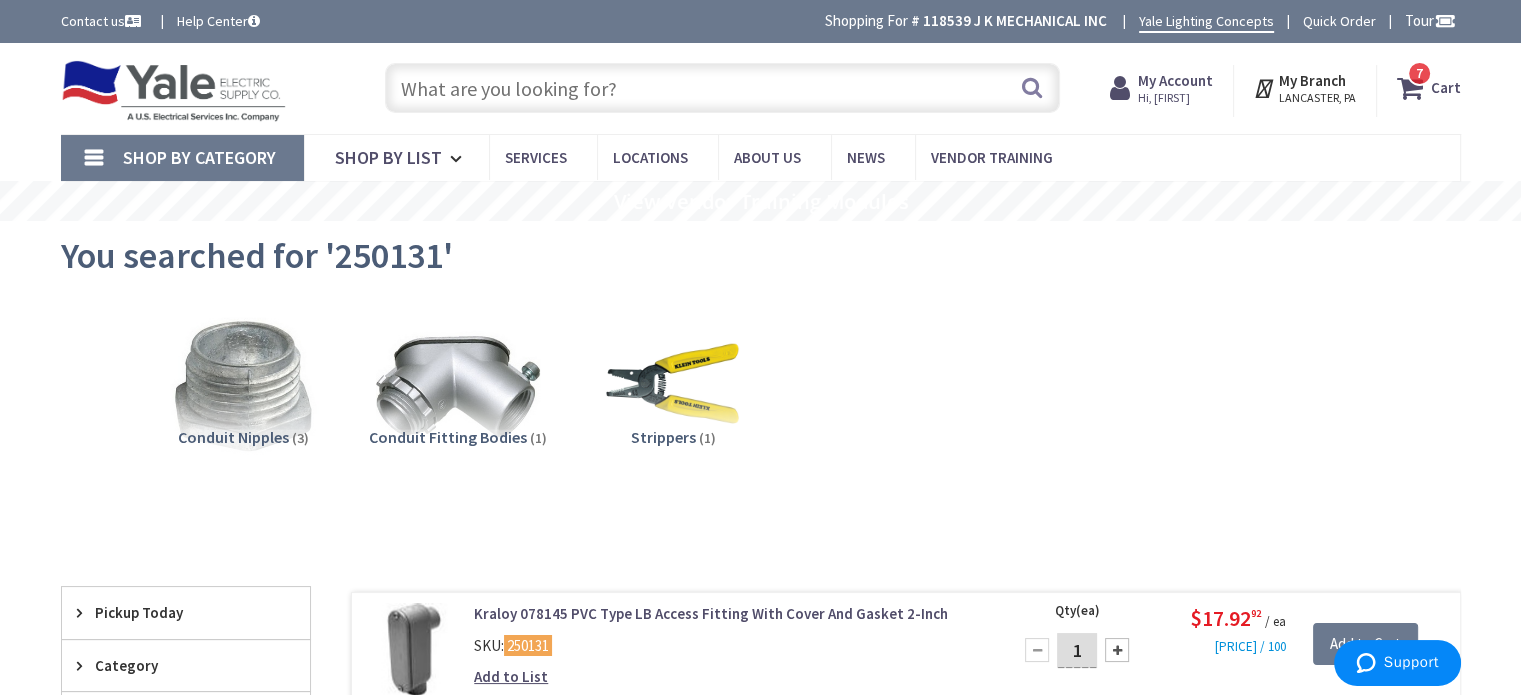 click at bounding box center [722, 88] 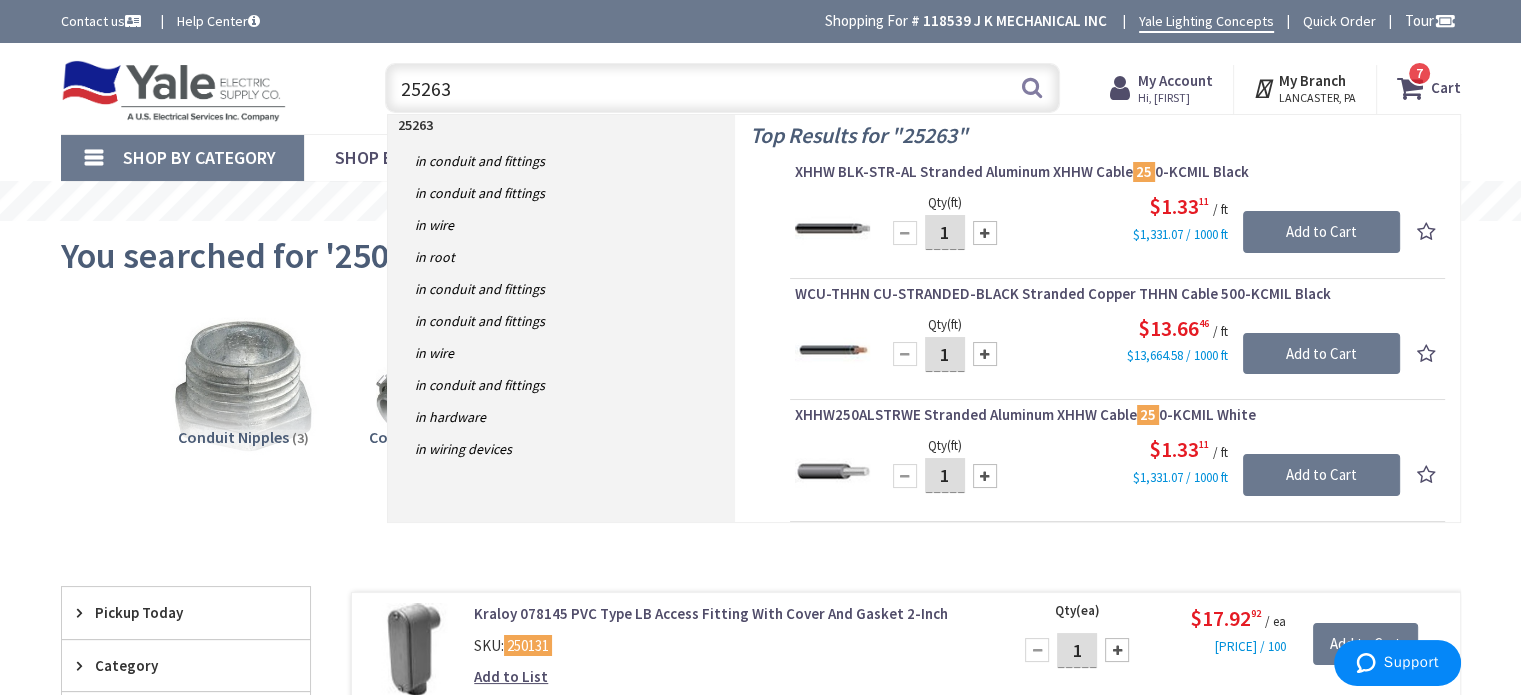 type on "252631" 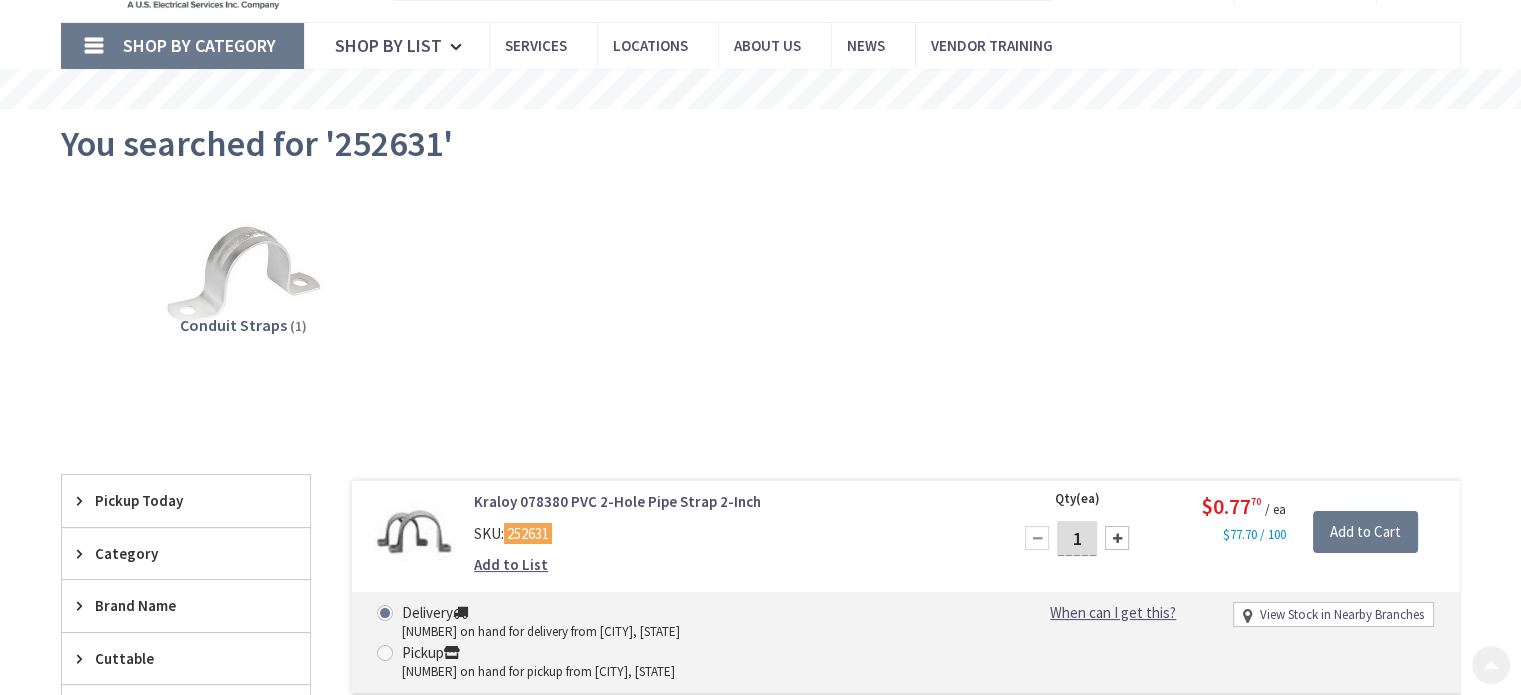 scroll, scrollTop: 200, scrollLeft: 0, axis: vertical 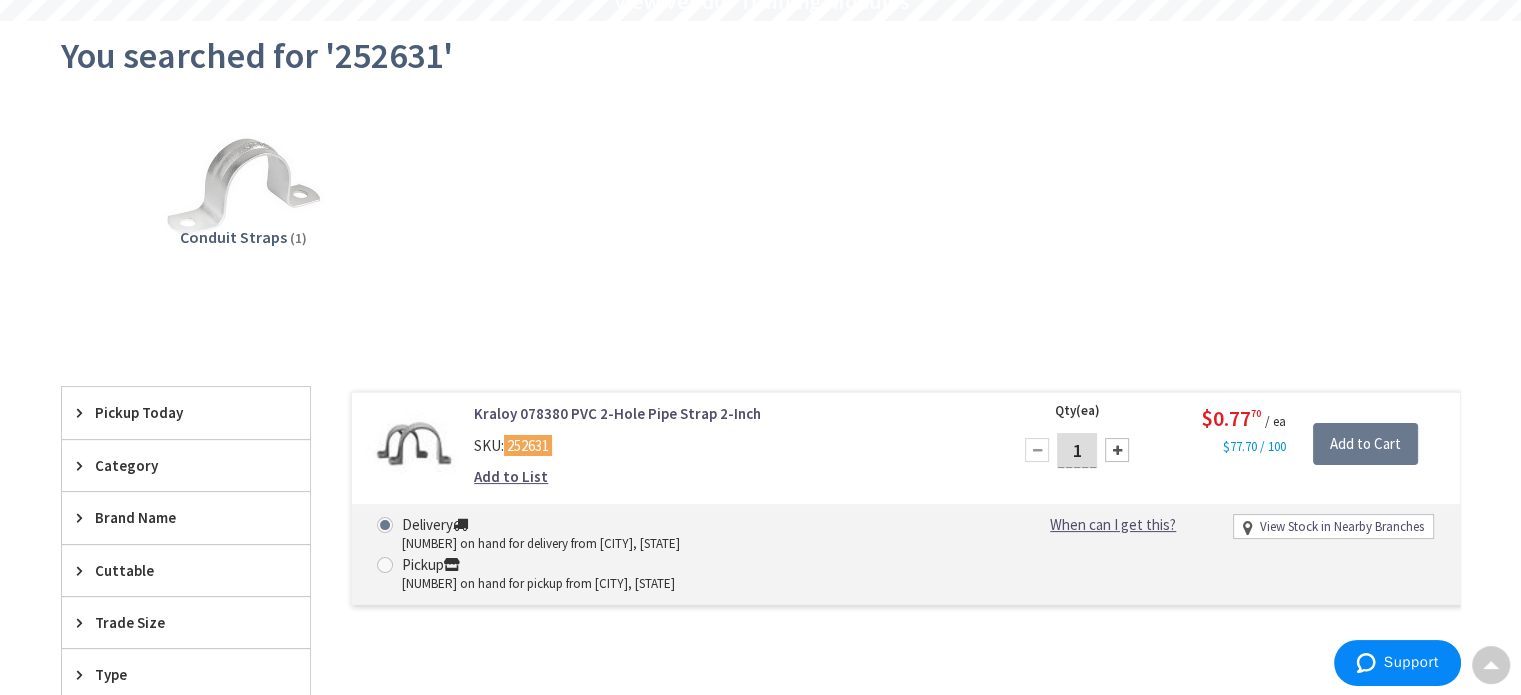 click at bounding box center [1117, 450] 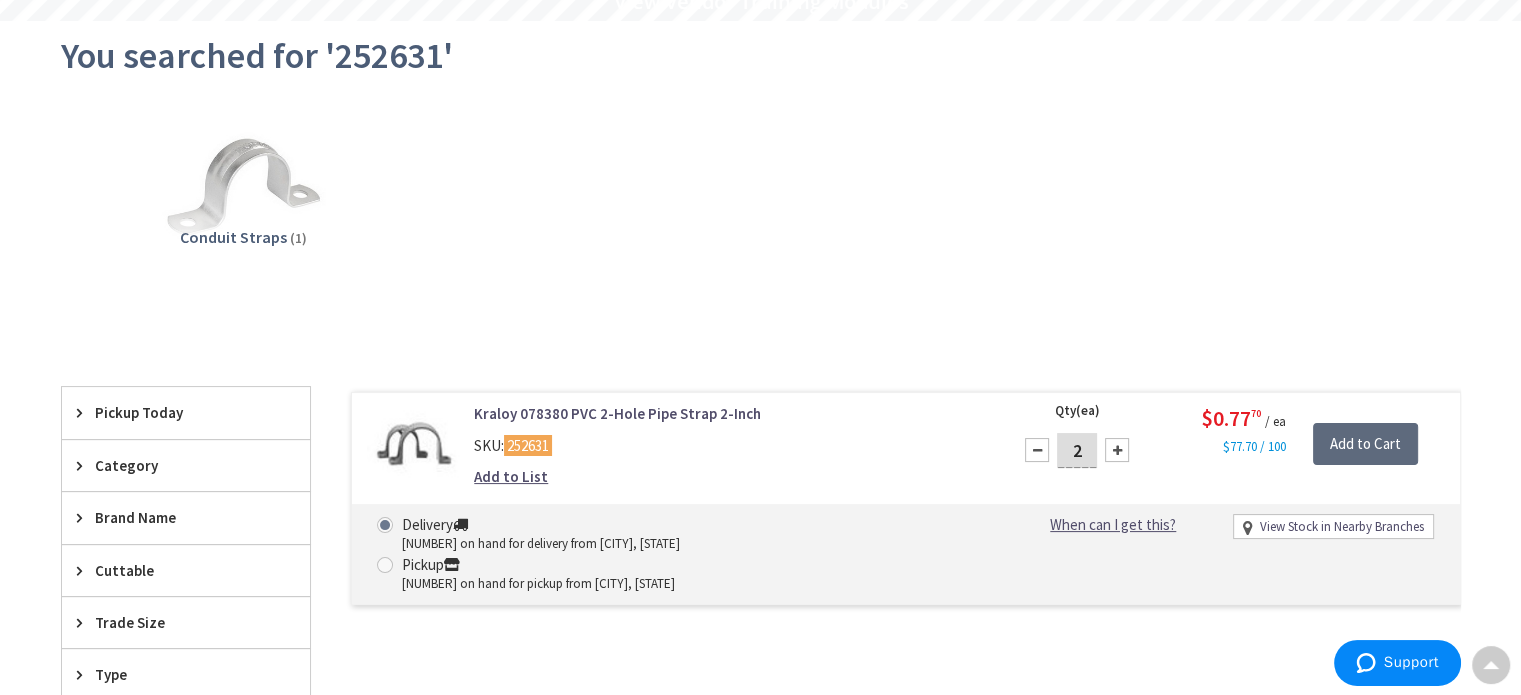 click on "Add to Cart" at bounding box center (1365, 444) 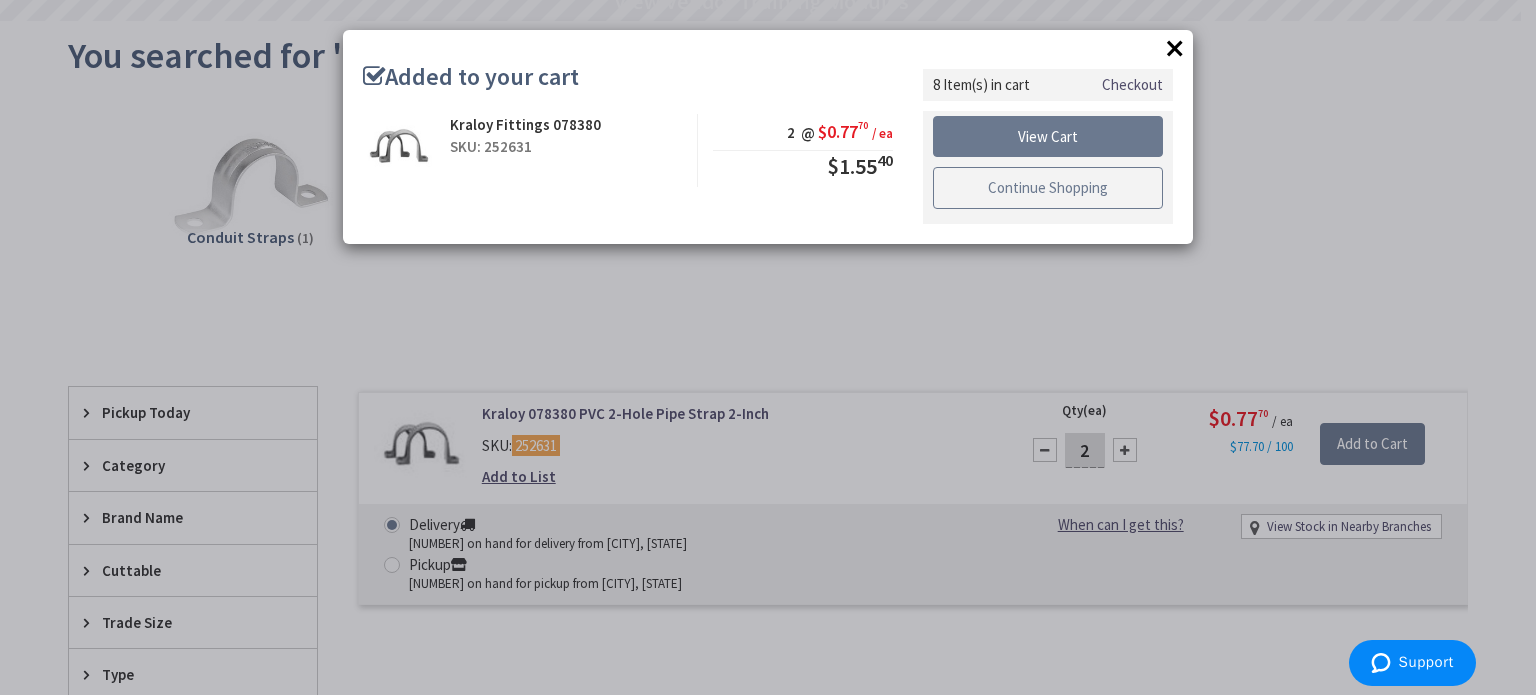 click on "Continue Shopping" at bounding box center [1048, 188] 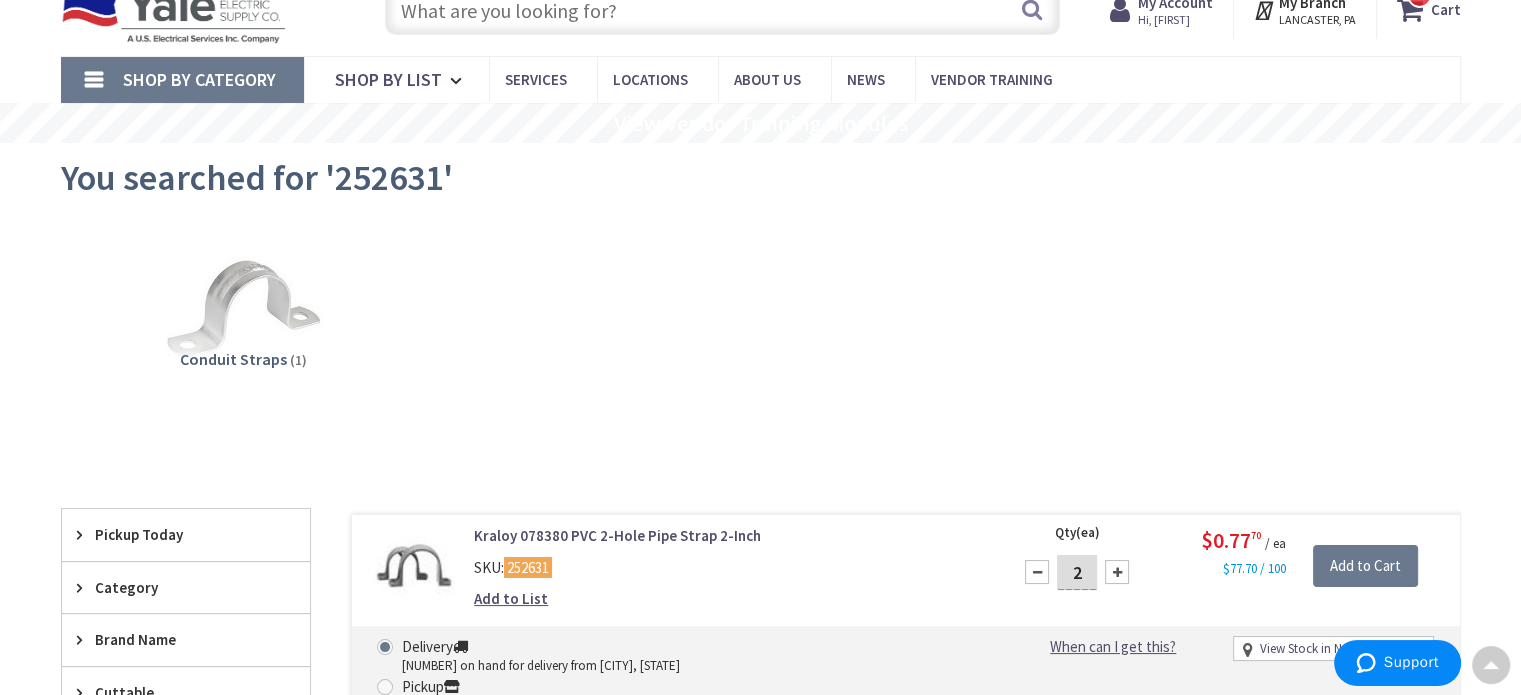 scroll, scrollTop: 0, scrollLeft: 0, axis: both 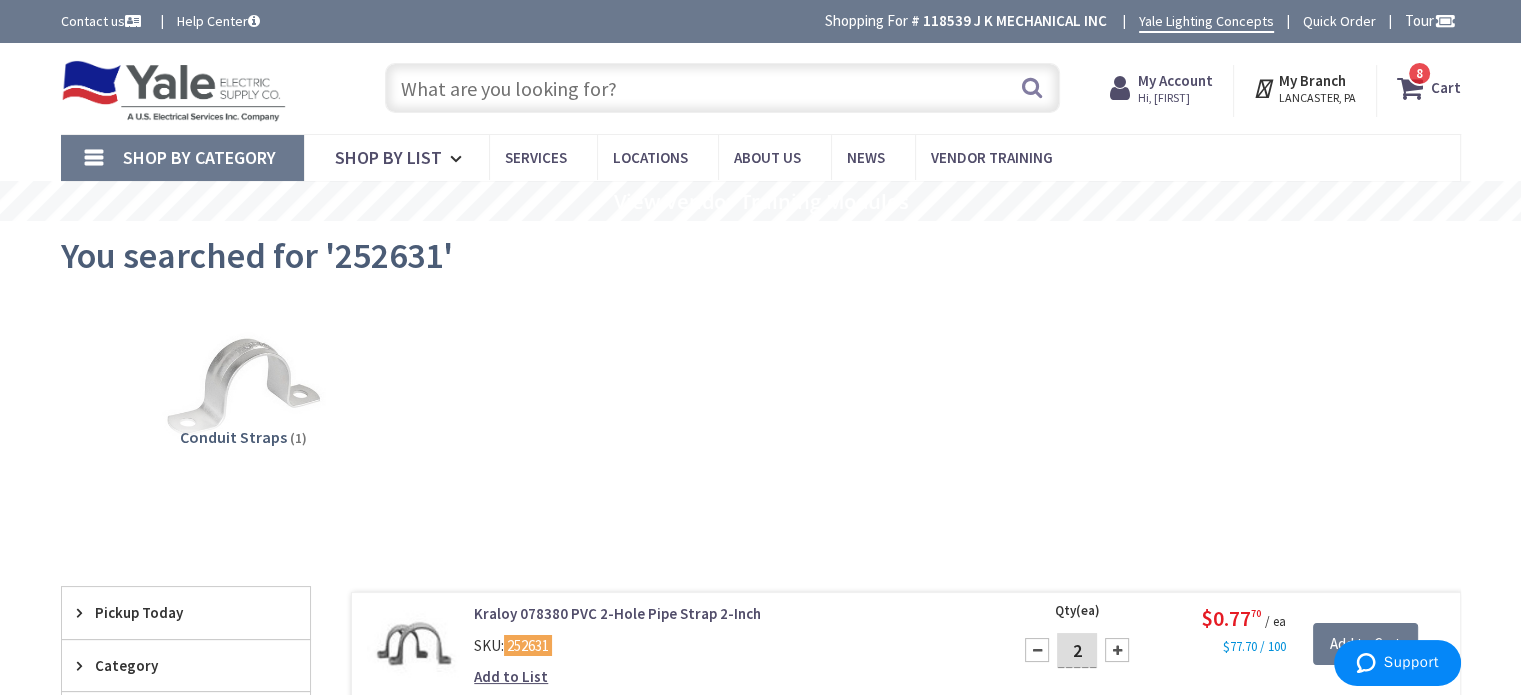 click at bounding box center (722, 88) 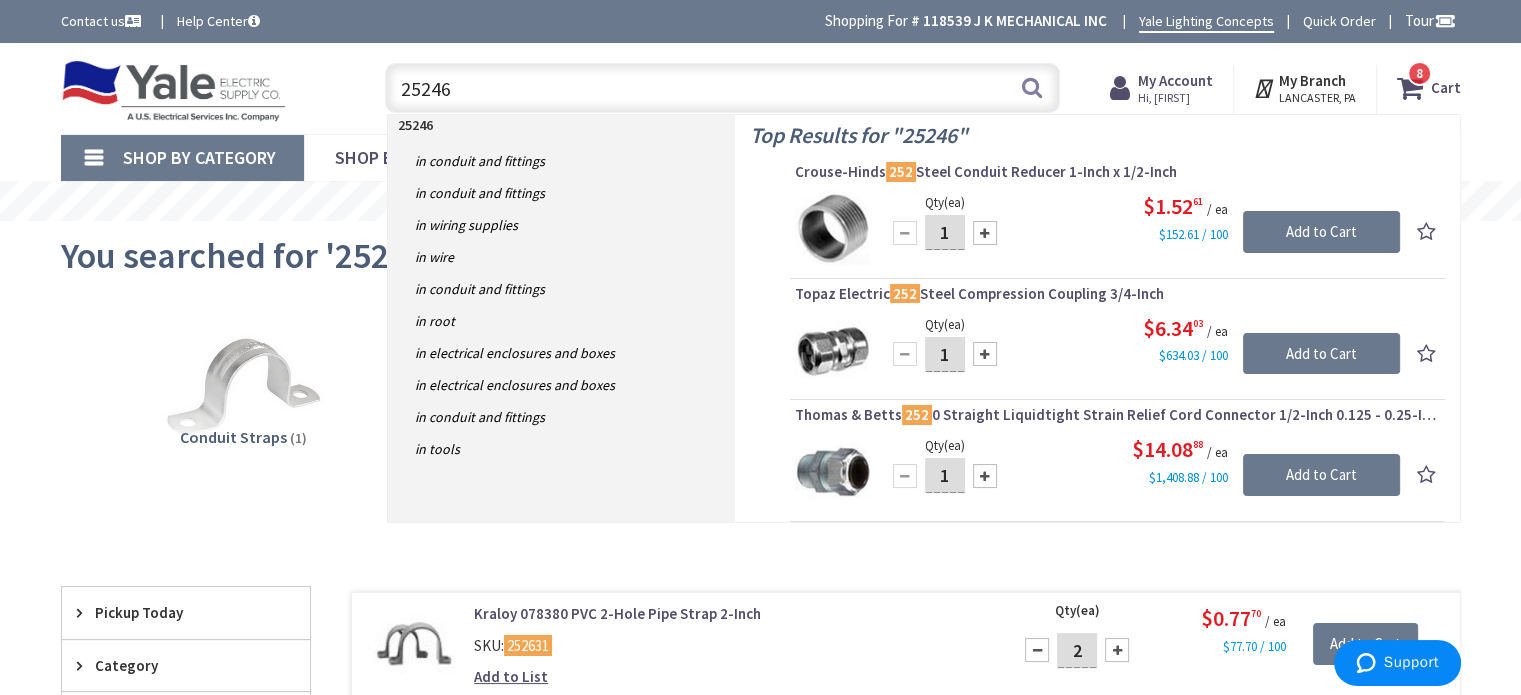 type on "252462" 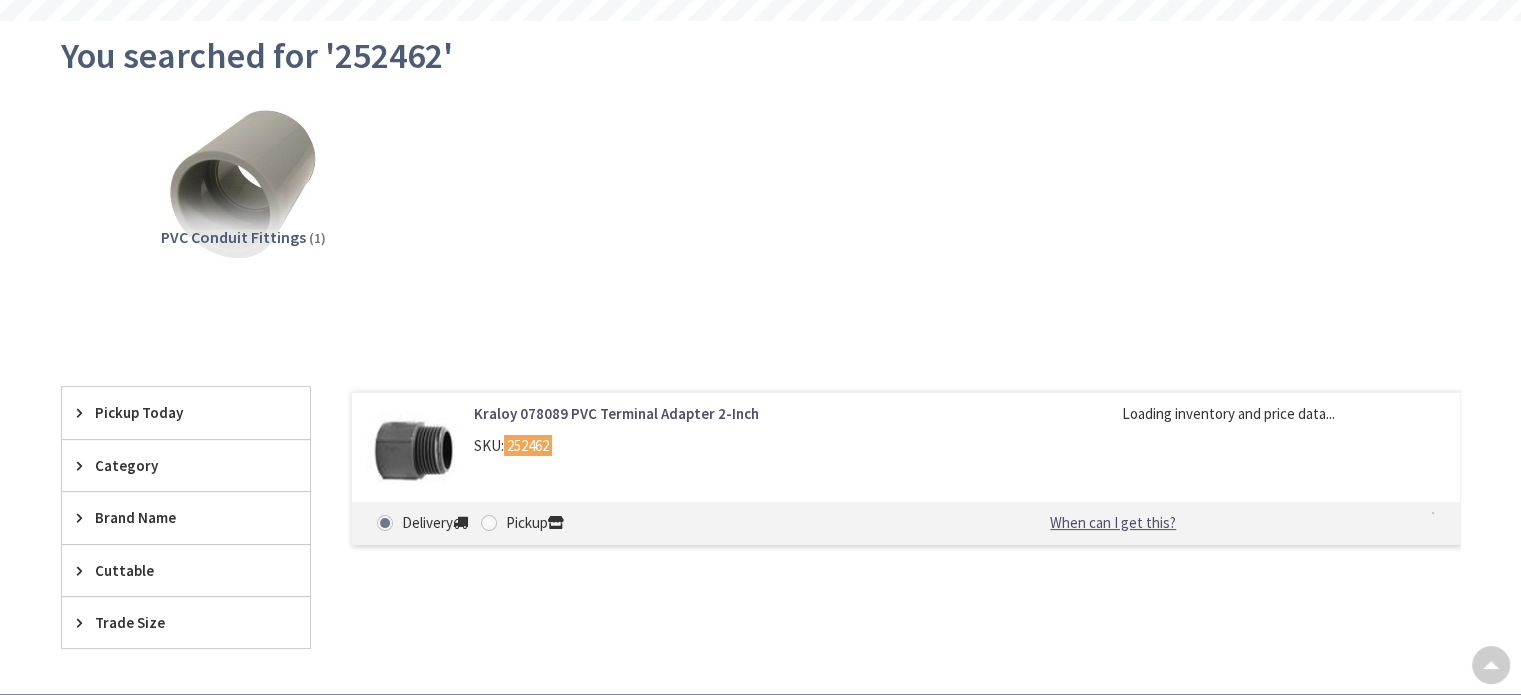 scroll, scrollTop: 200, scrollLeft: 0, axis: vertical 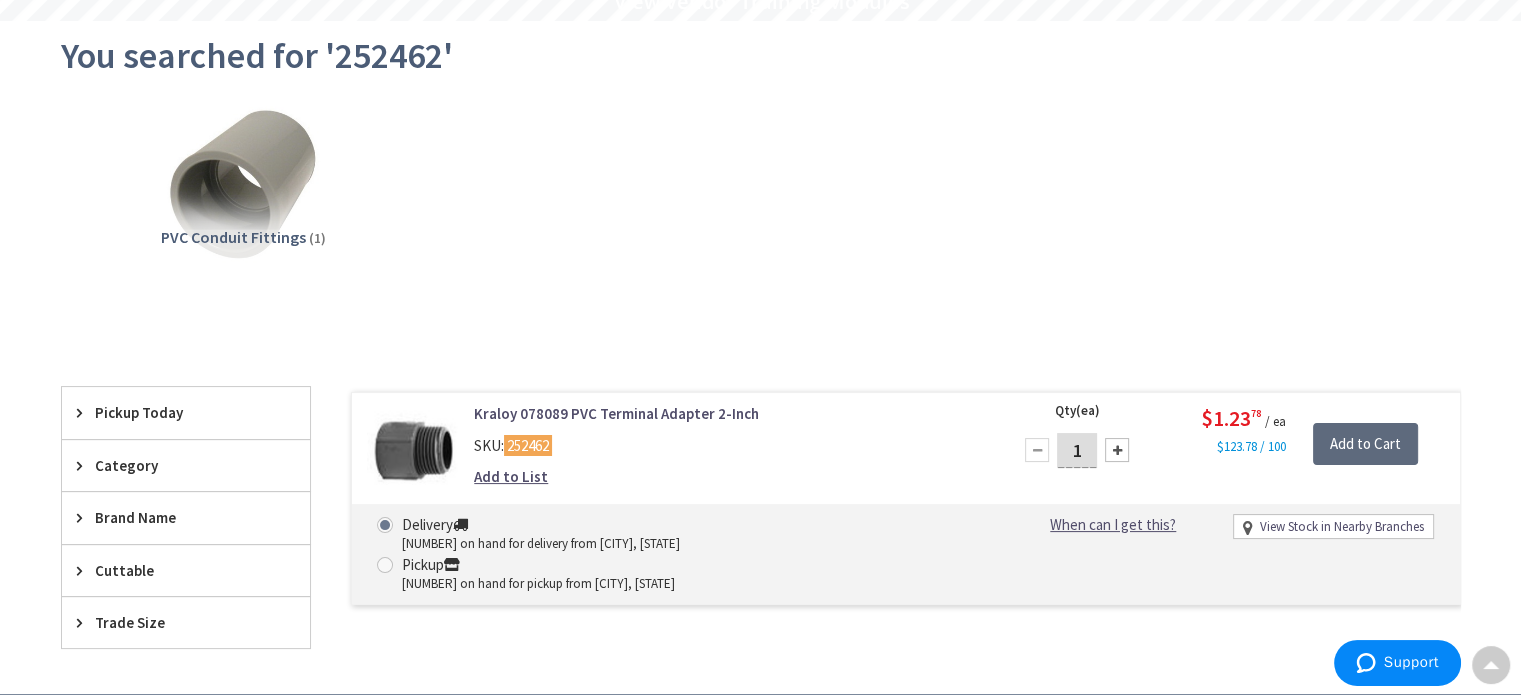 click on "Add to Cart" at bounding box center (1365, 444) 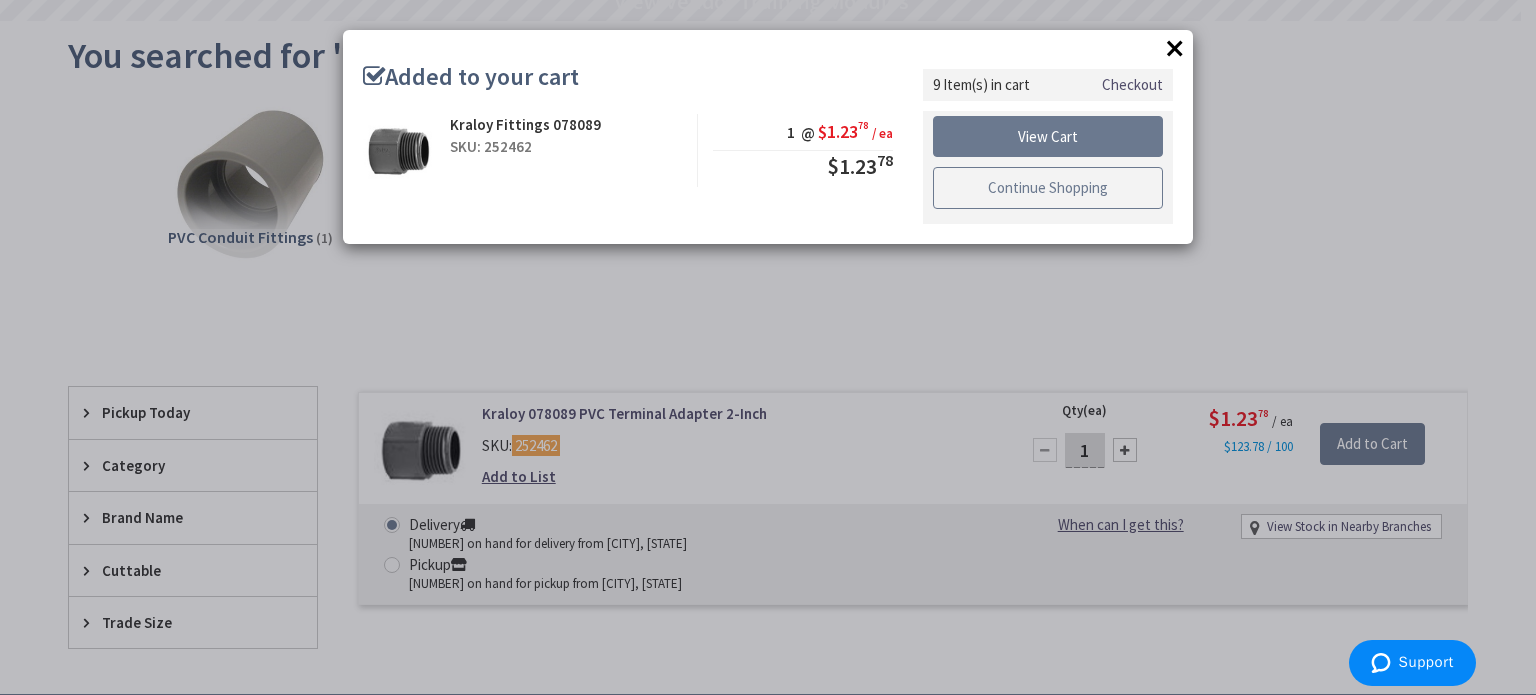 click on "Continue Shopping" at bounding box center (1048, 188) 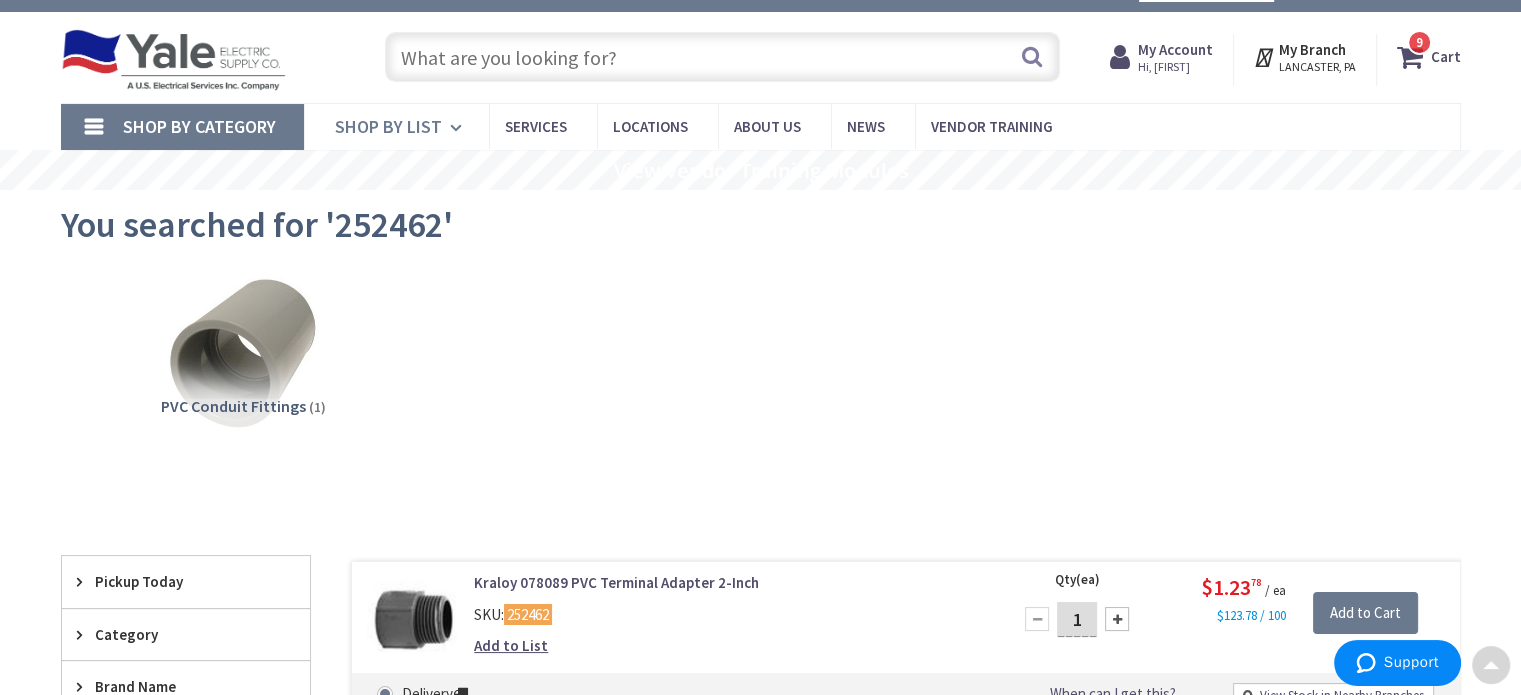 scroll, scrollTop: 0, scrollLeft: 0, axis: both 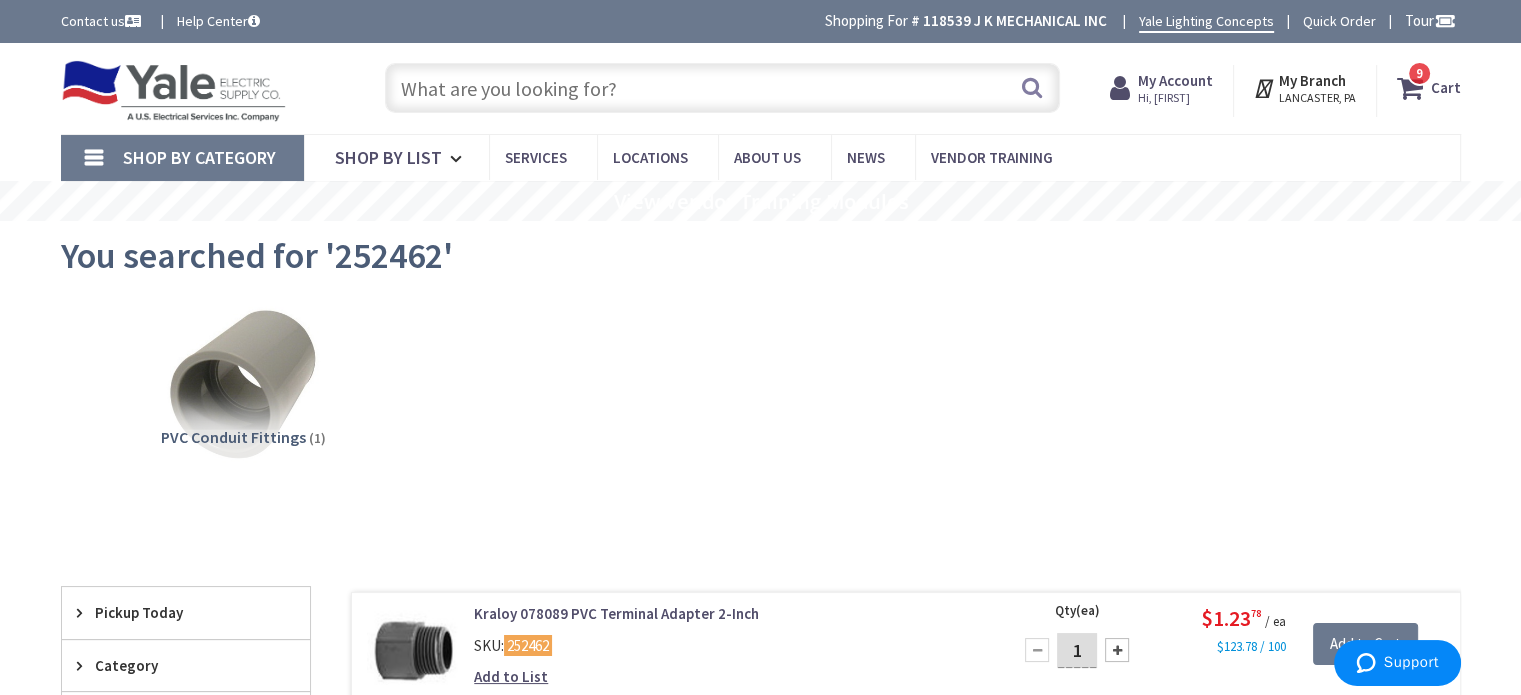 click at bounding box center [722, 88] 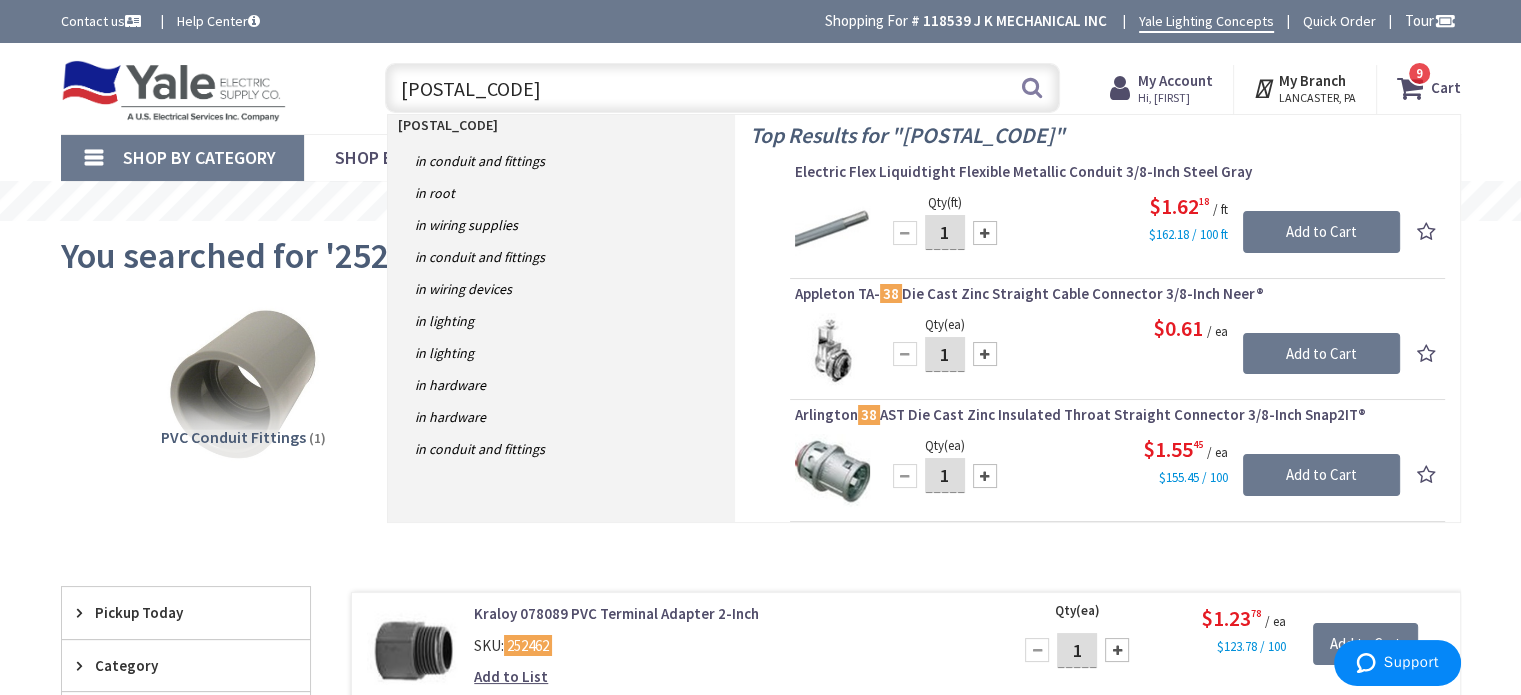 type on "380047" 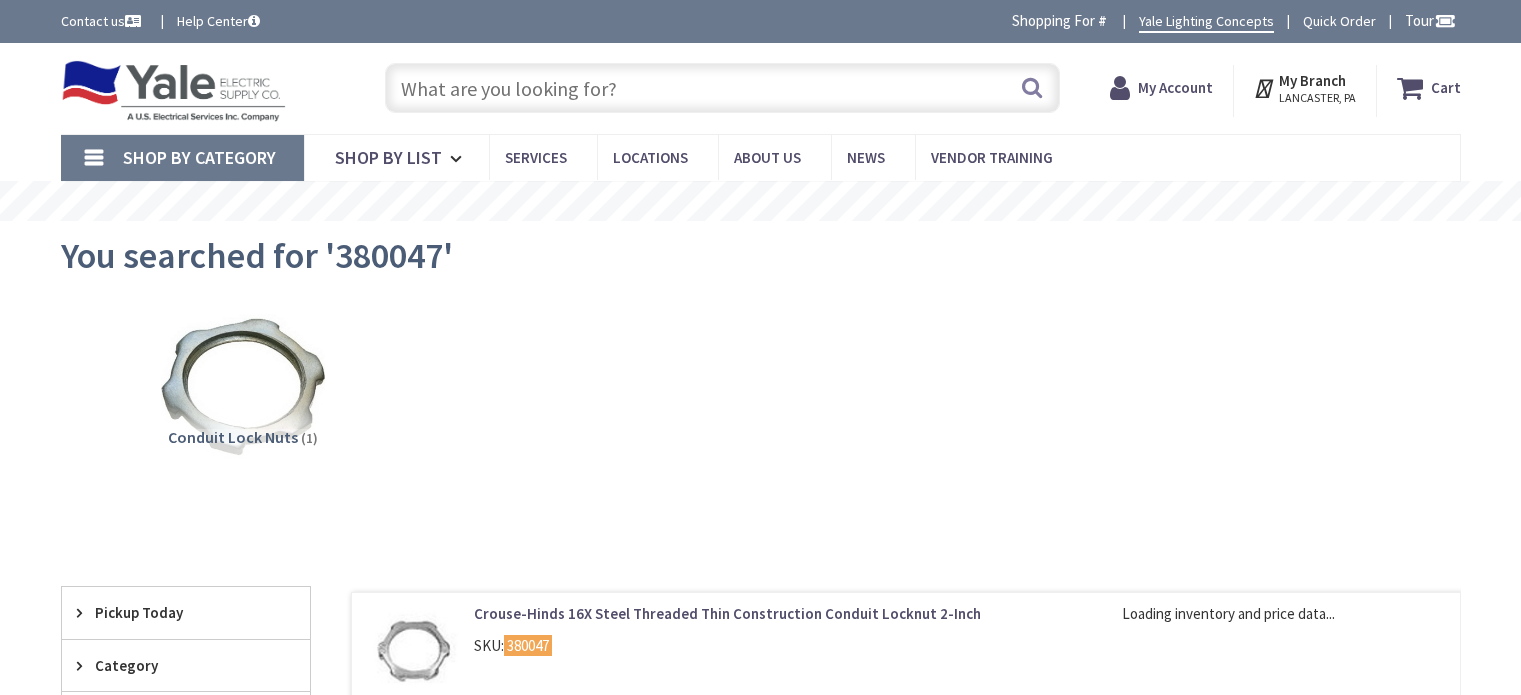 scroll, scrollTop: 0, scrollLeft: 0, axis: both 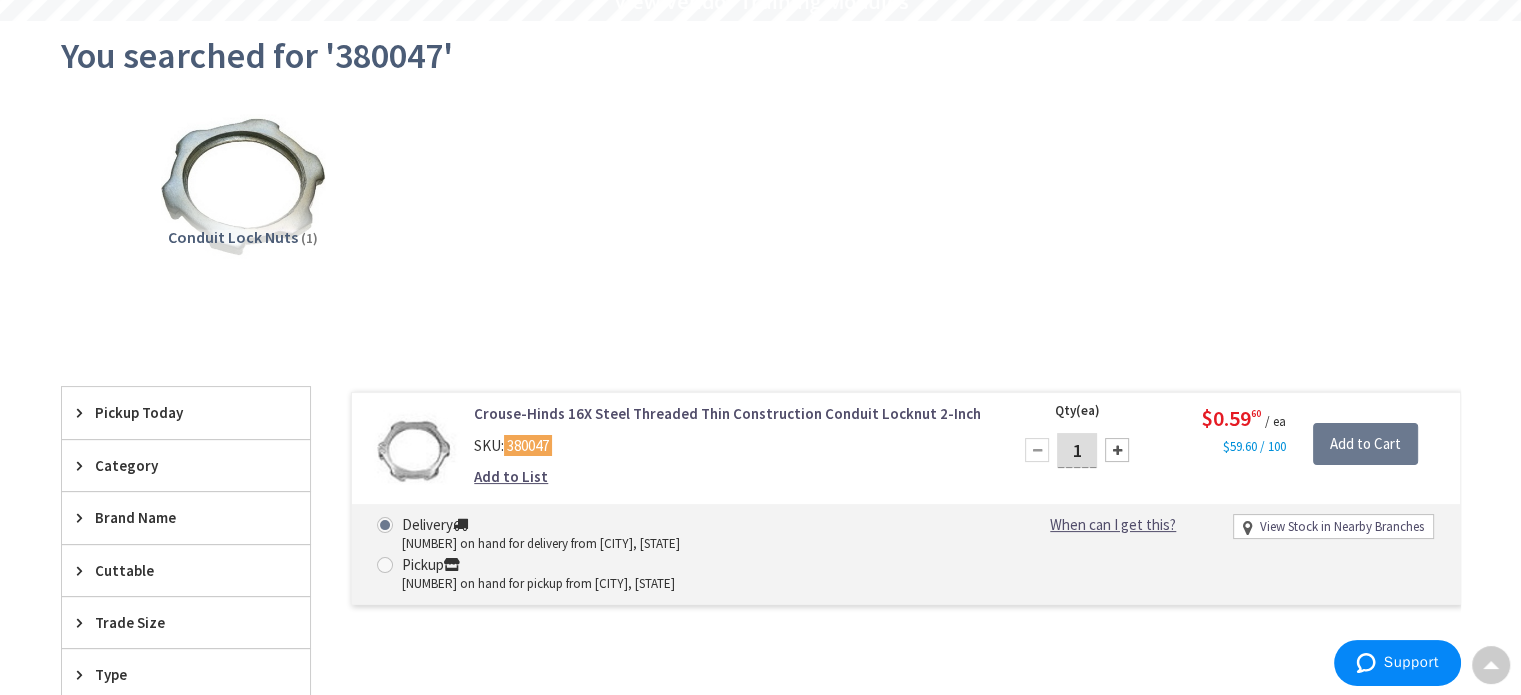 drag, startPoint x: 1111, startPoint y: 446, endPoint x: 1124, endPoint y: 462, distance: 20.615528 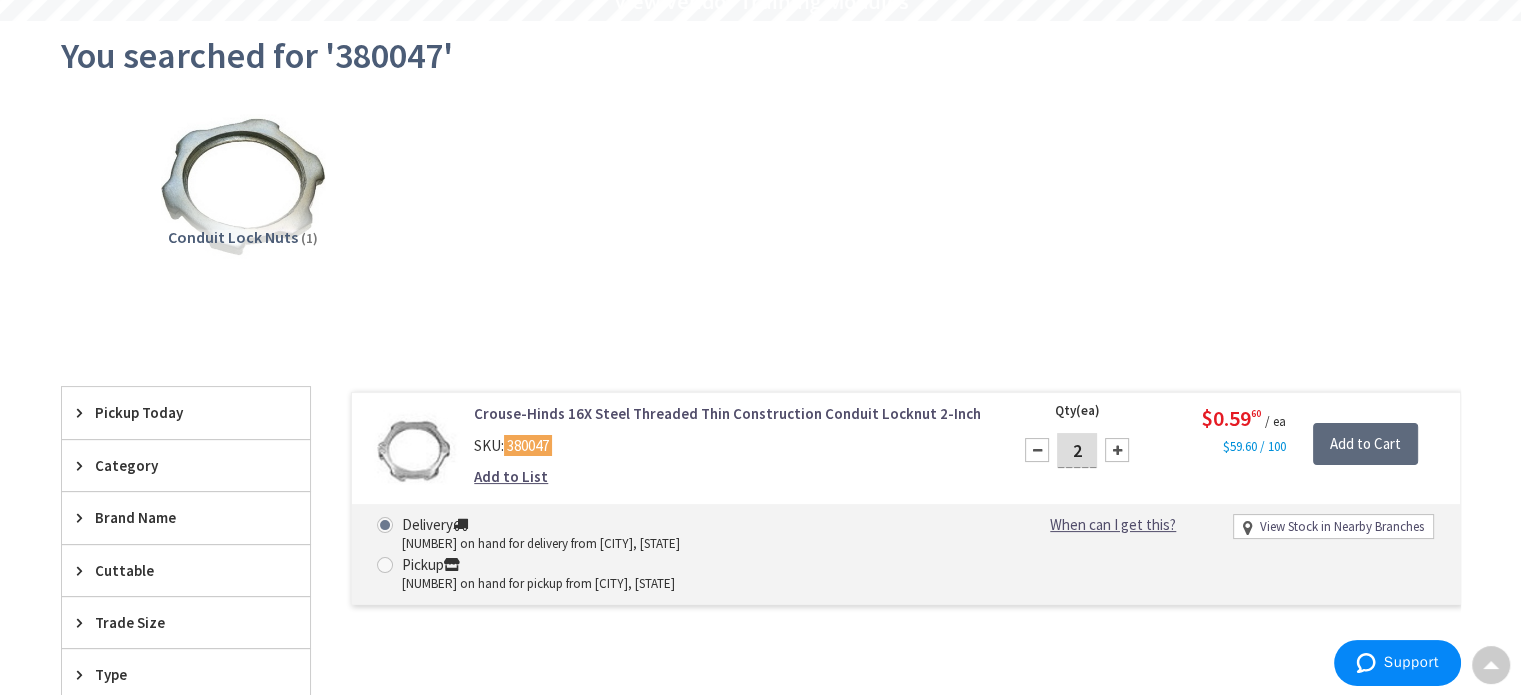 click on "Add to Cart" at bounding box center (1365, 444) 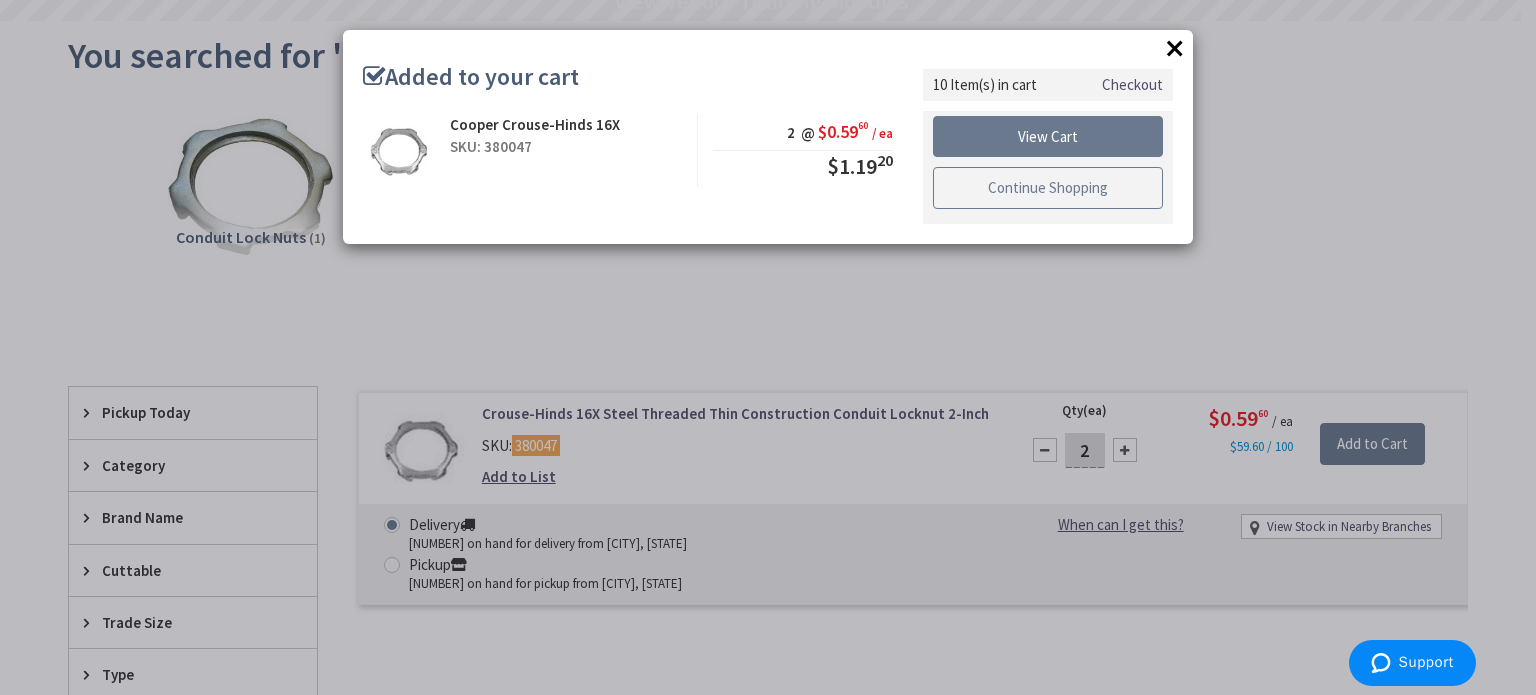 click on "Continue Shopping" at bounding box center (1048, 188) 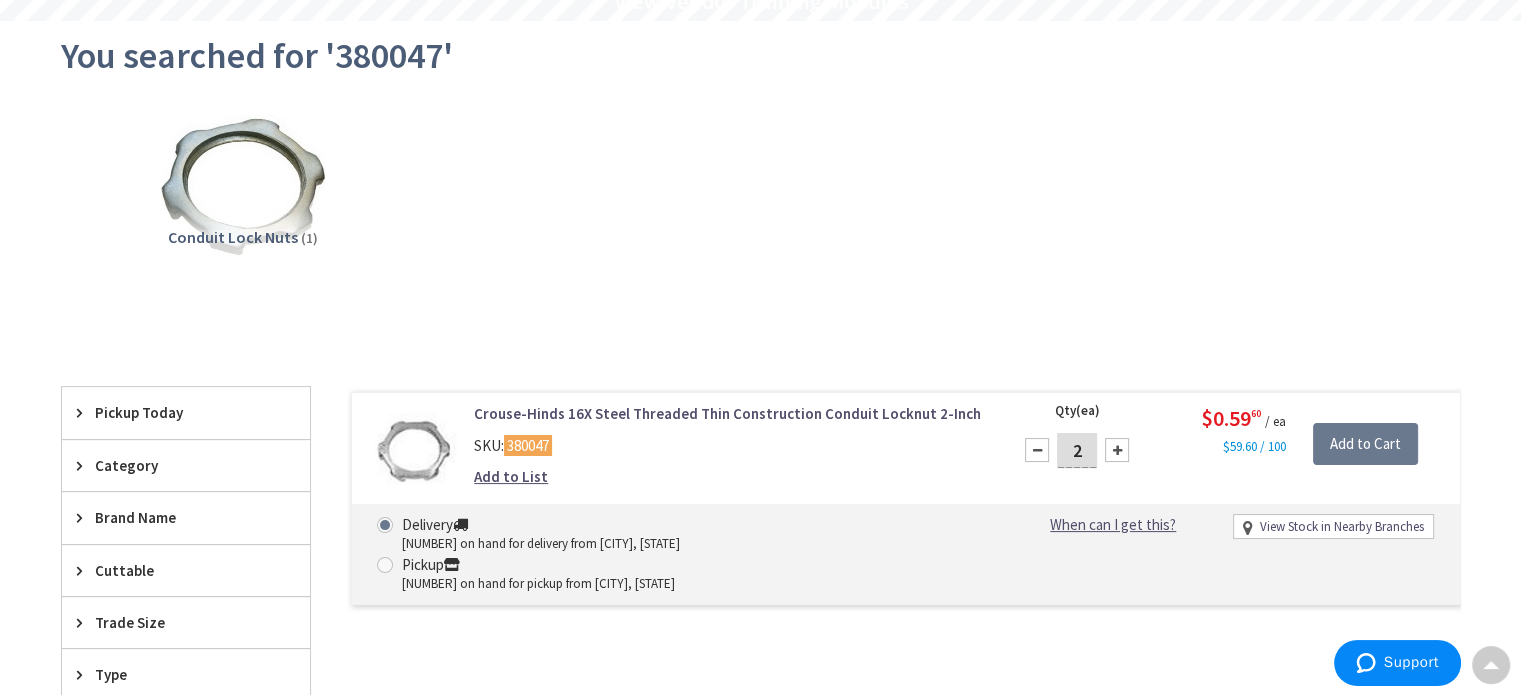 scroll, scrollTop: 0, scrollLeft: 0, axis: both 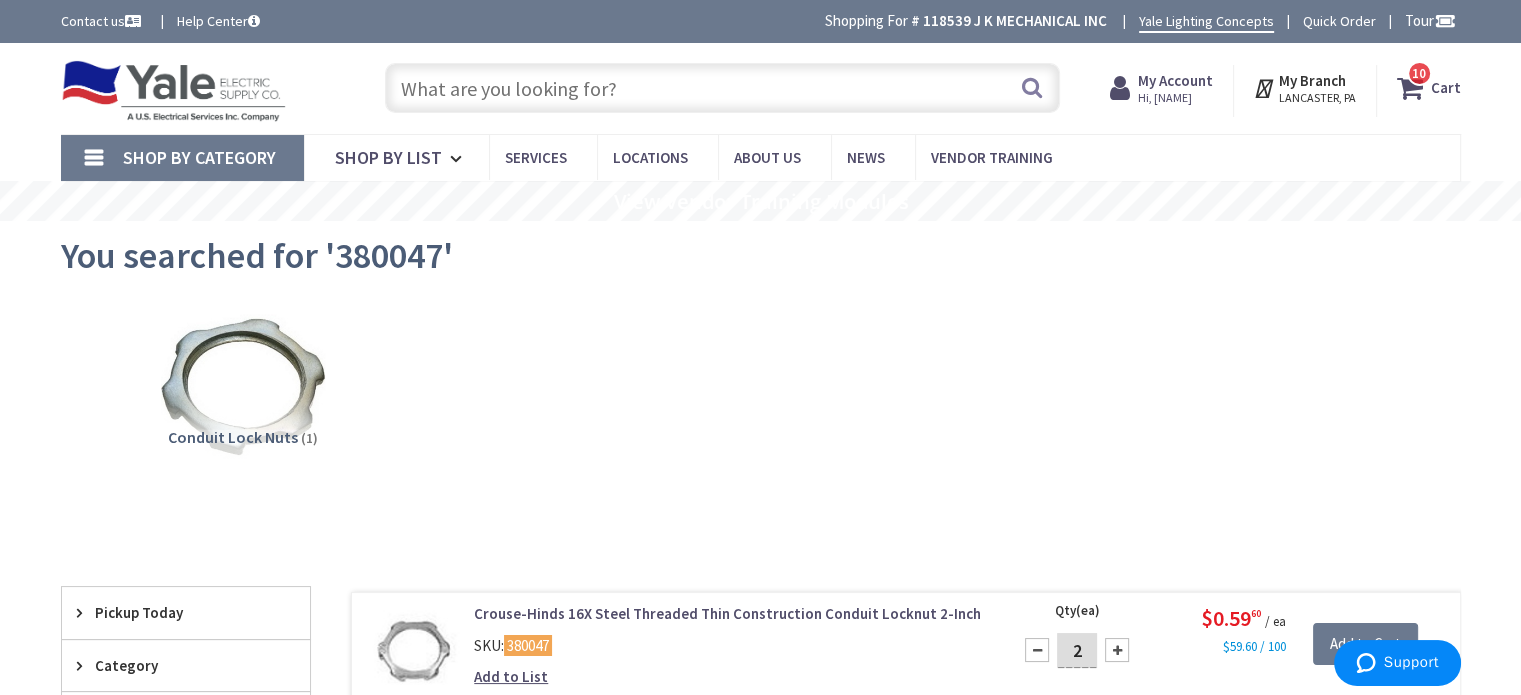 click at bounding box center (722, 88) 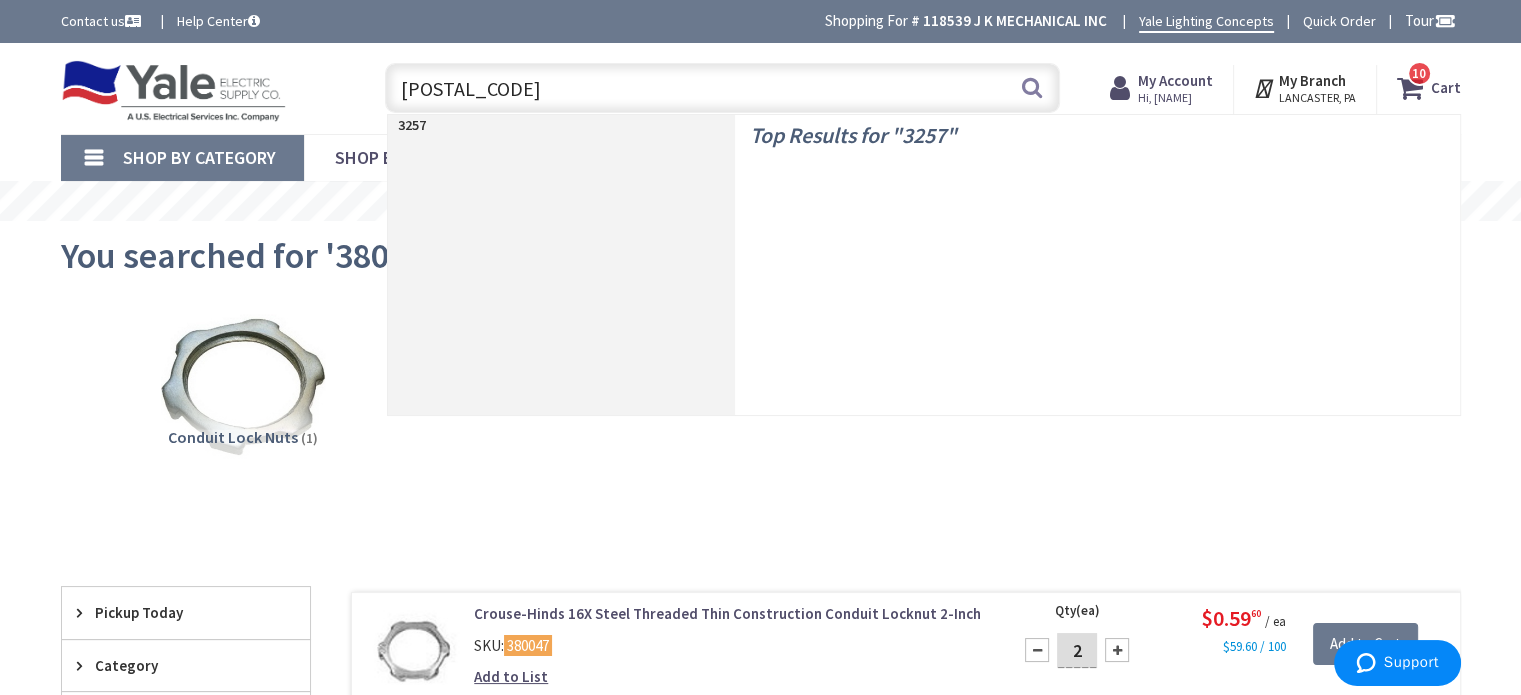 type on "325723" 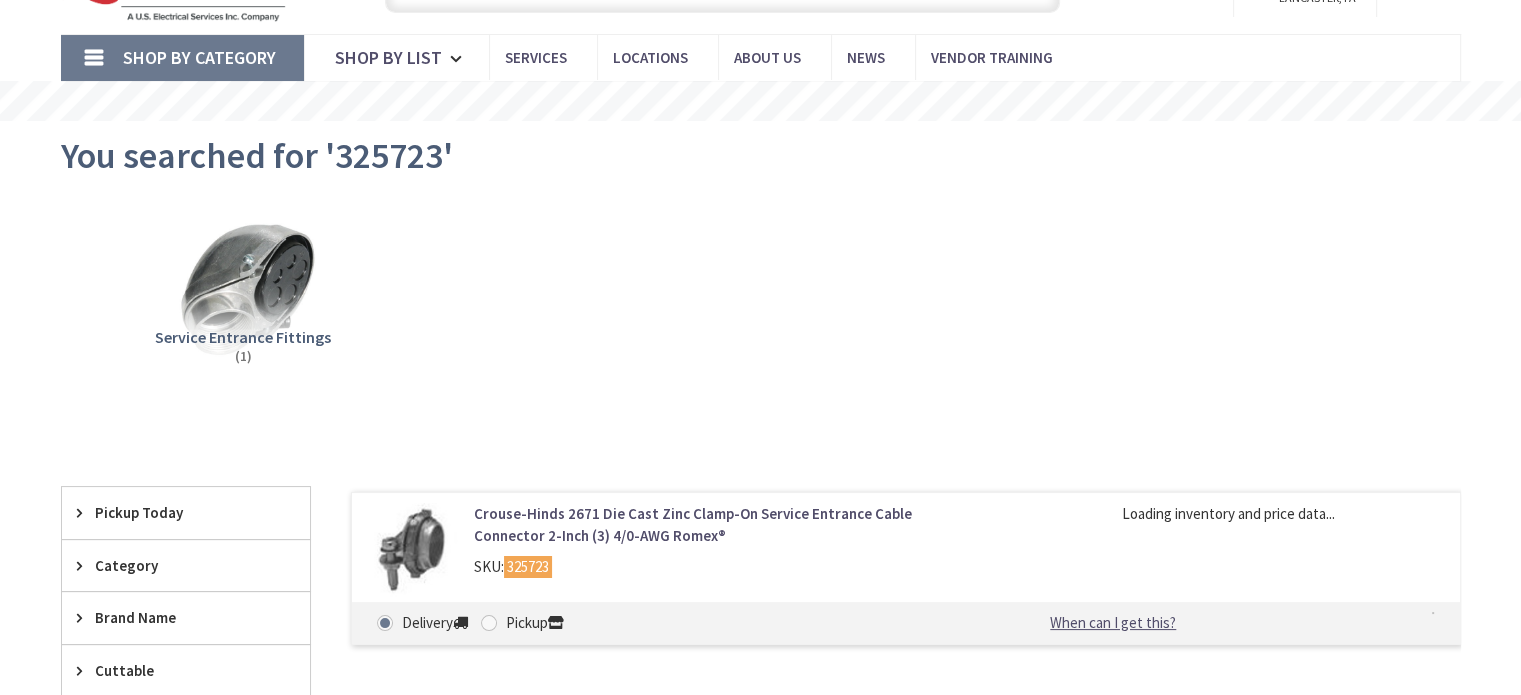 scroll, scrollTop: 100, scrollLeft: 0, axis: vertical 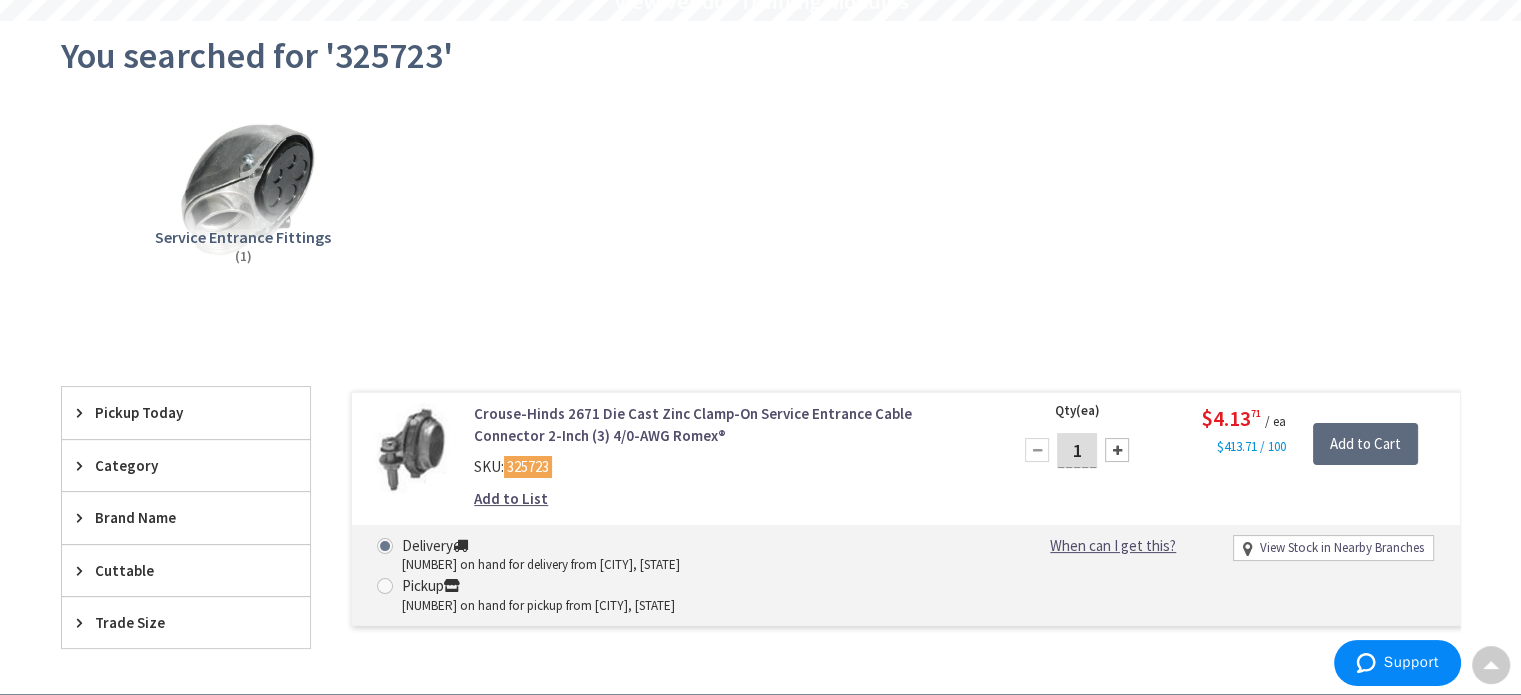 click on "Add to Cart" at bounding box center [1365, 444] 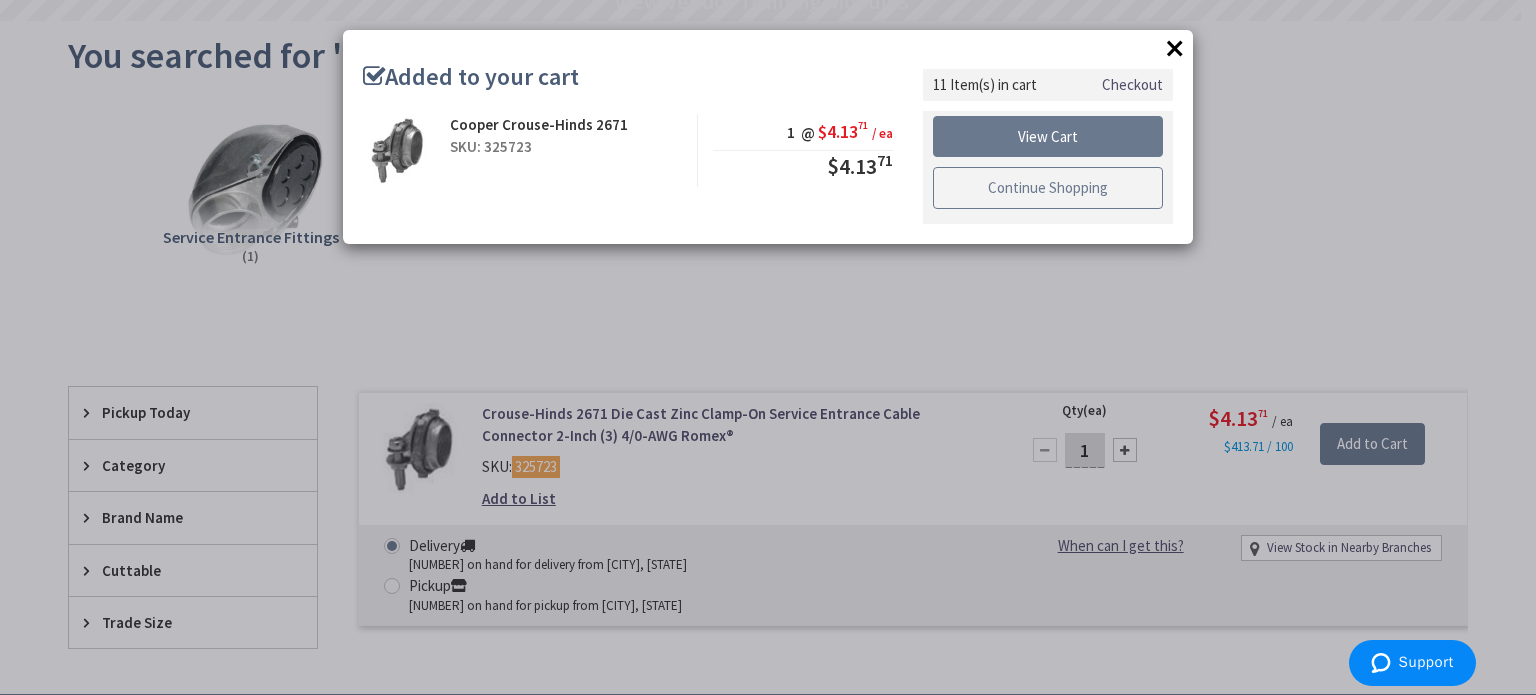 click on "Continue Shopping" at bounding box center [1048, 188] 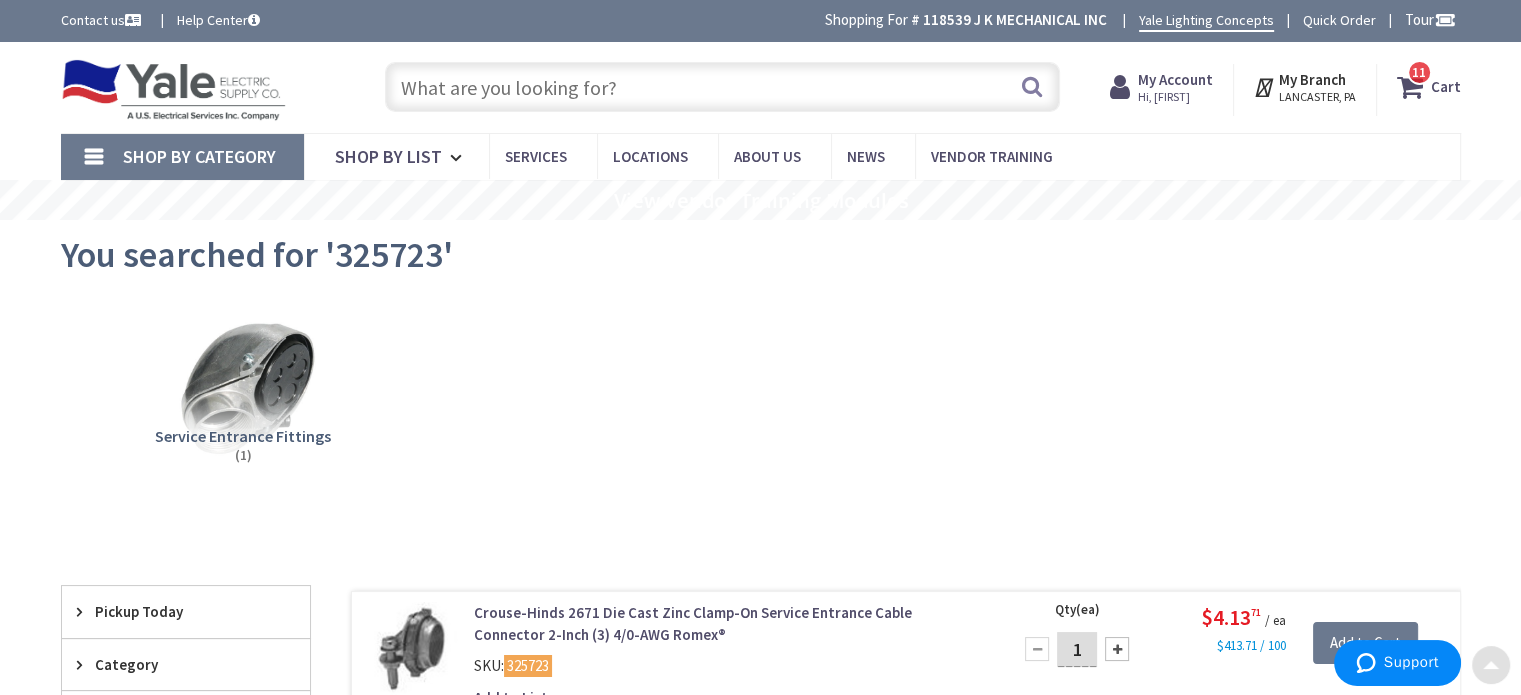 scroll, scrollTop: 0, scrollLeft: 0, axis: both 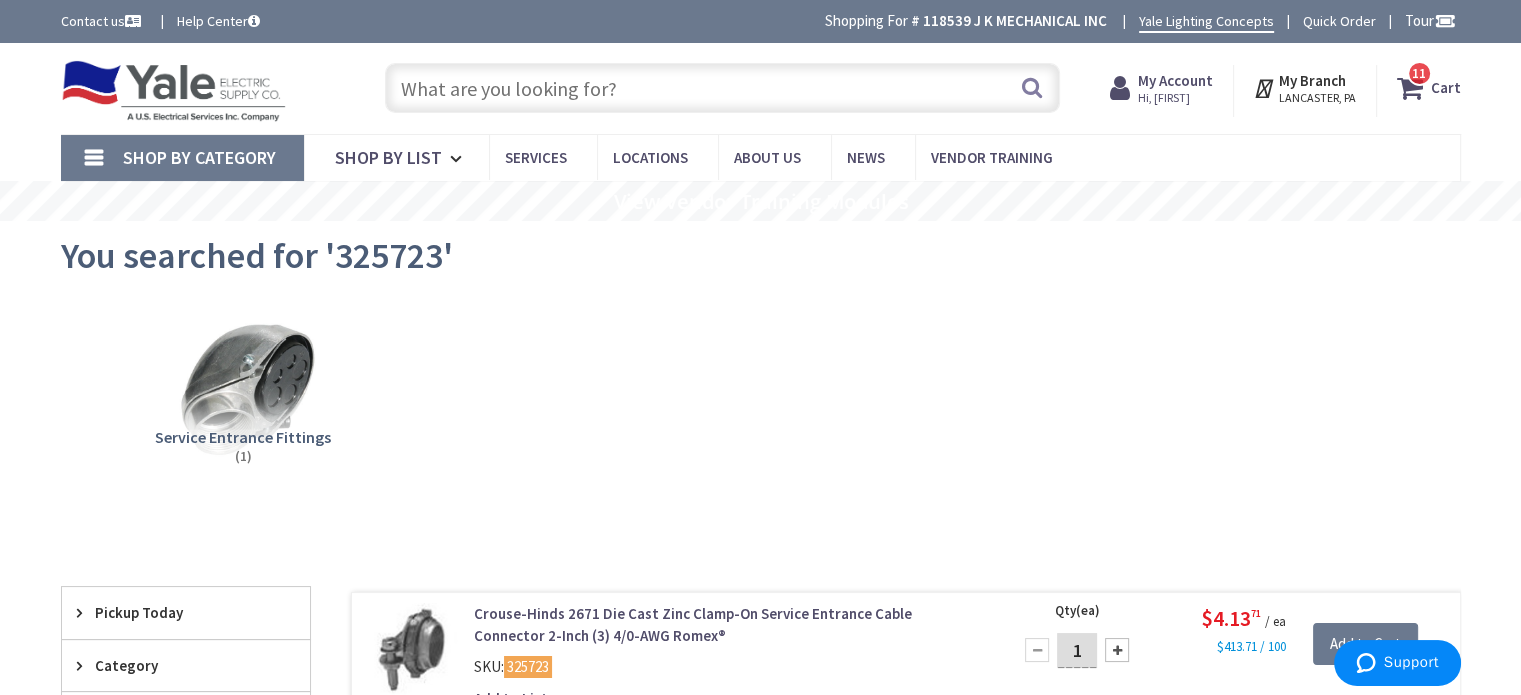 click at bounding box center [722, 88] 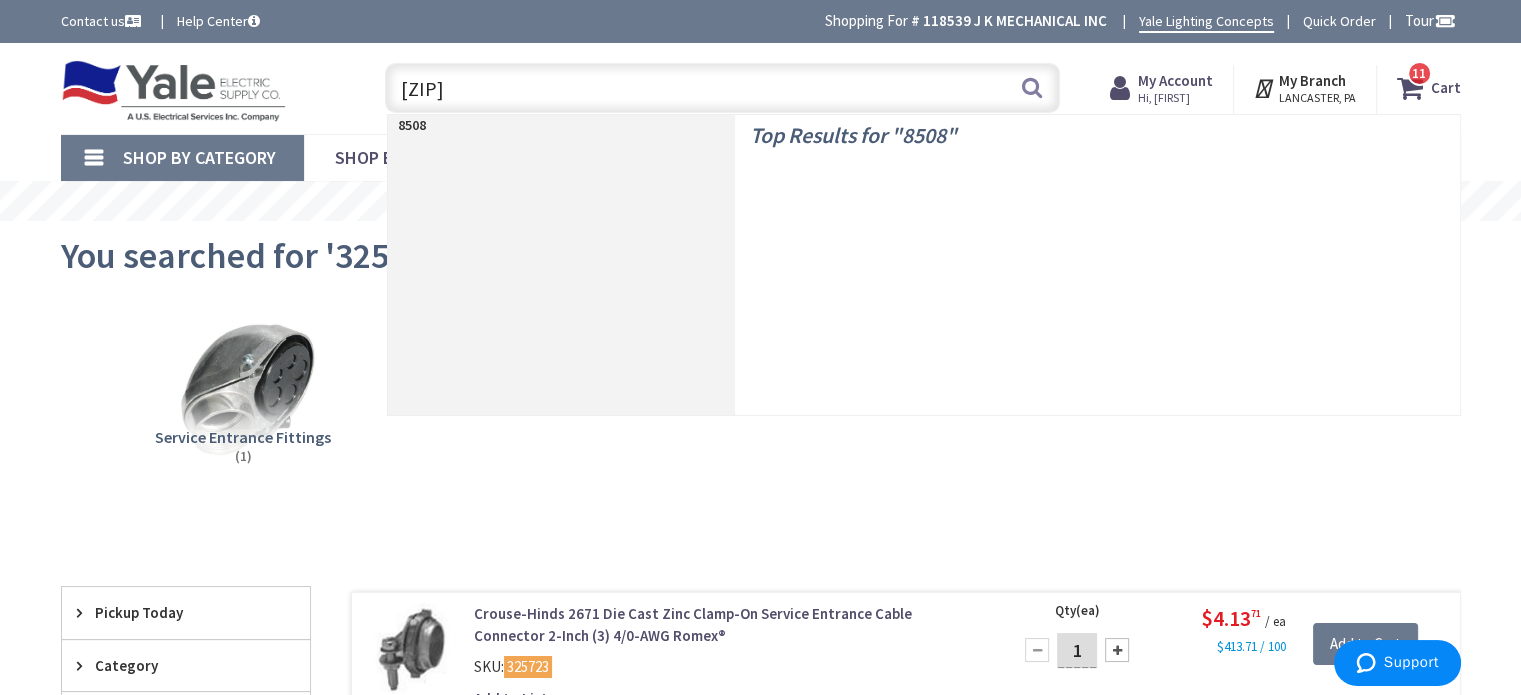 type on "850850" 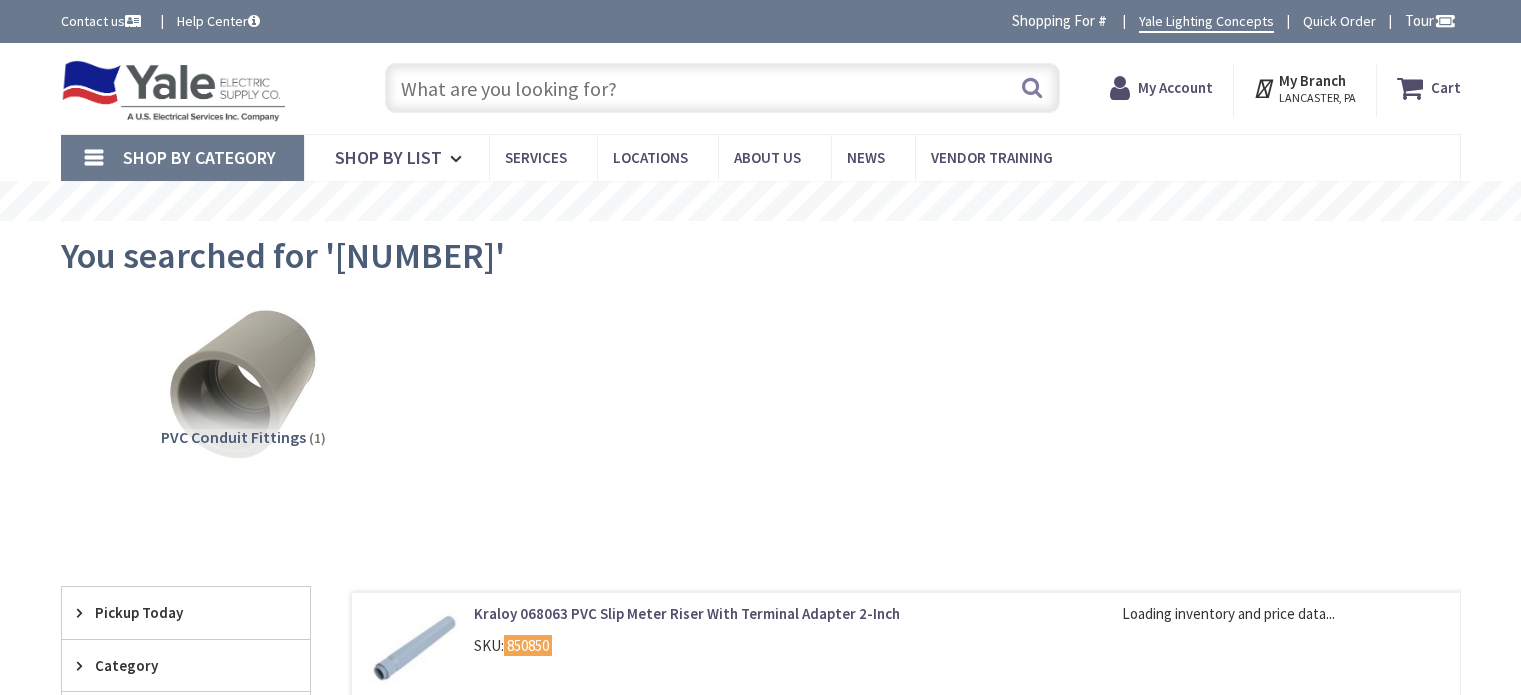 scroll, scrollTop: 0, scrollLeft: 0, axis: both 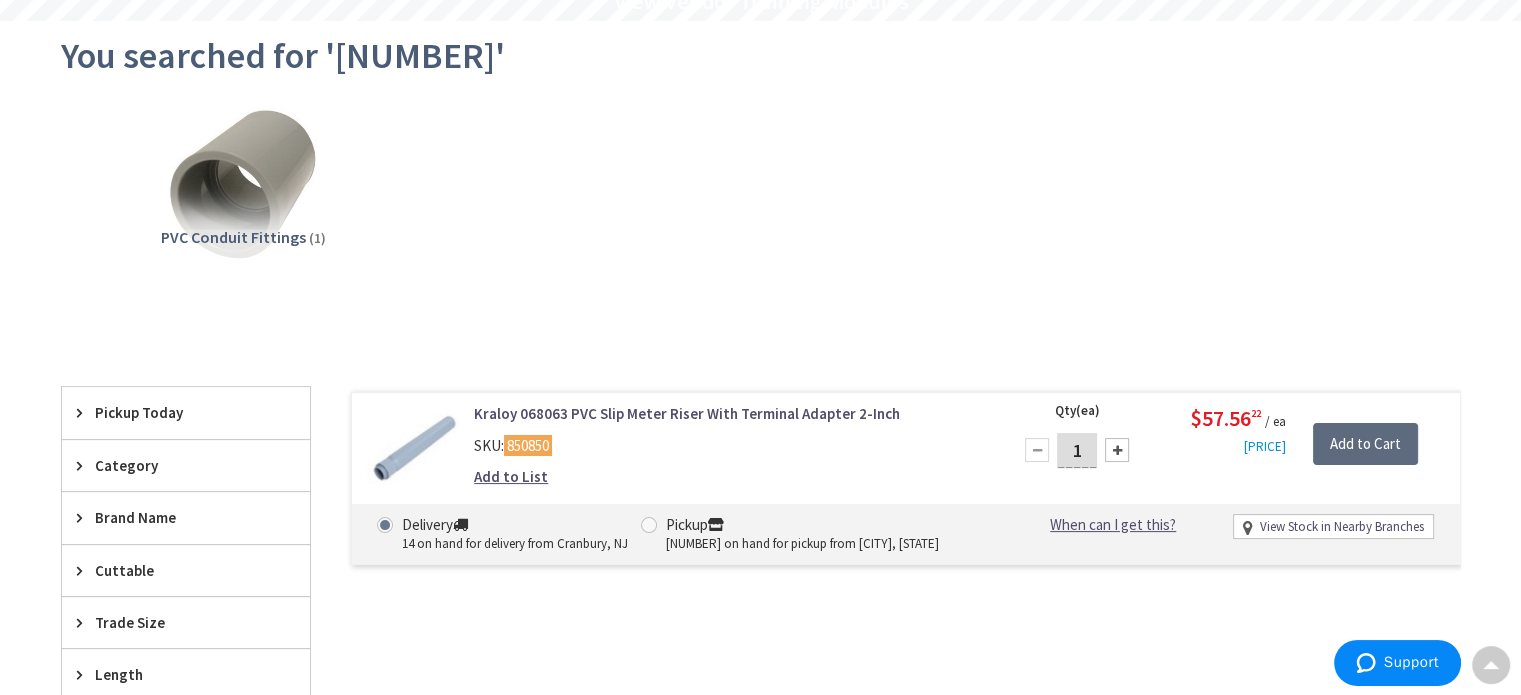 click on "Add to Cart" at bounding box center (1365, 444) 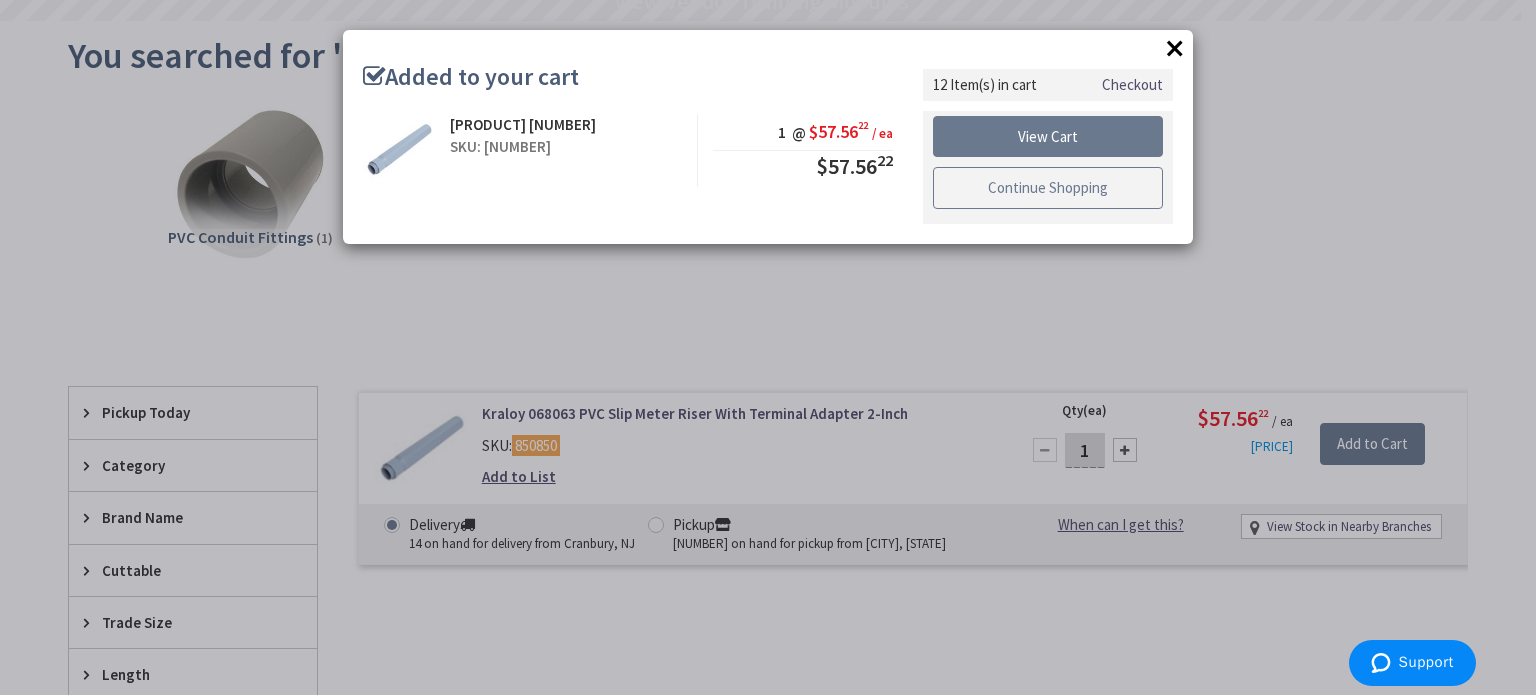 click on "Continue Shopping" at bounding box center (1048, 188) 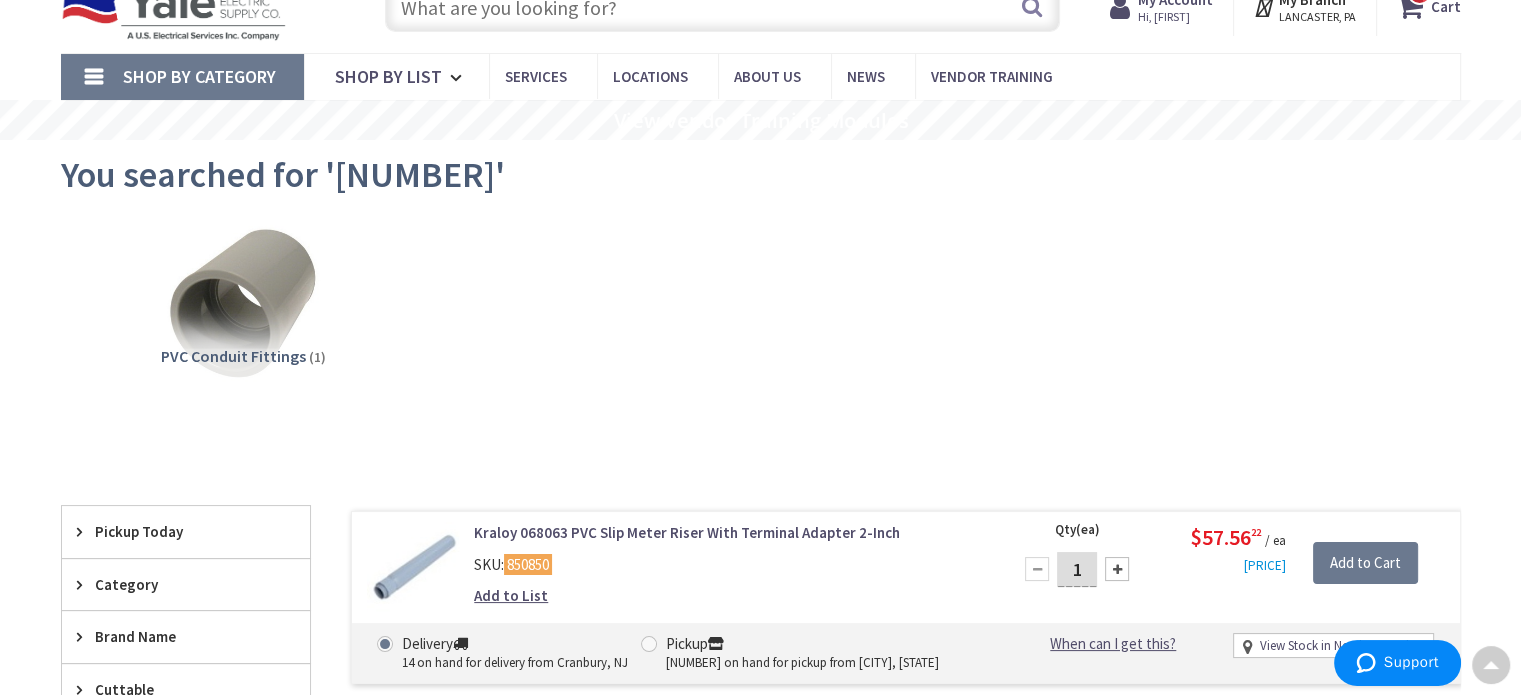 scroll, scrollTop: 0, scrollLeft: 0, axis: both 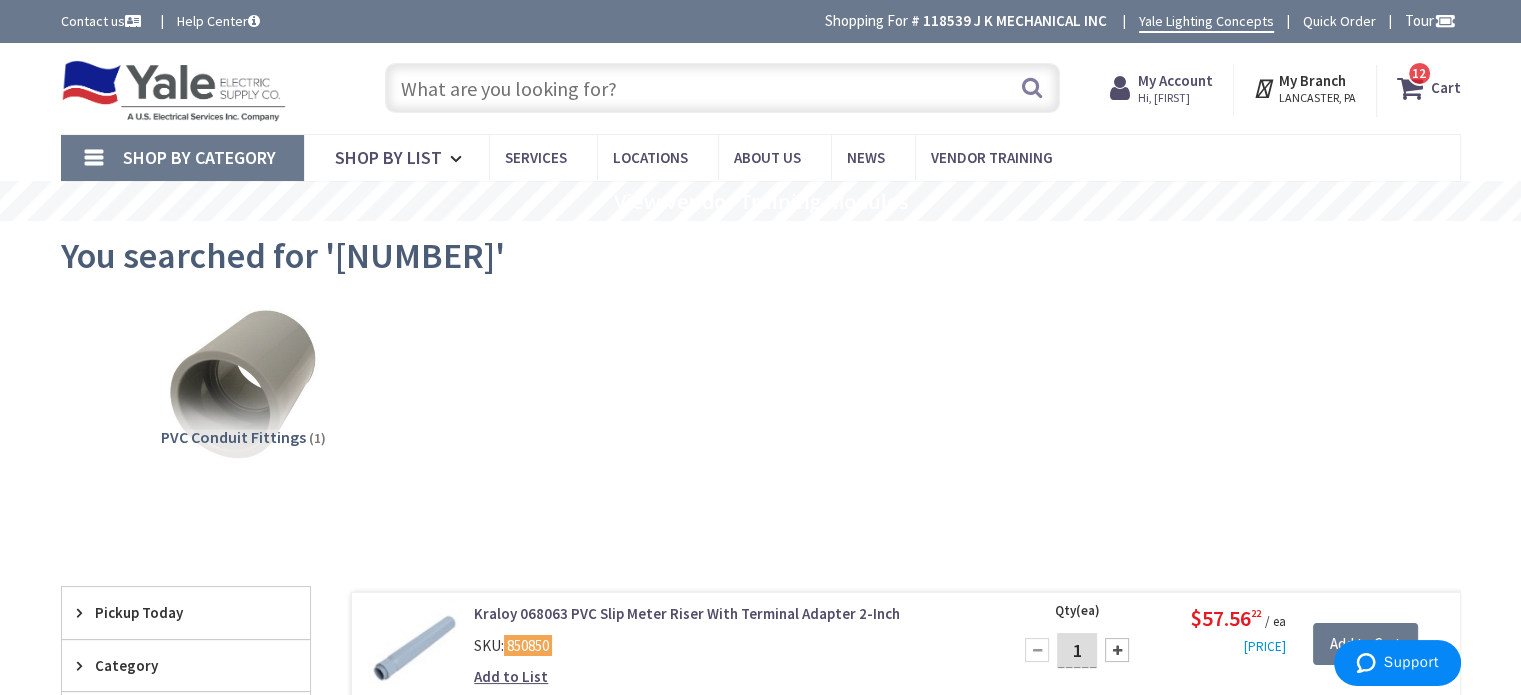 click at bounding box center (722, 88) 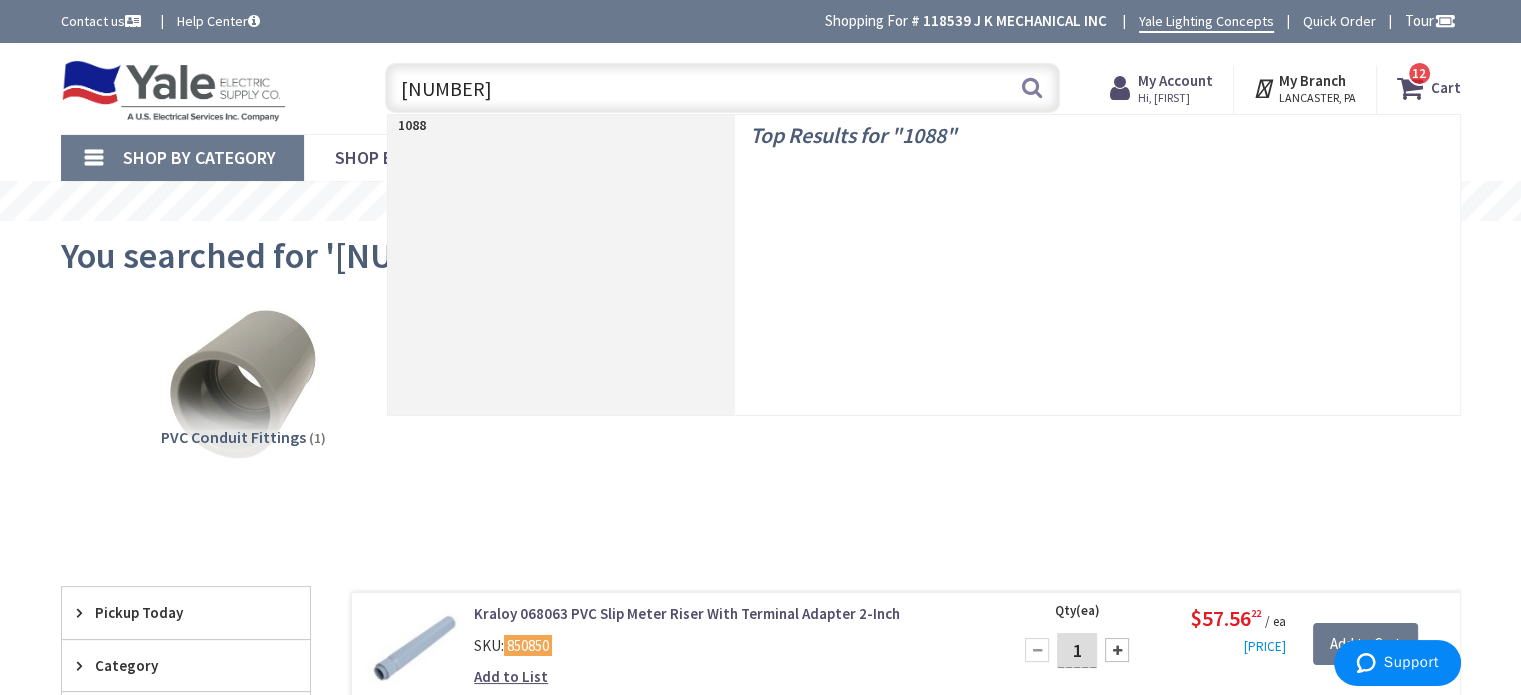 type on "108890" 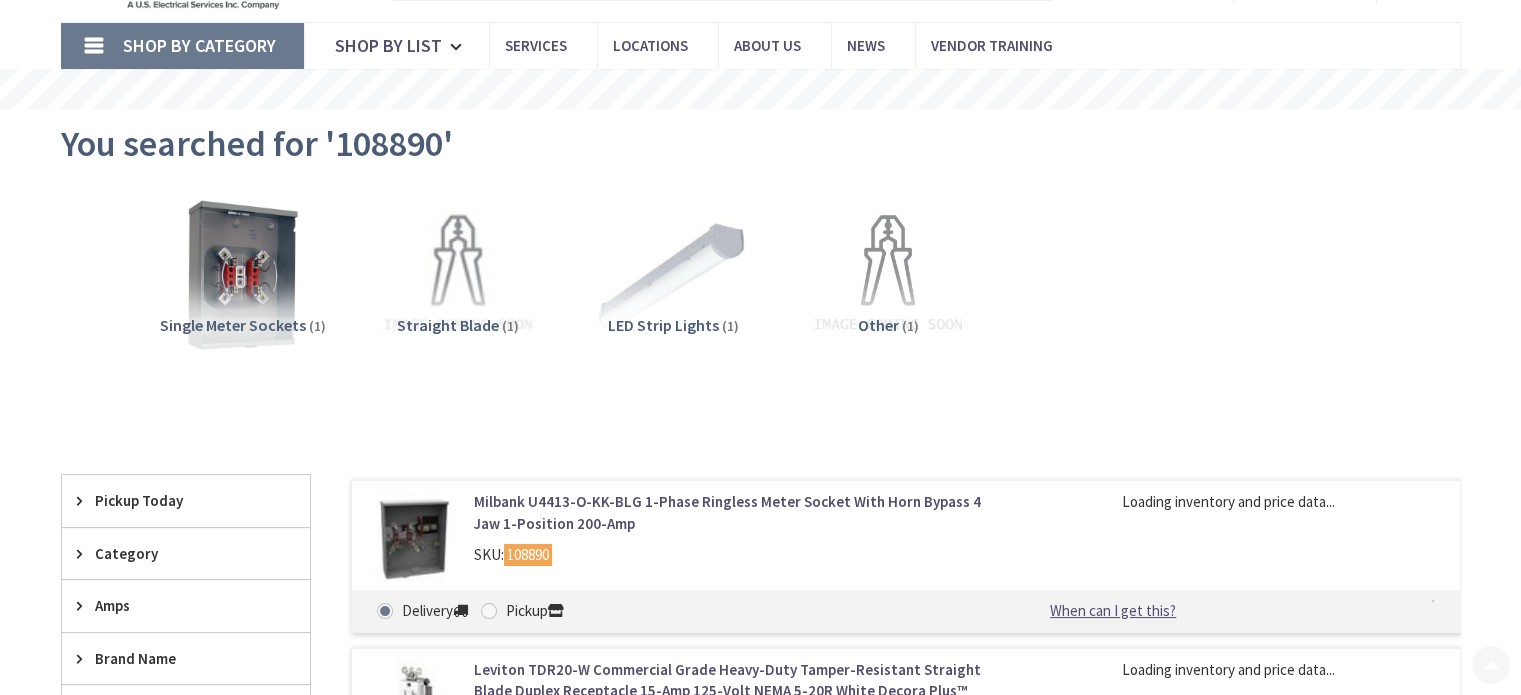 scroll, scrollTop: 200, scrollLeft: 0, axis: vertical 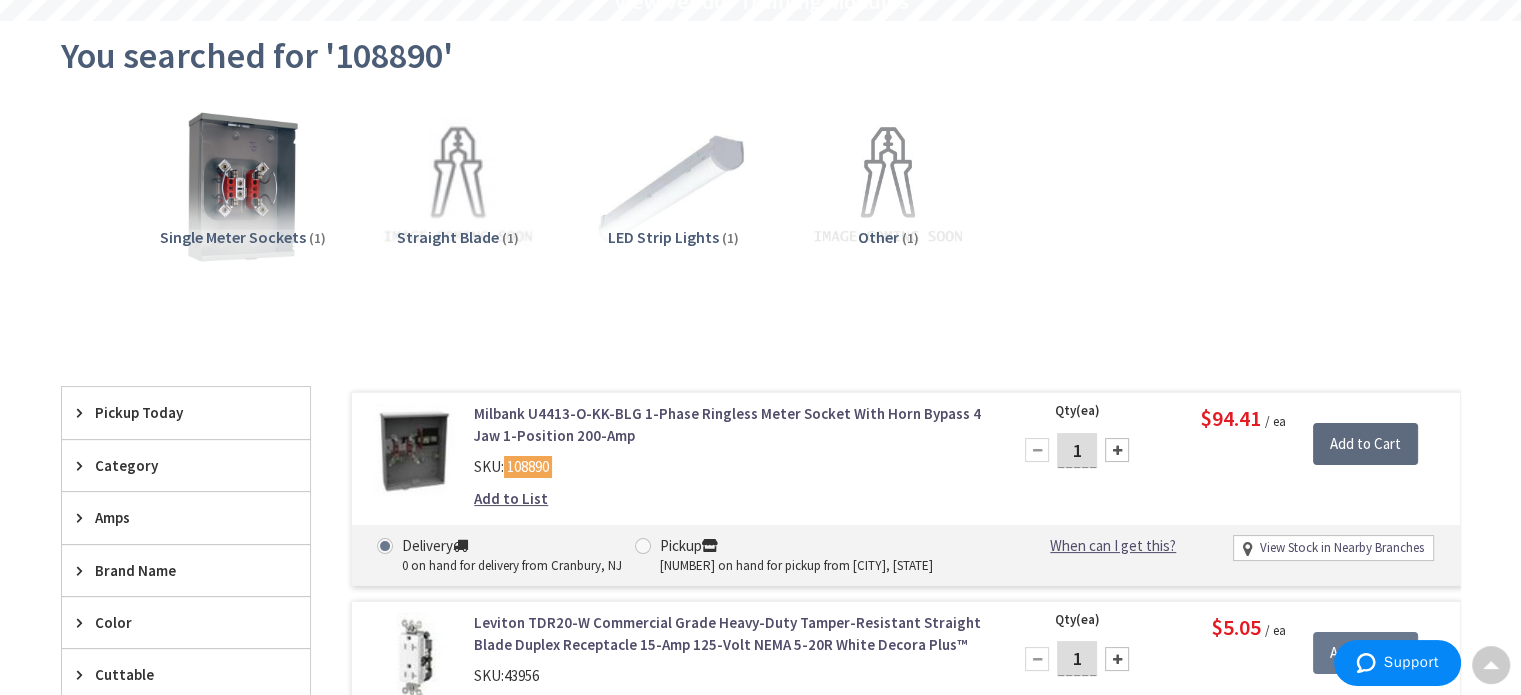 click on "Add to Cart" at bounding box center (1365, 444) 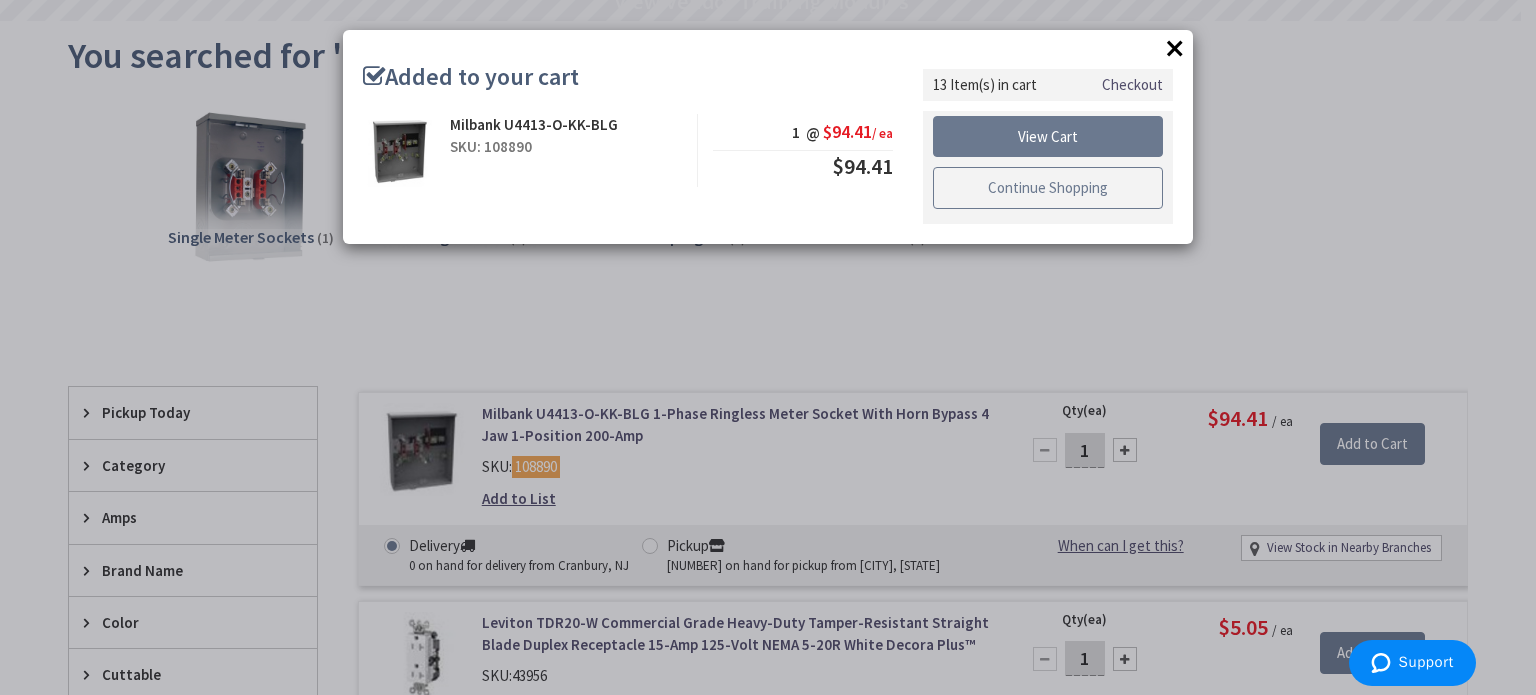 click on "Continue Shopping" at bounding box center (1048, 188) 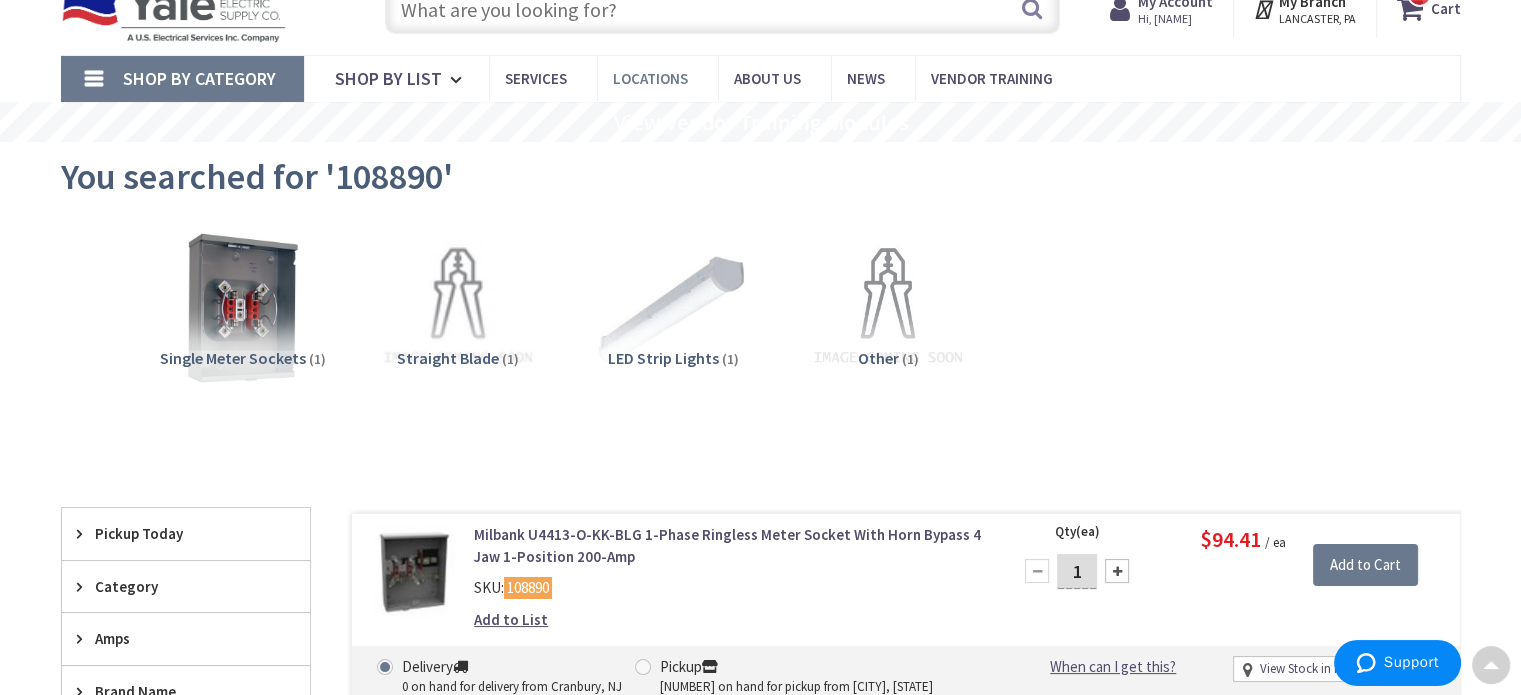 scroll, scrollTop: 0, scrollLeft: 0, axis: both 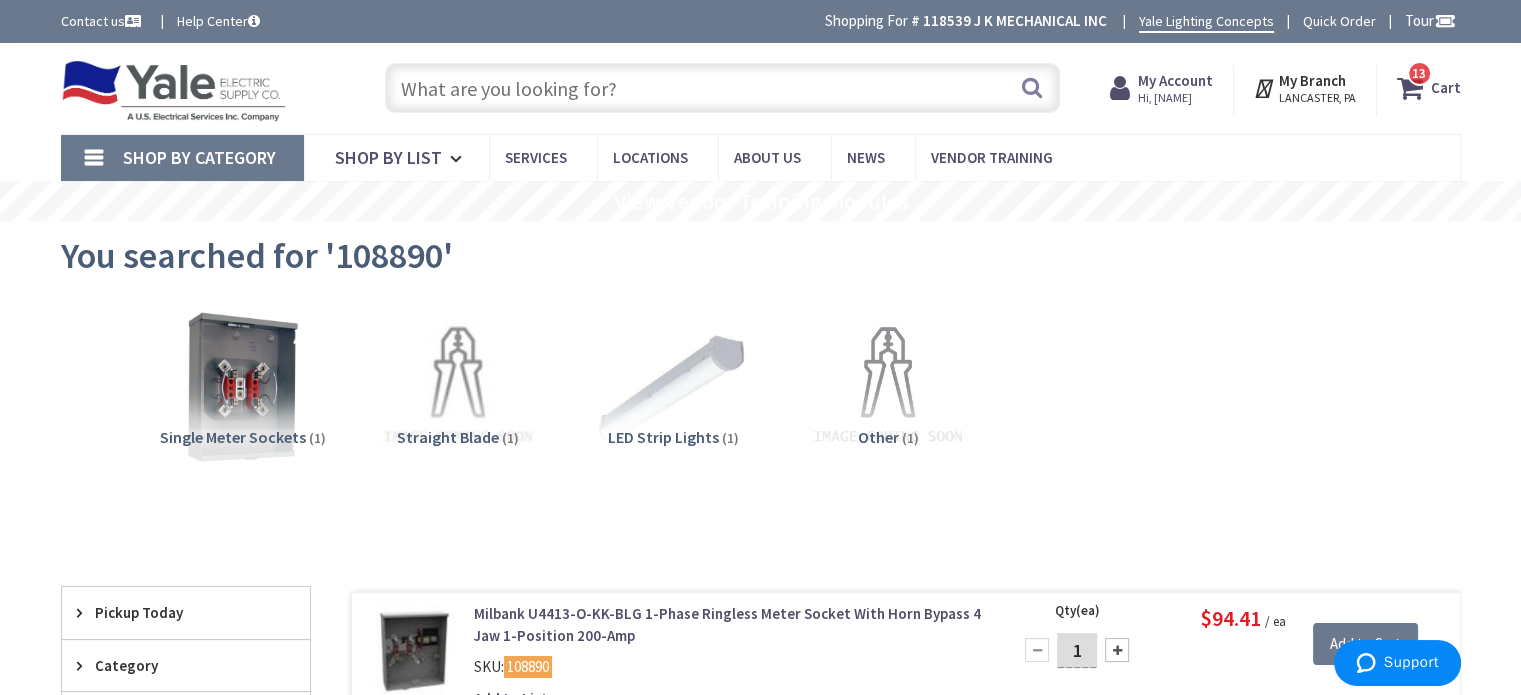click at bounding box center [722, 88] 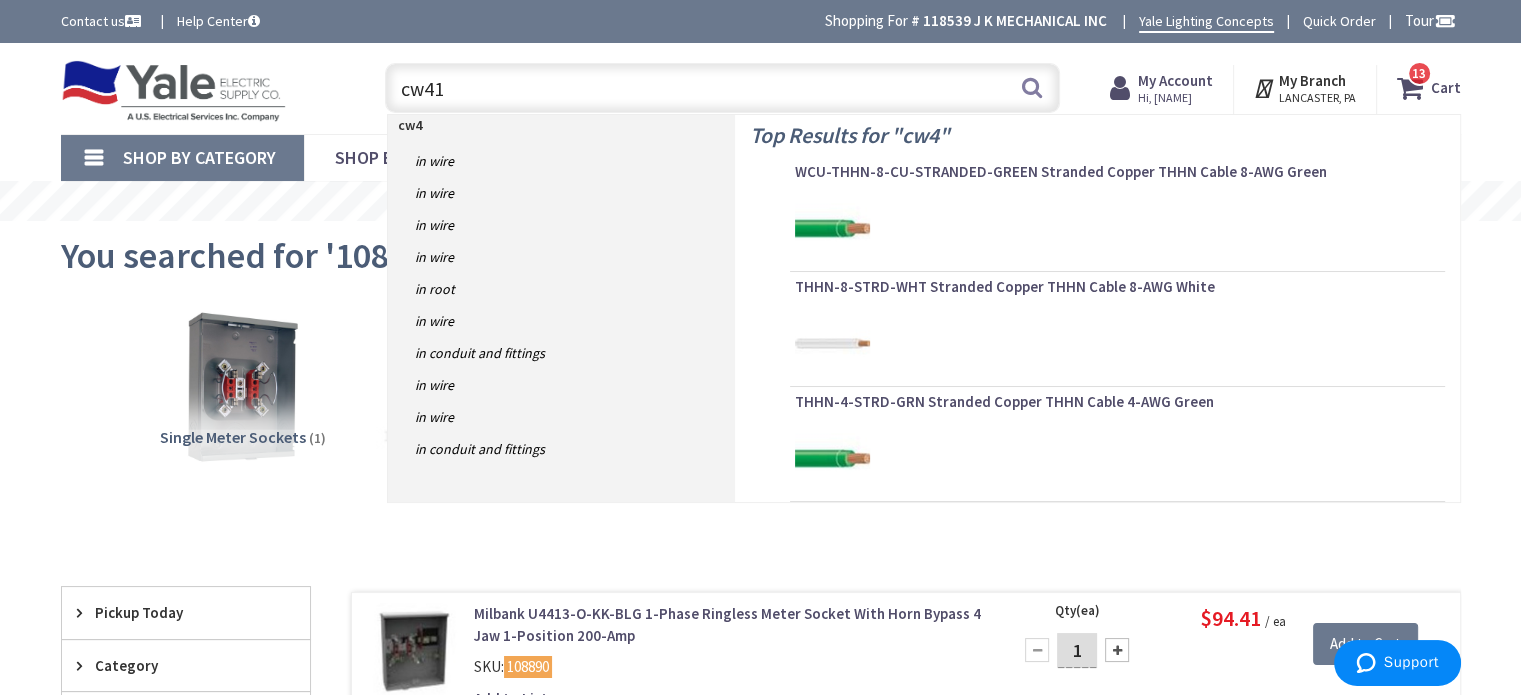 type on "cw411" 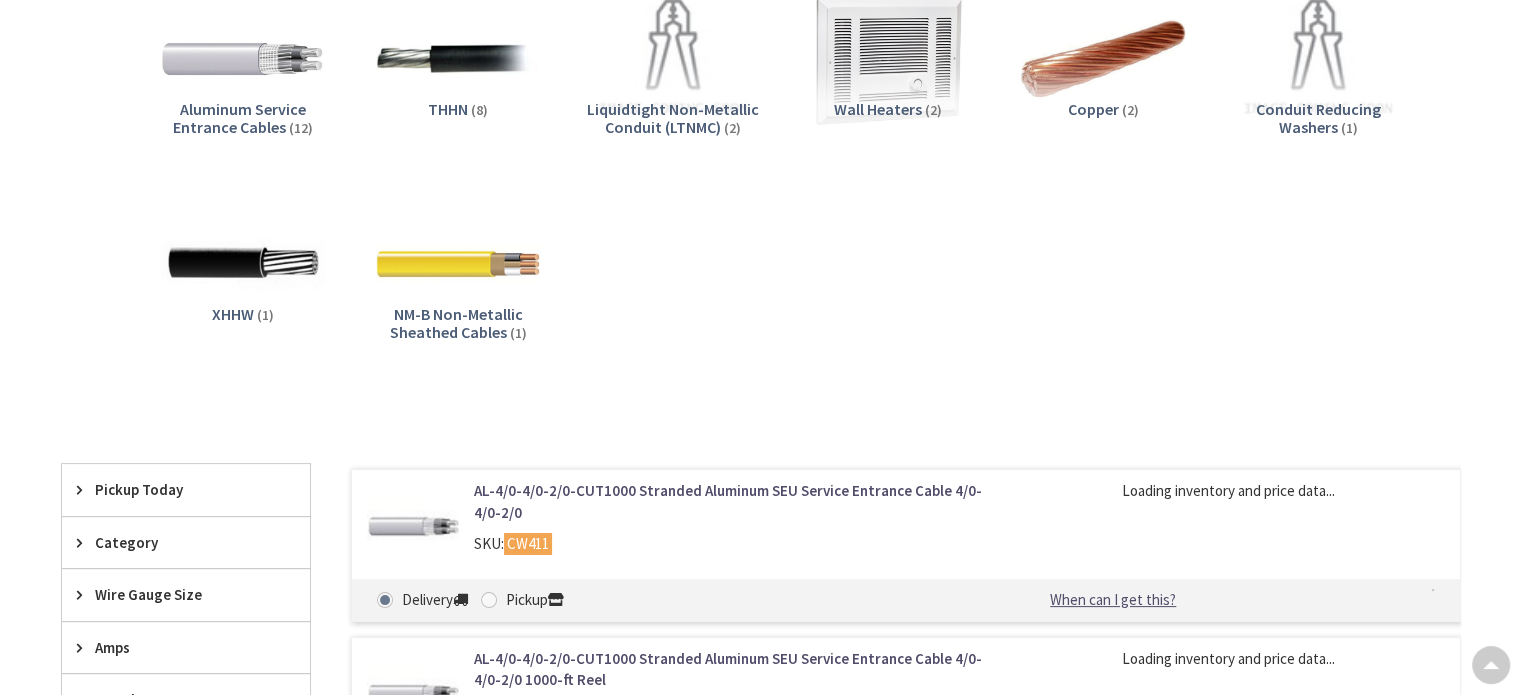 scroll, scrollTop: 400, scrollLeft: 0, axis: vertical 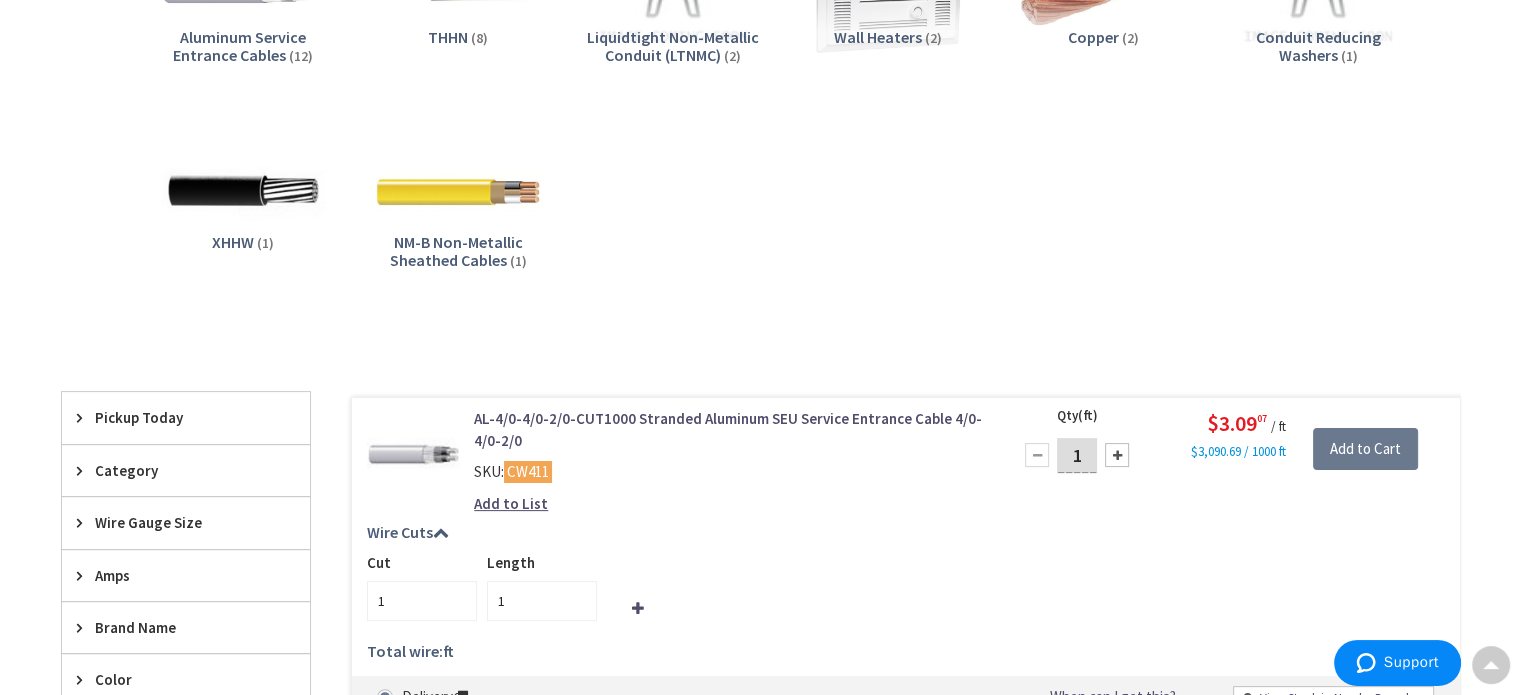 click at bounding box center (1117, 455) 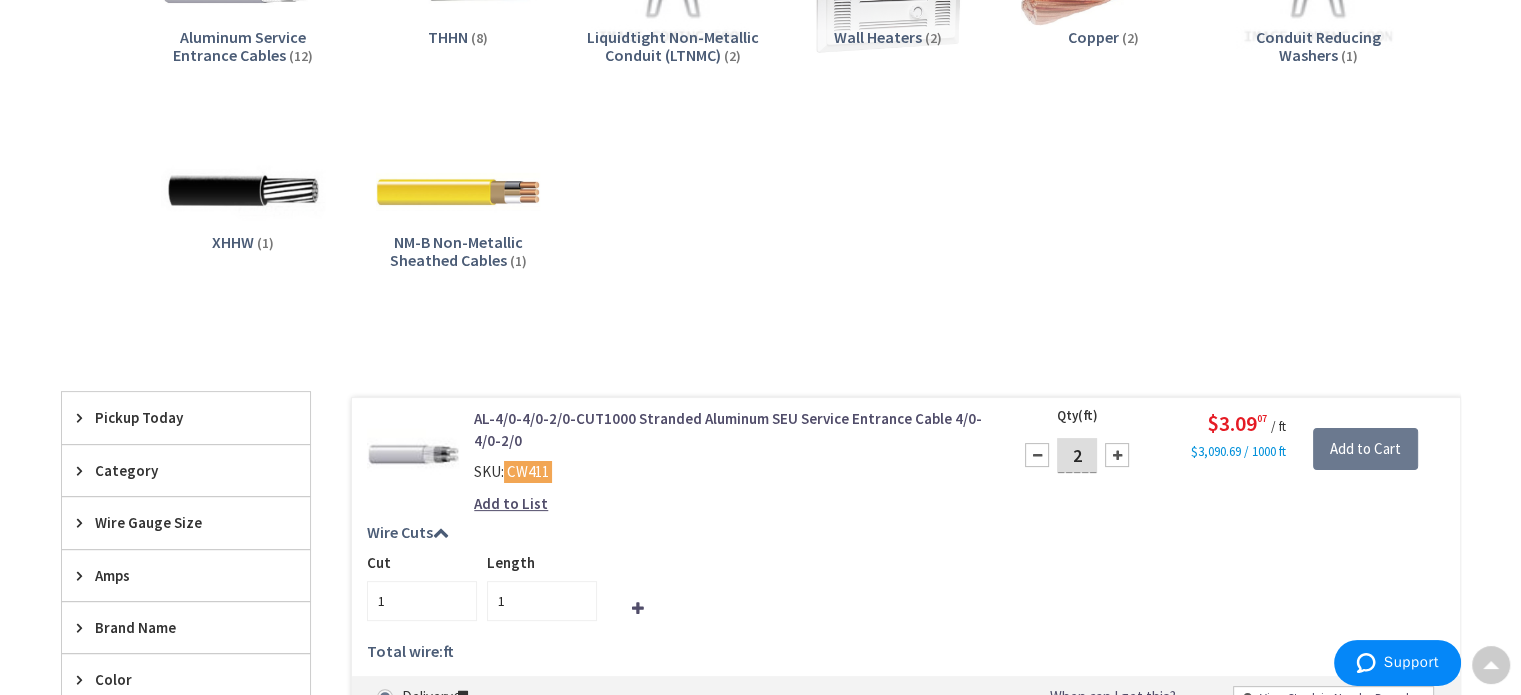 type on "2" 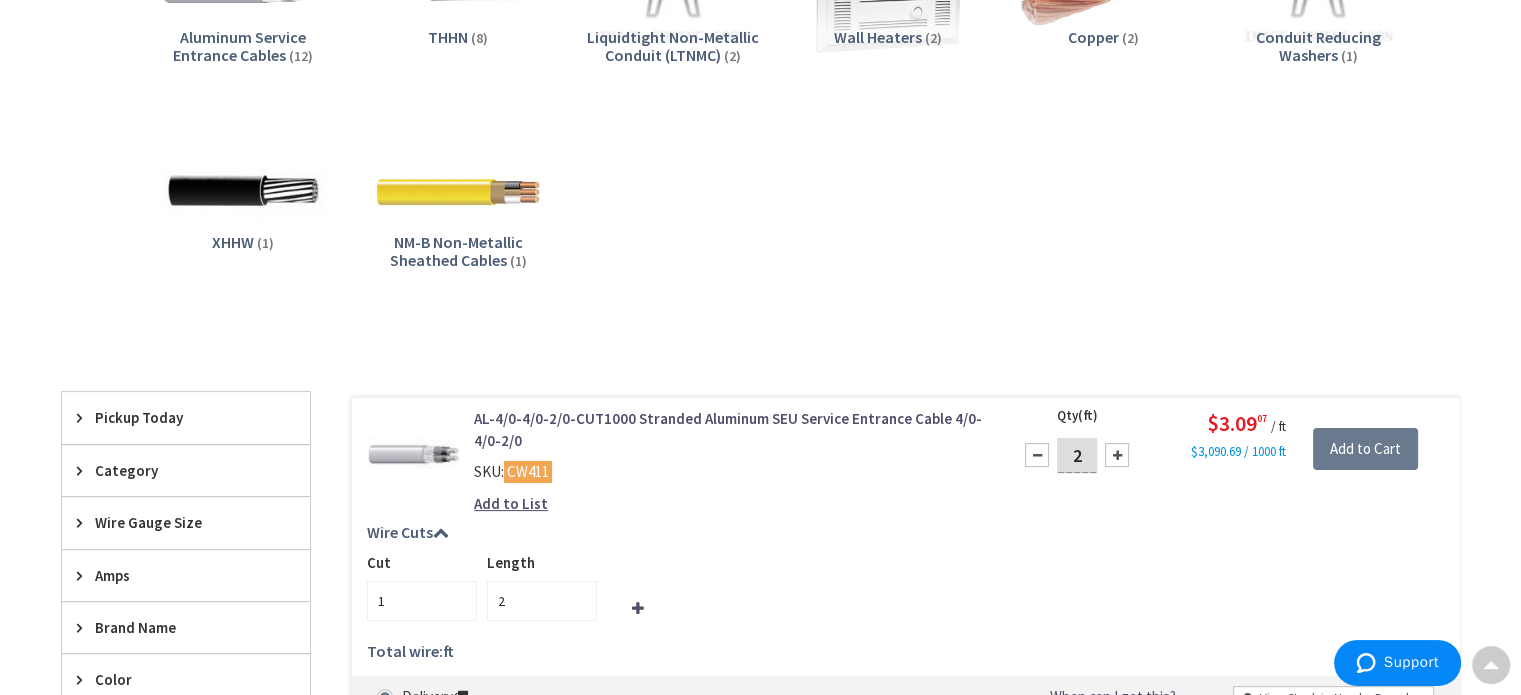 click at bounding box center [1117, 455] 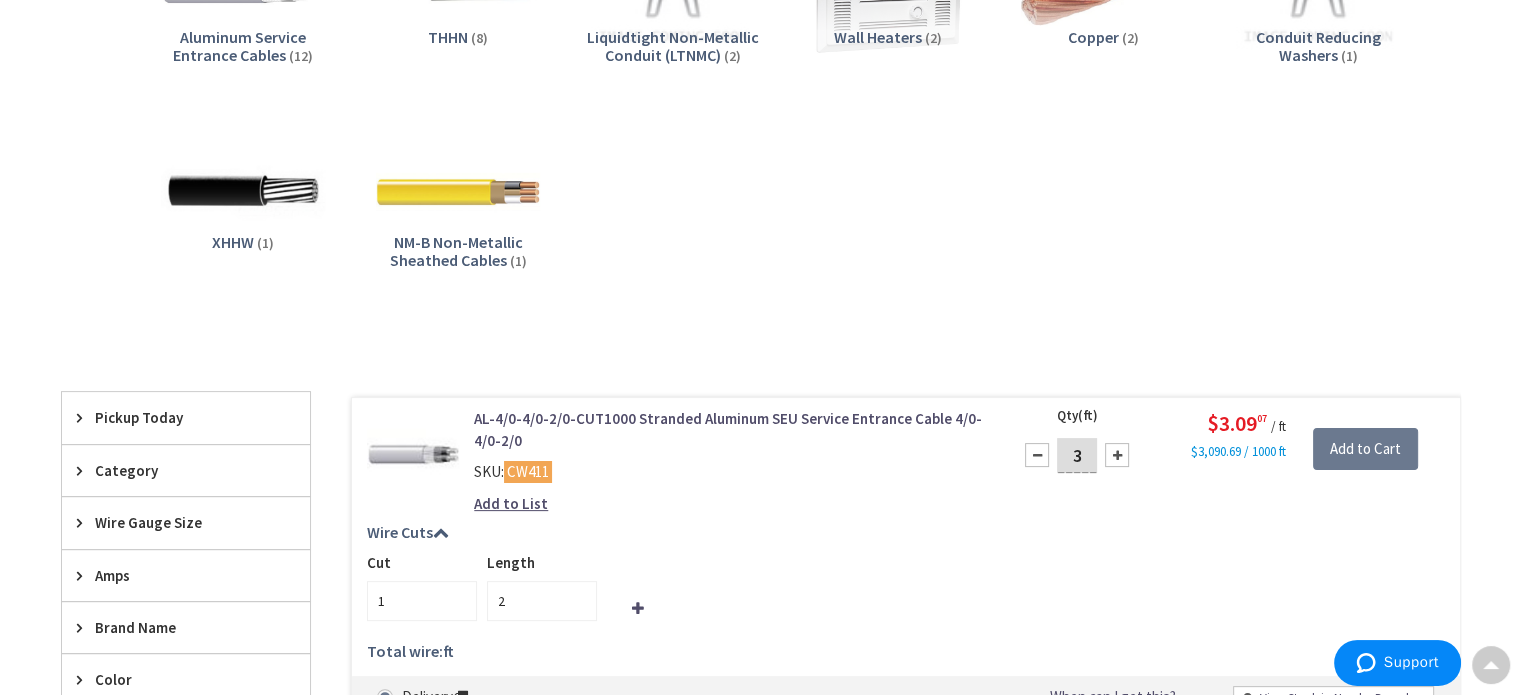 type on "3" 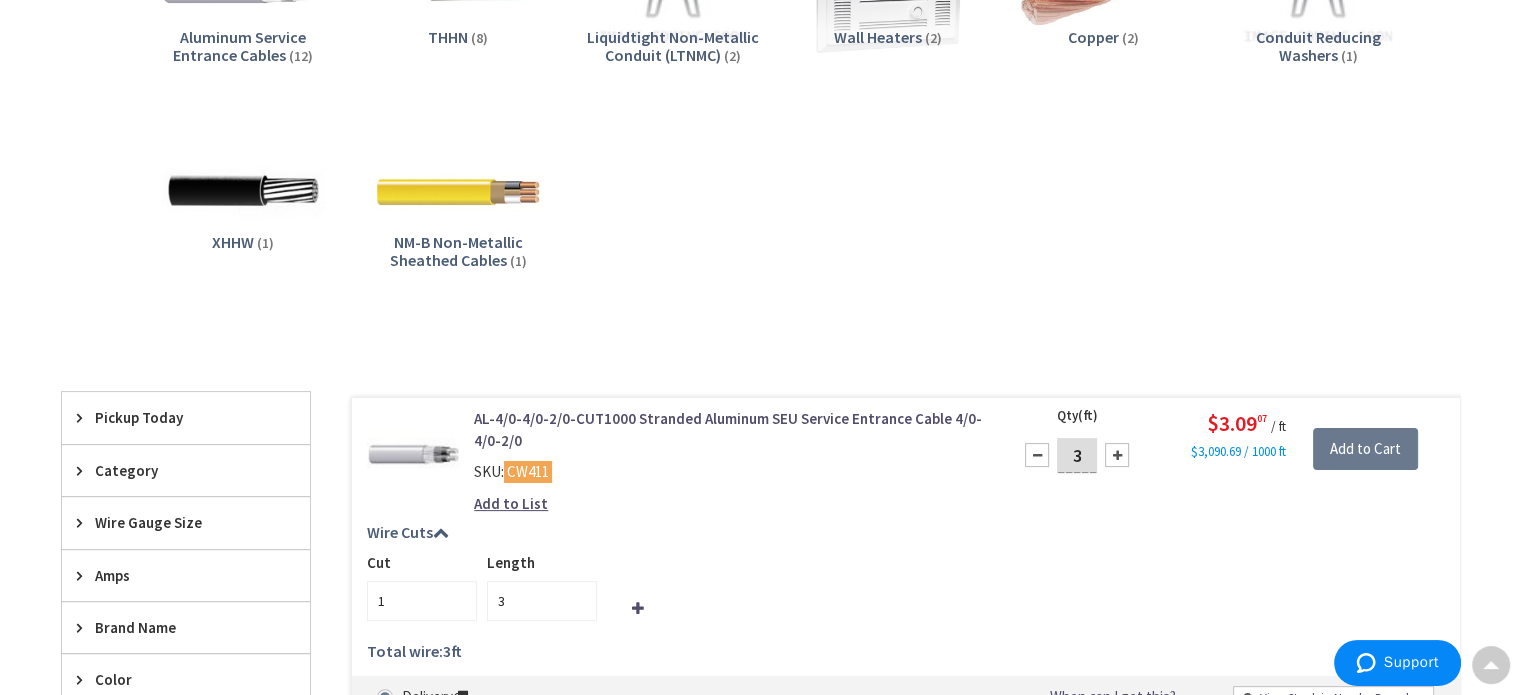 click at bounding box center (1117, 455) 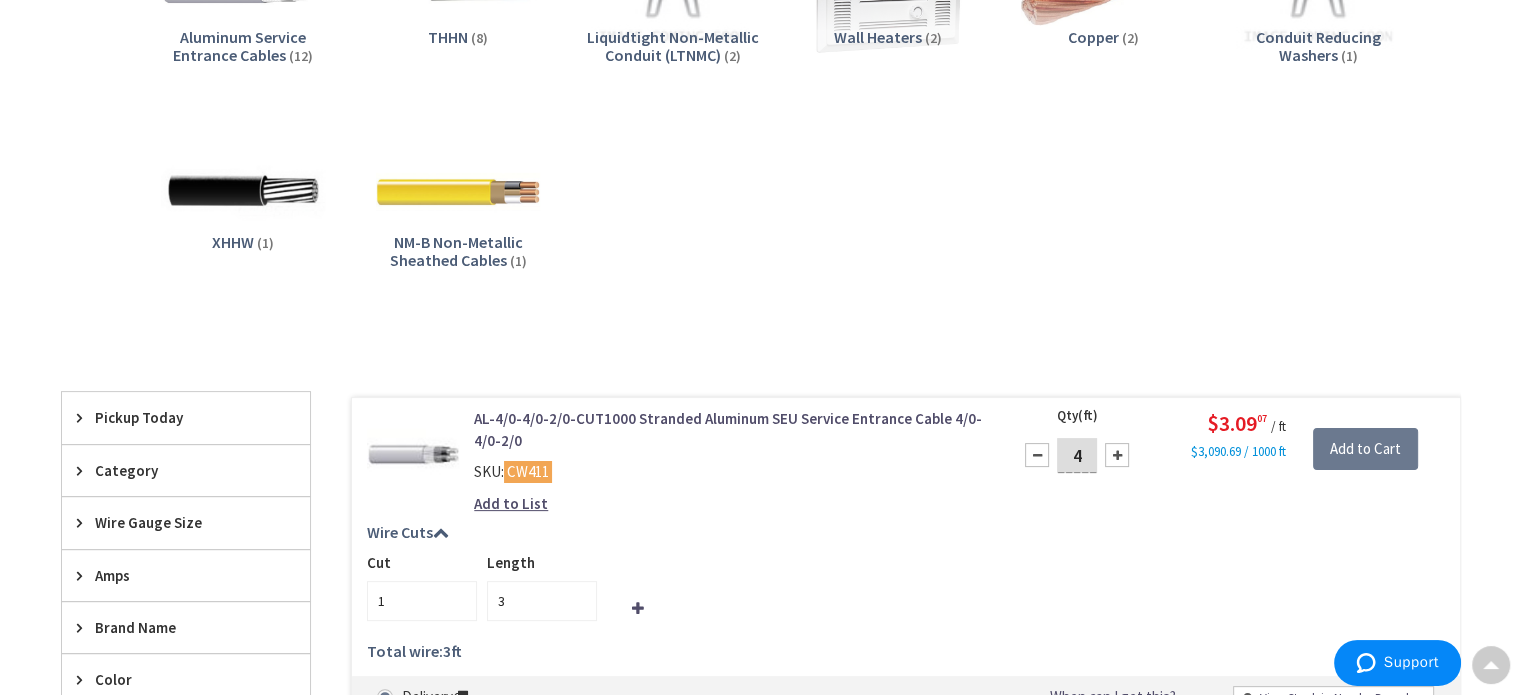 type on "4" 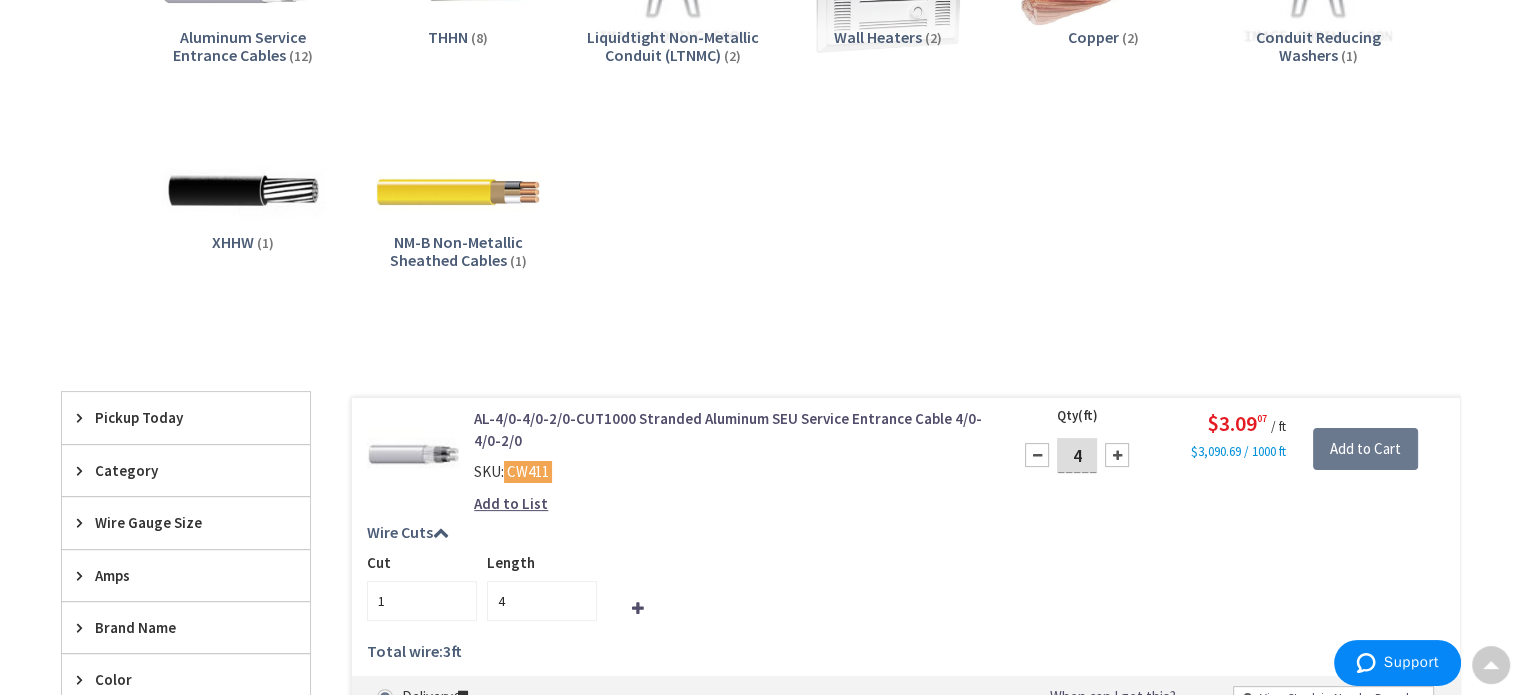 click at bounding box center [1117, 455] 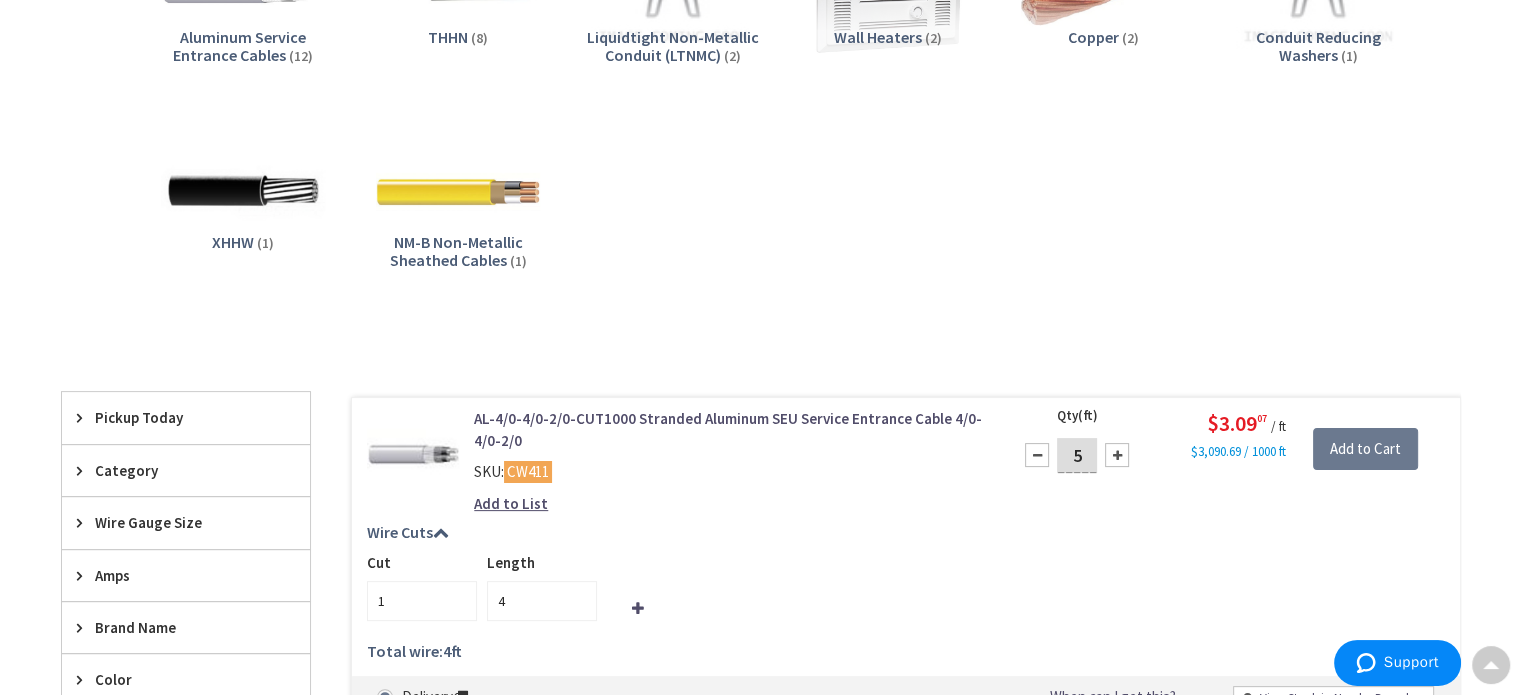 type on "5" 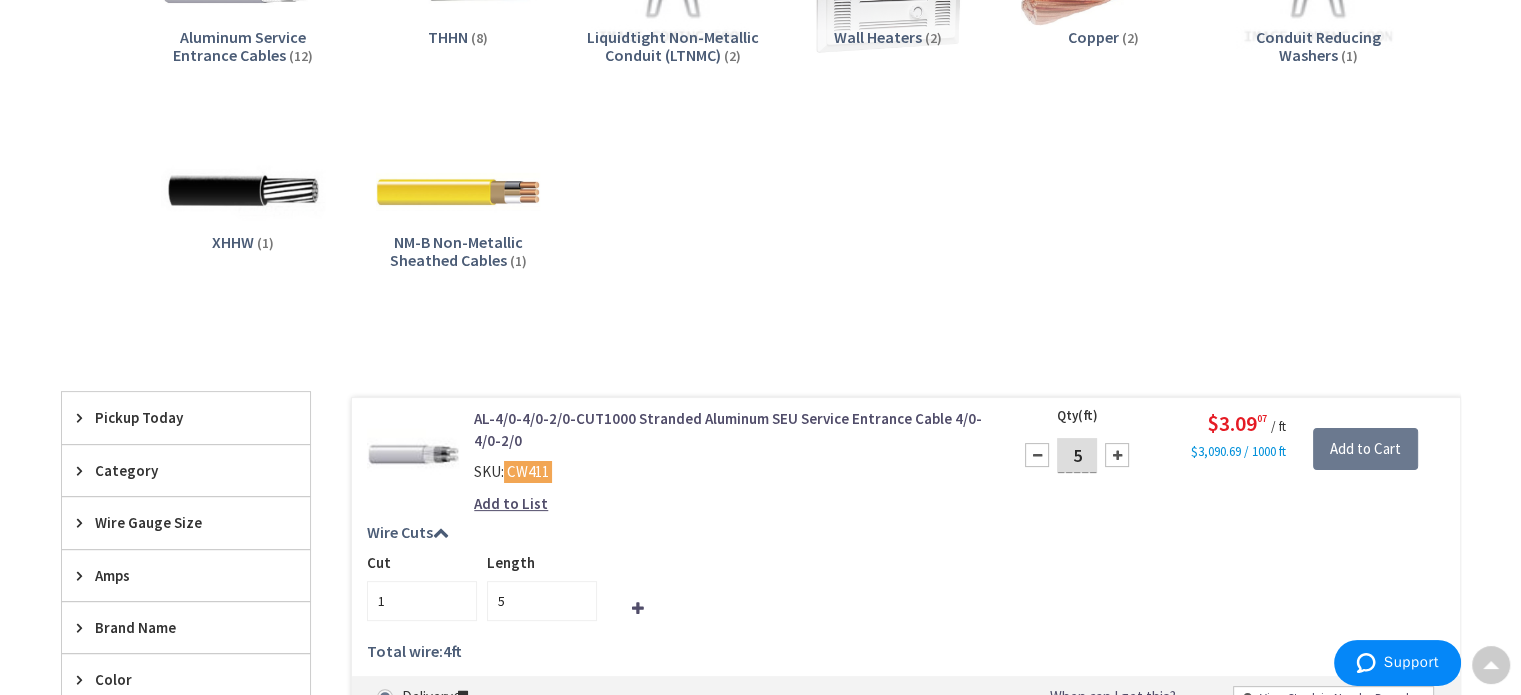 click at bounding box center [1117, 455] 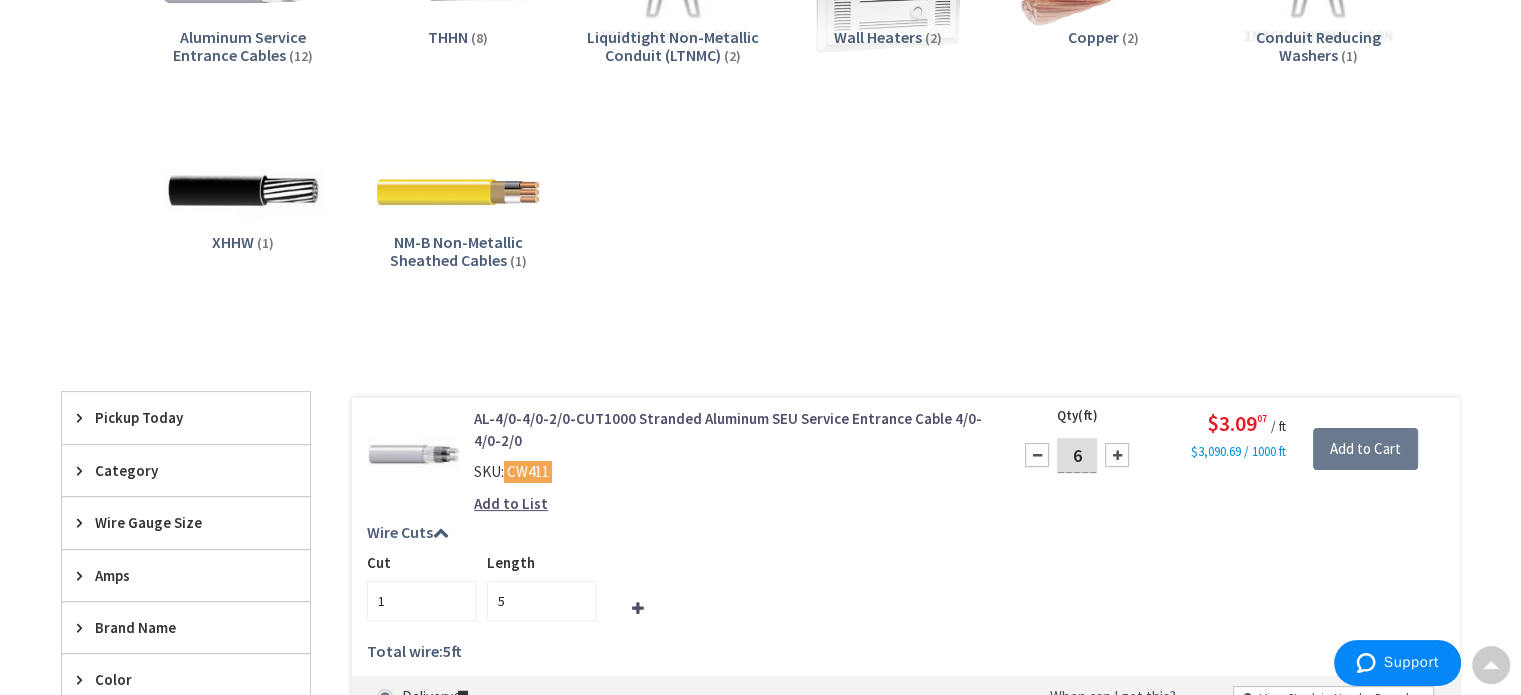 type on "6" 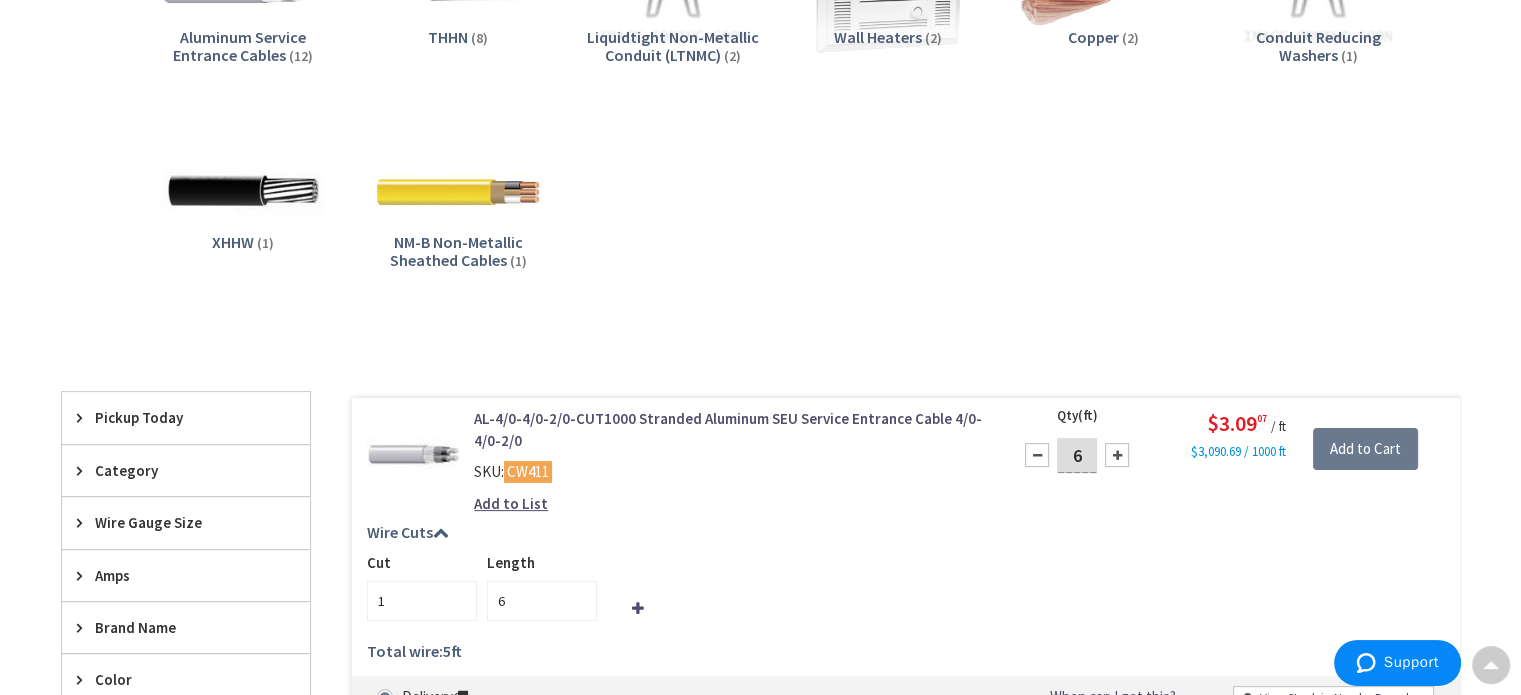 click at bounding box center (1117, 455) 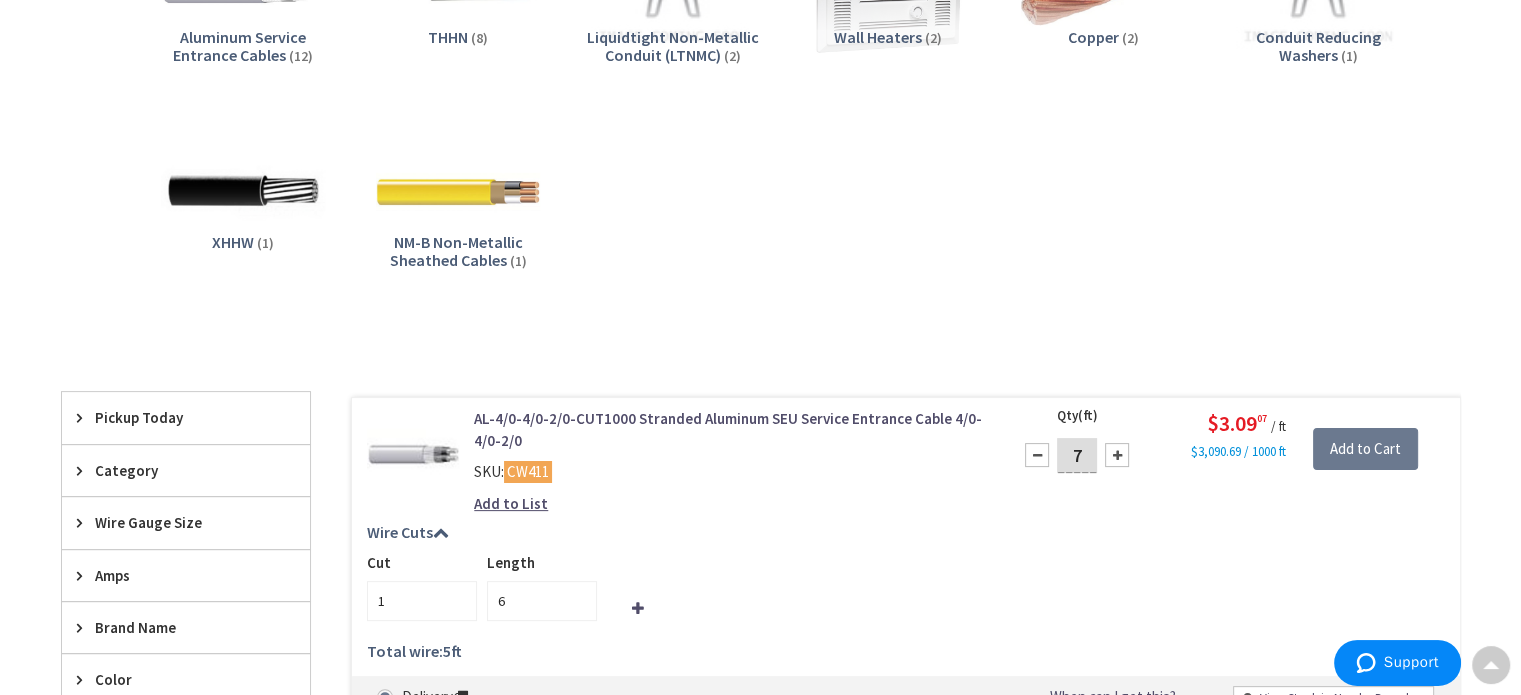 type on "7" 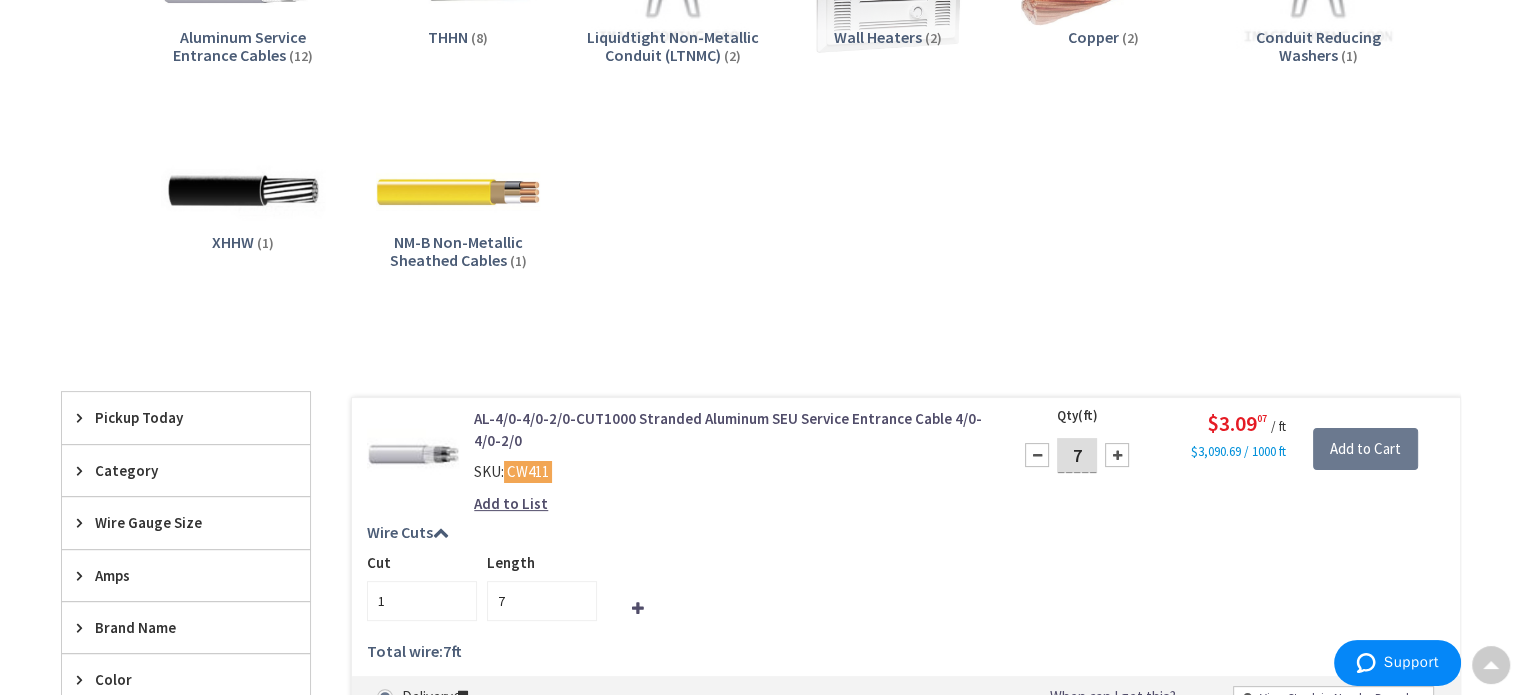click at bounding box center [1117, 455] 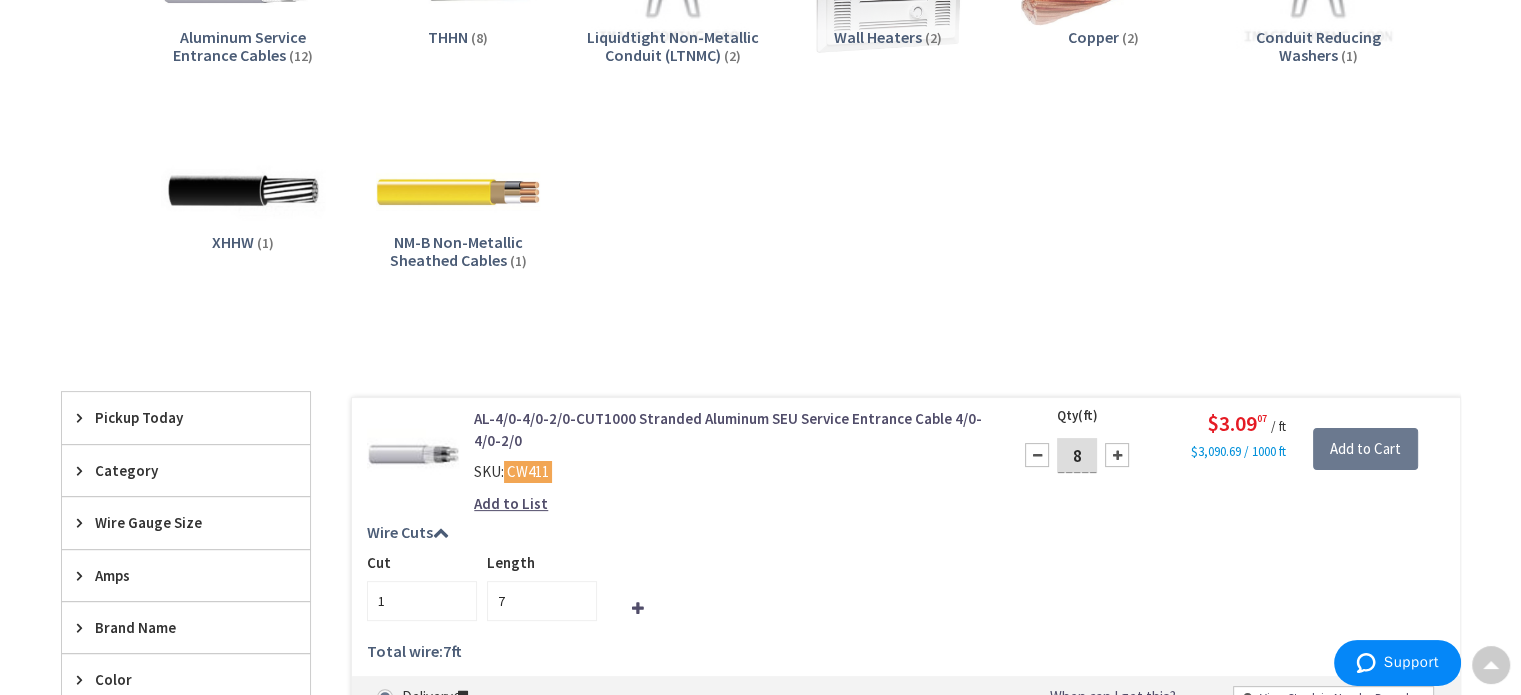 type on "8" 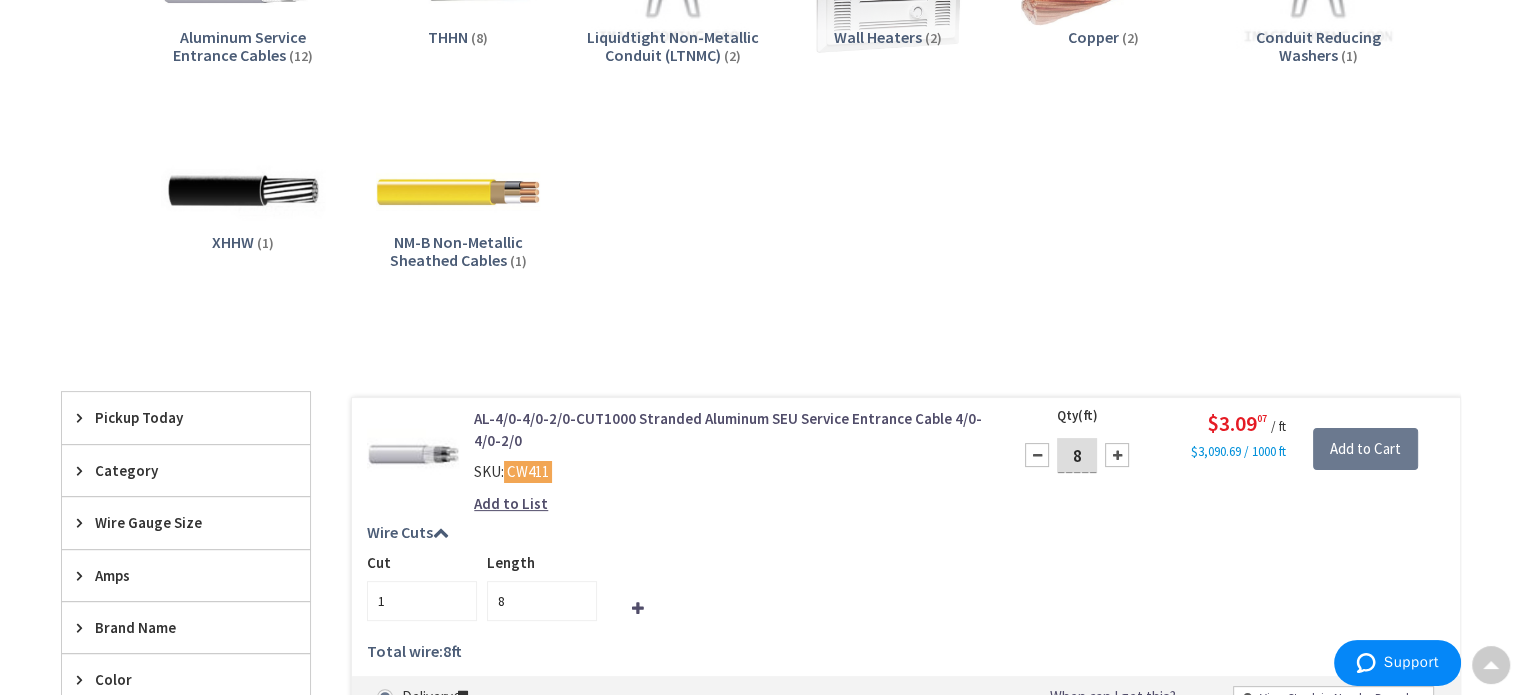 click at bounding box center [1117, 455] 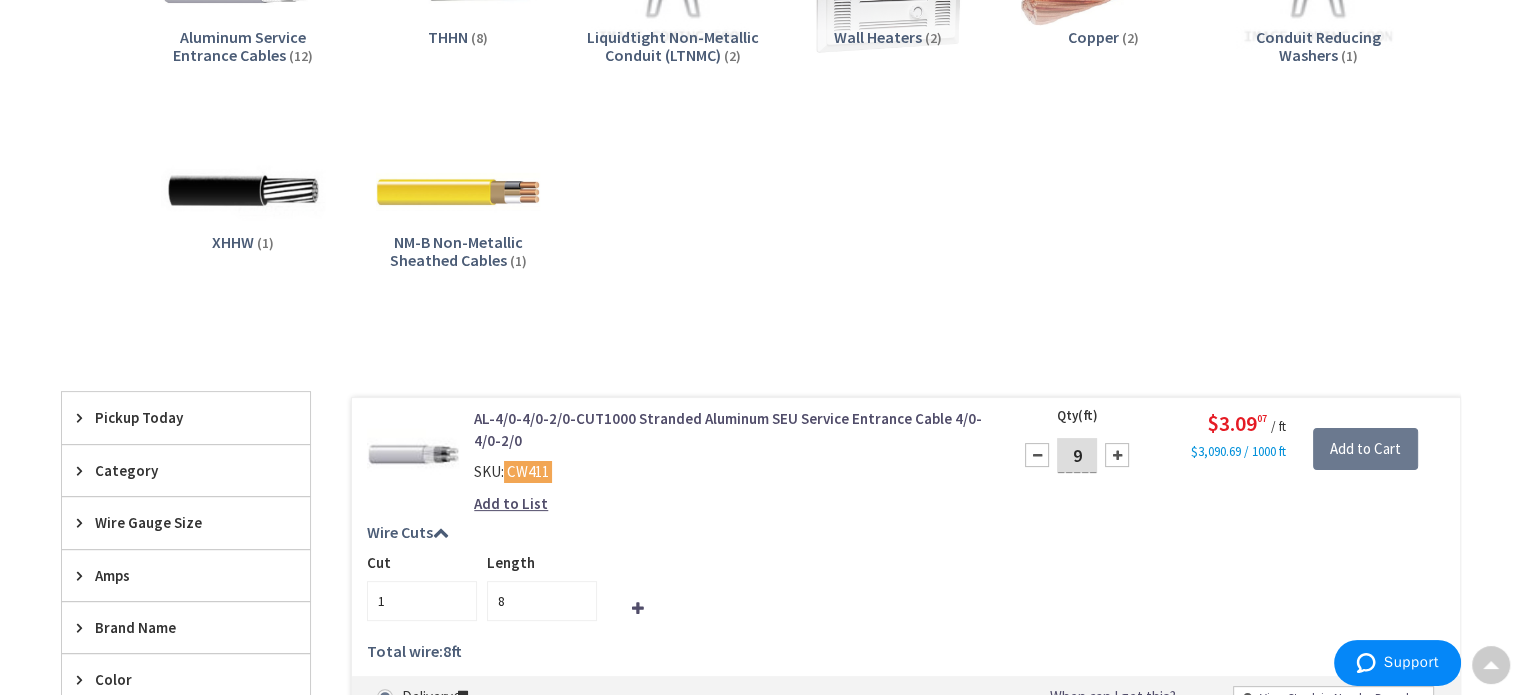 type on "9" 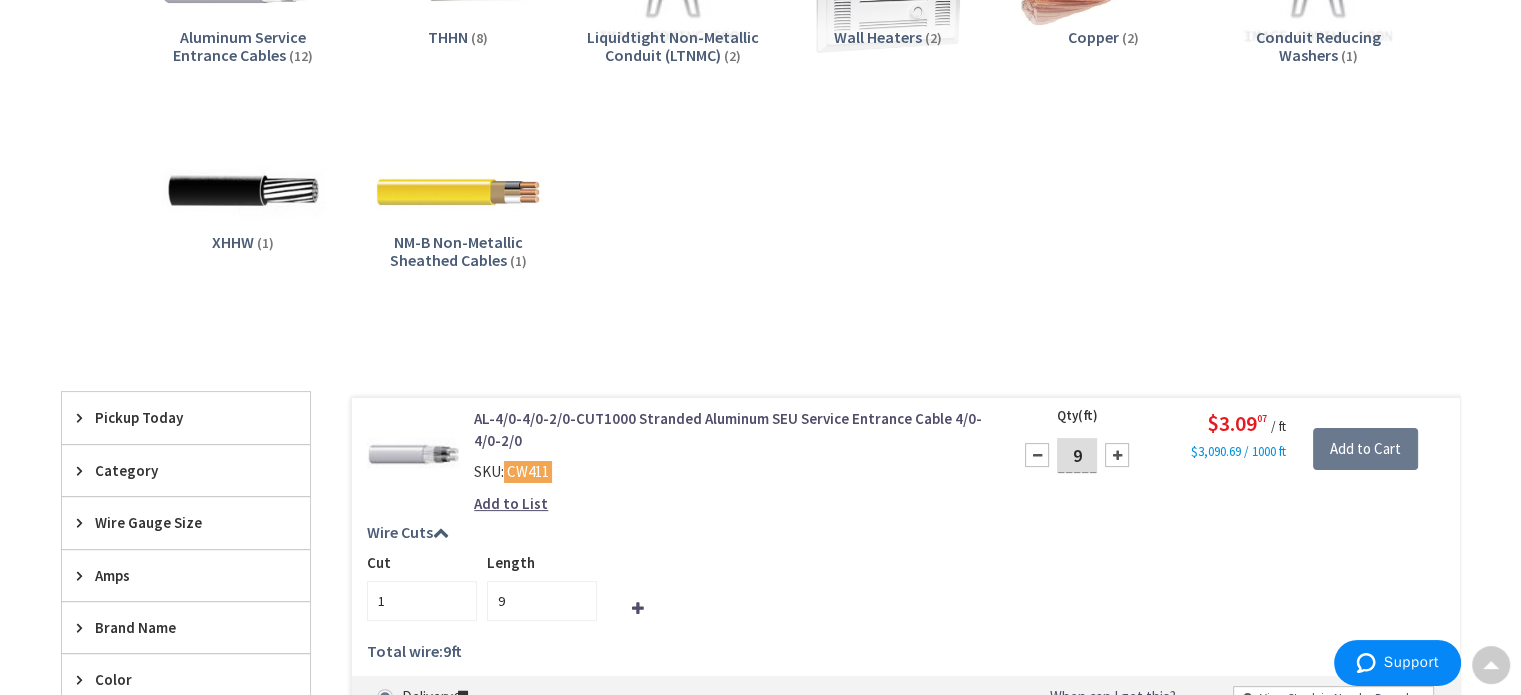 click at bounding box center (1117, 455) 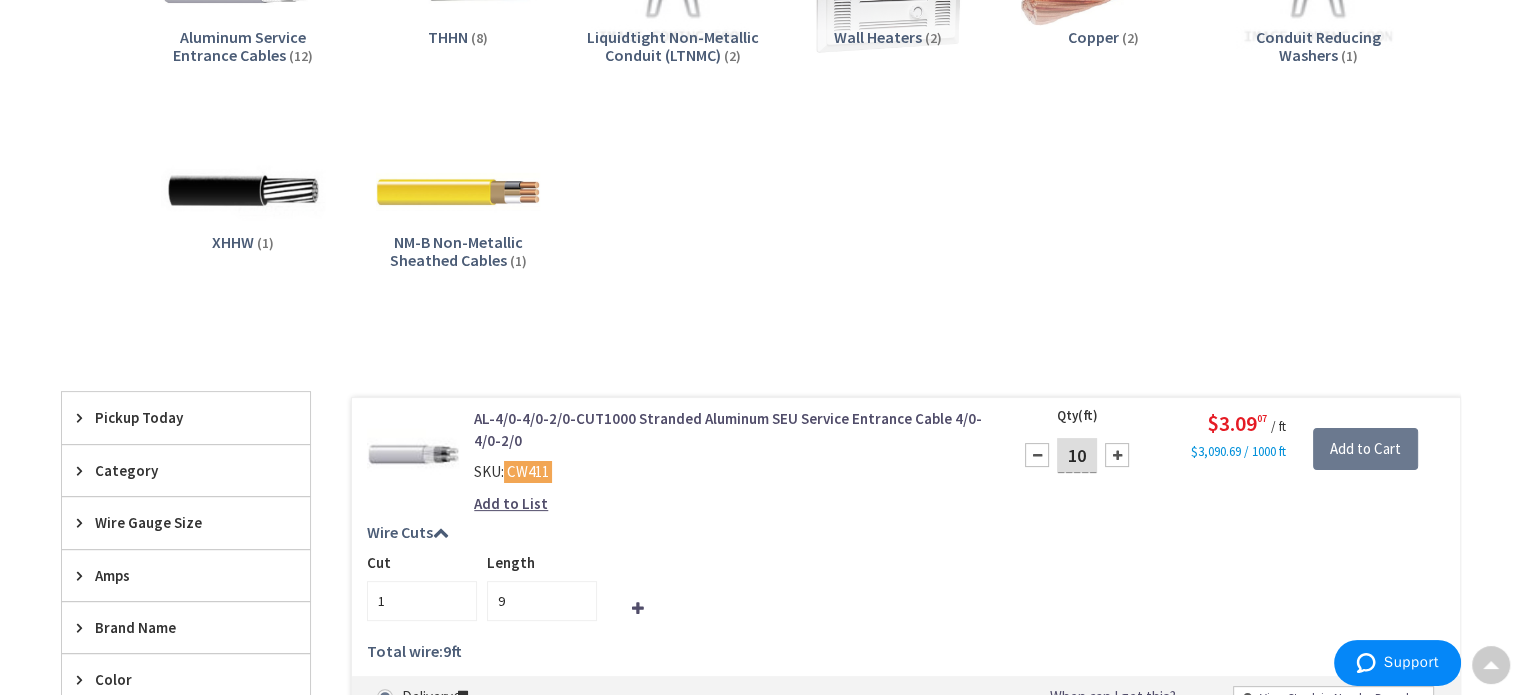 type on "10" 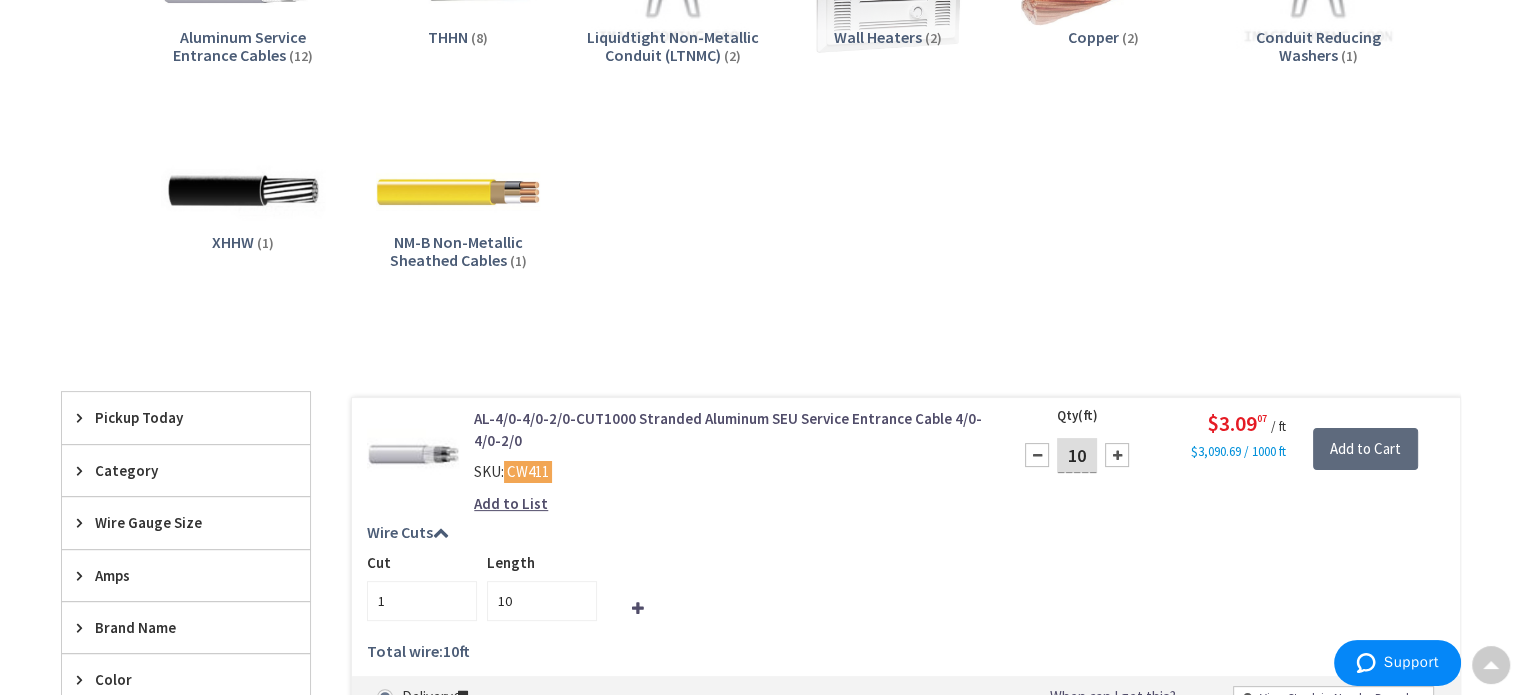 click on "Add to Cart" at bounding box center [1365, 449] 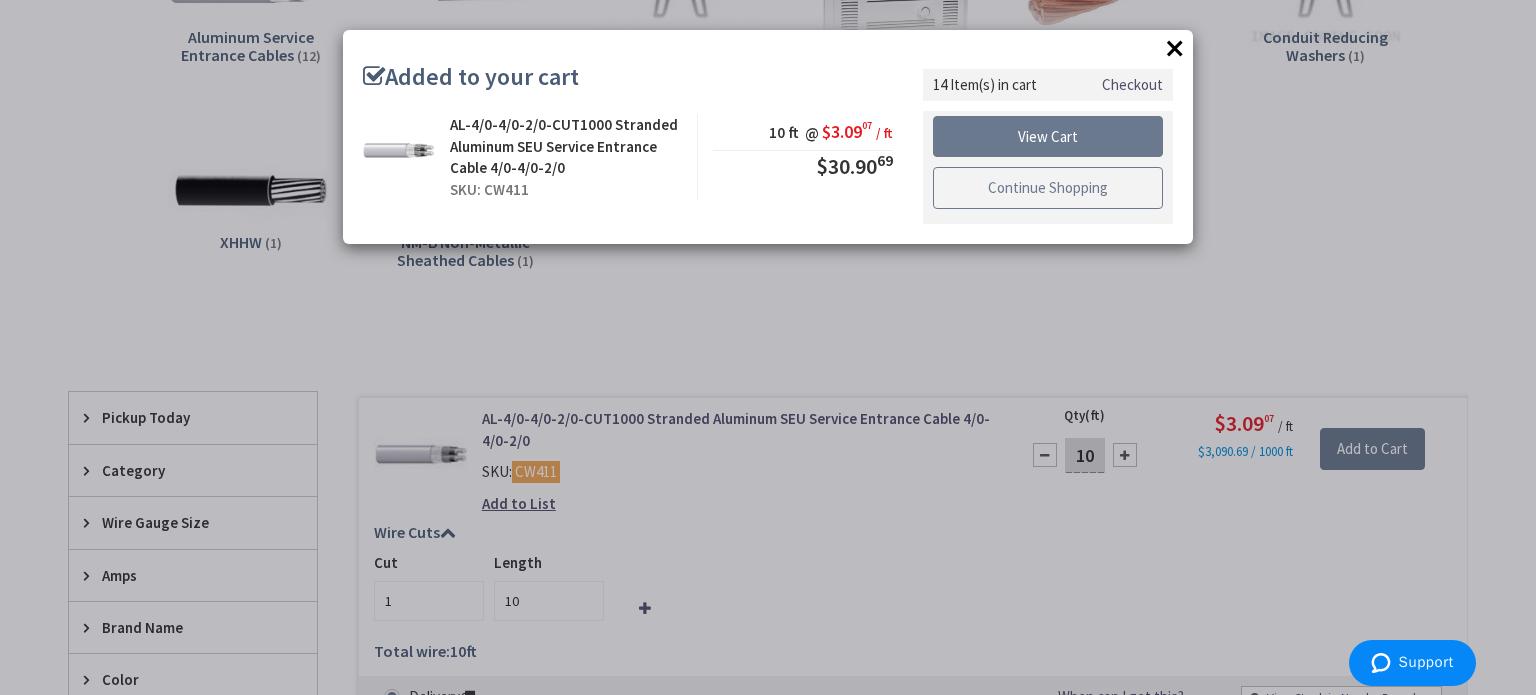 click on "Continue Shopping" at bounding box center [1048, 188] 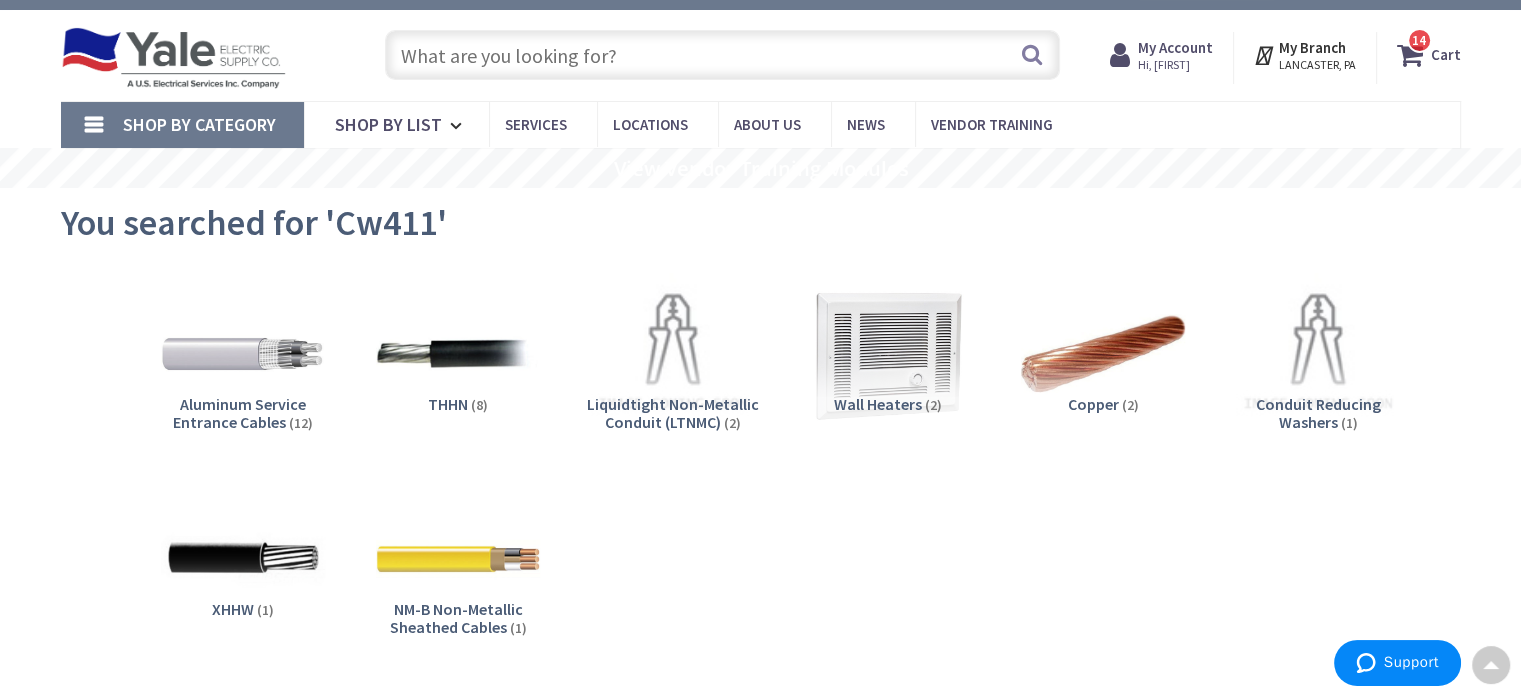 scroll, scrollTop: 0, scrollLeft: 0, axis: both 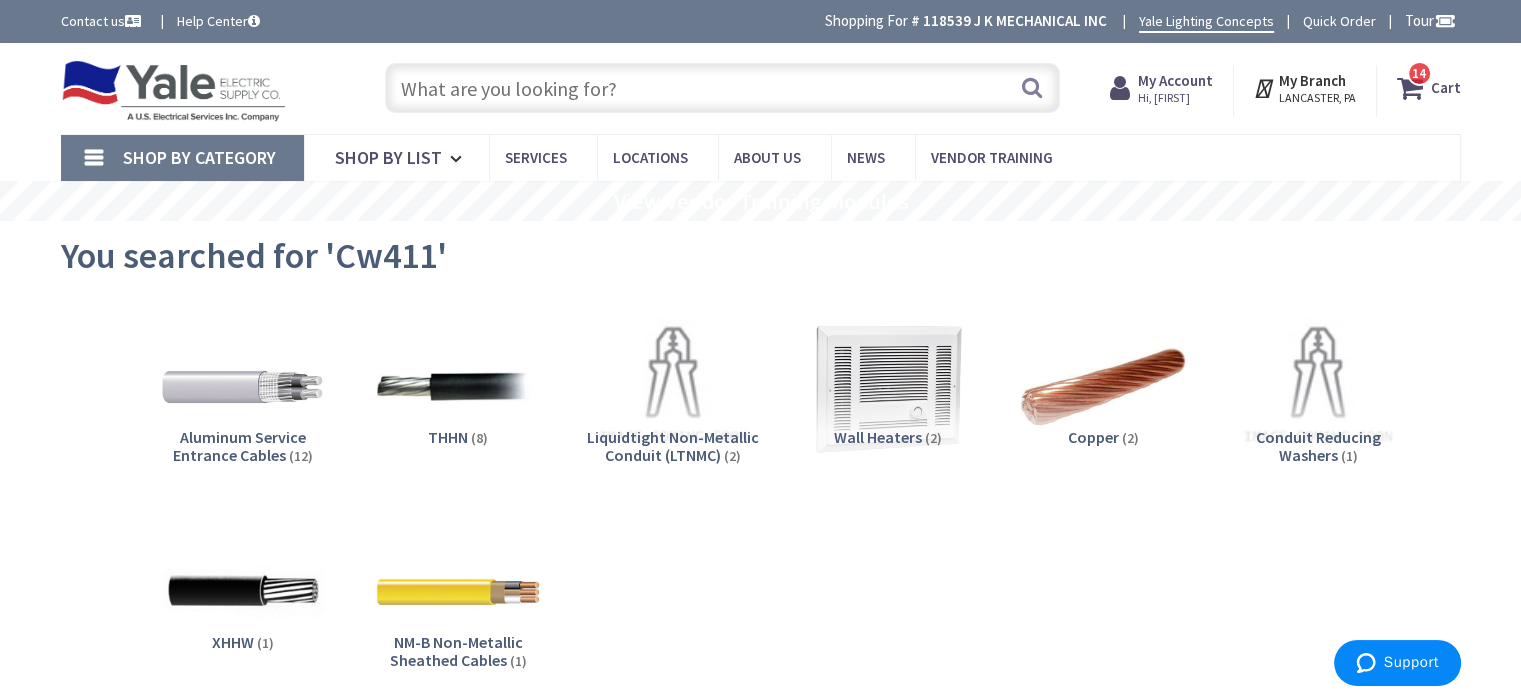 click at bounding box center (722, 88) 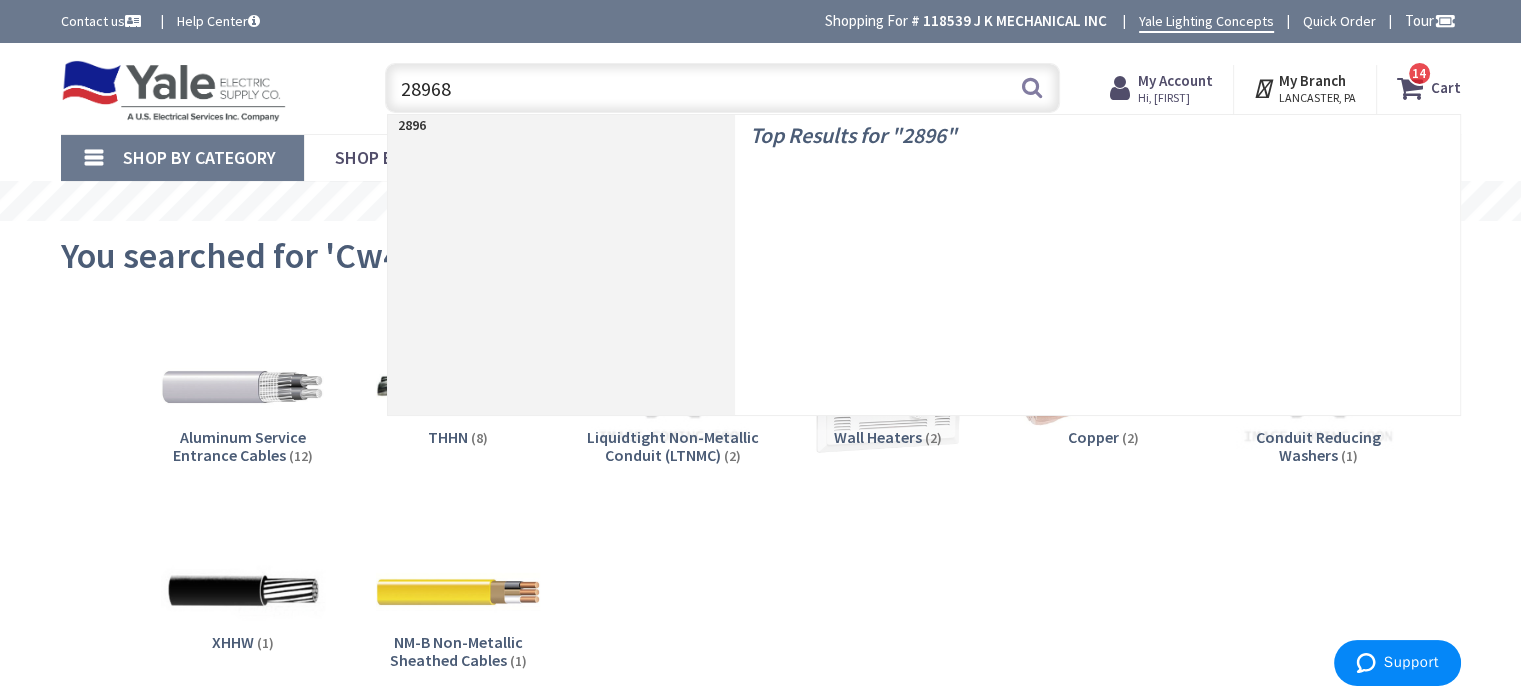 type on "289682" 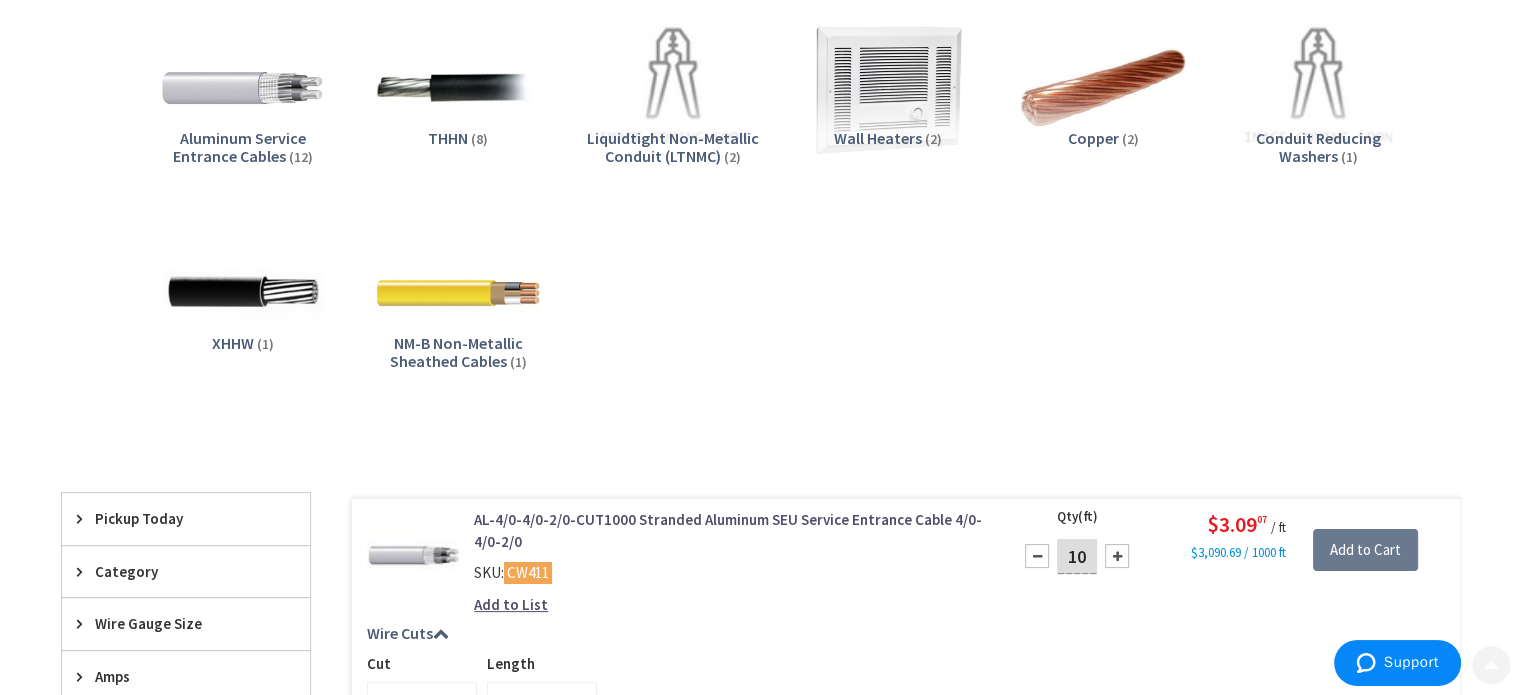 scroll, scrollTop: 326, scrollLeft: 0, axis: vertical 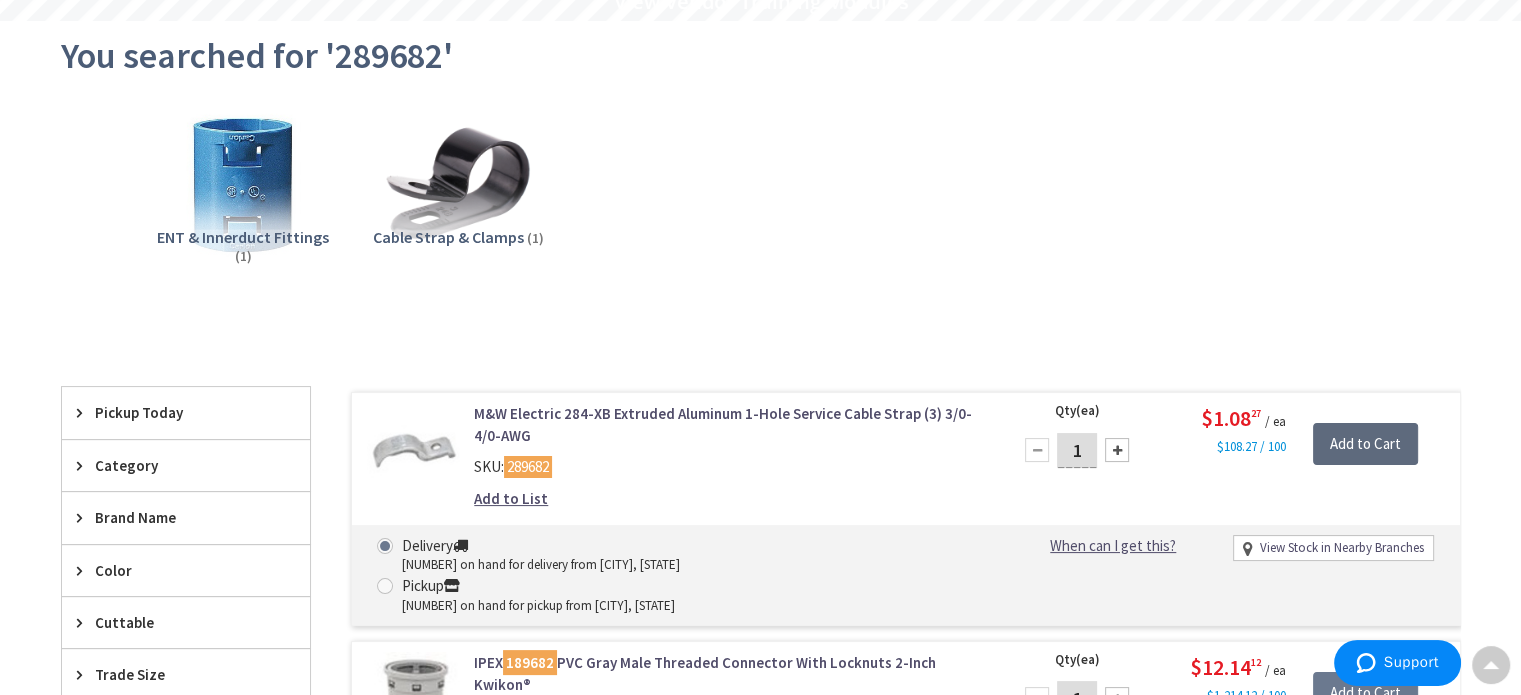 click on "Add to Cart" at bounding box center (1365, 444) 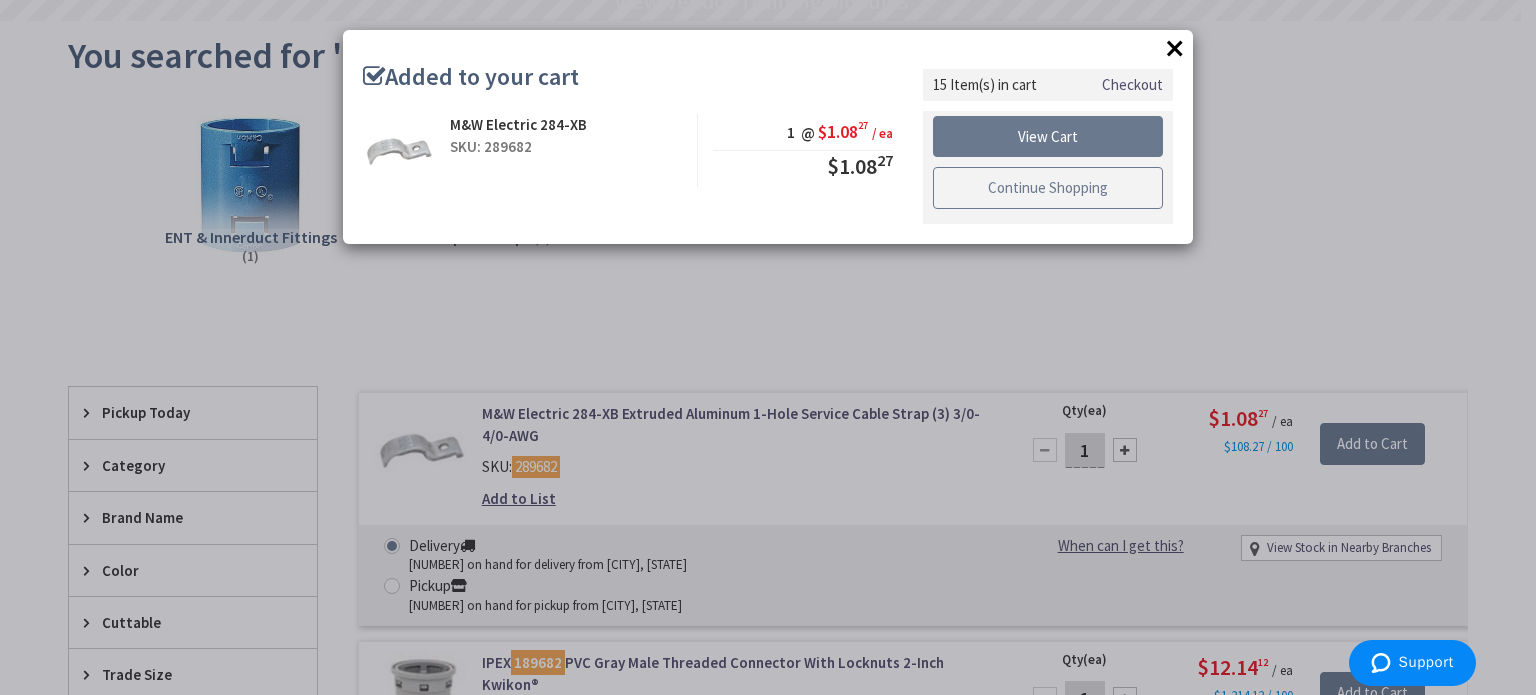 click on "Continue Shopping" at bounding box center (1048, 188) 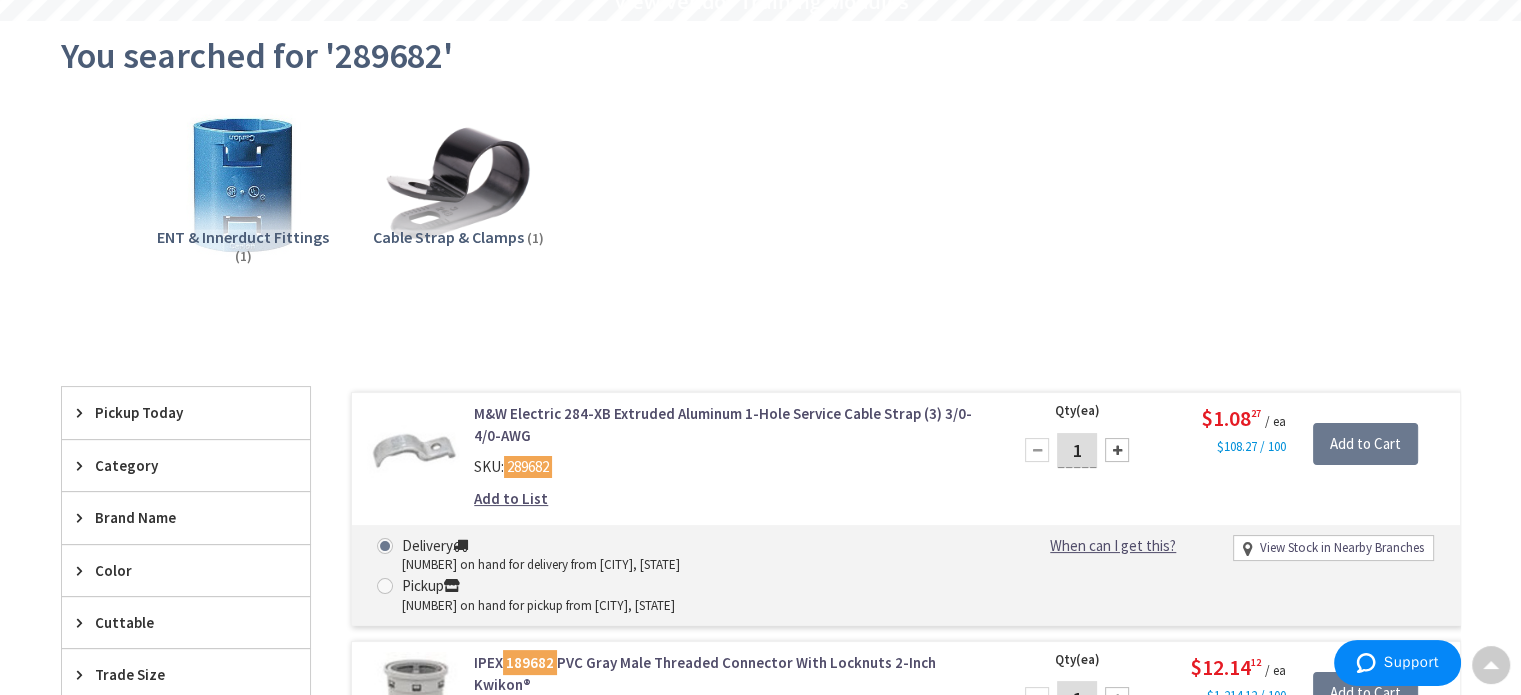 click on "View Subcategories
ENT & Innerduct Fittings
(1)
Cable Strap & Clamps
(1)
Clear all
No Products Found
We found a particular page for your request. Redirecting you now...
Filter
Filters
2 items
Pickup Today
Lancaster, PA (0 mi)   (1) close" at bounding box center [761, 472] 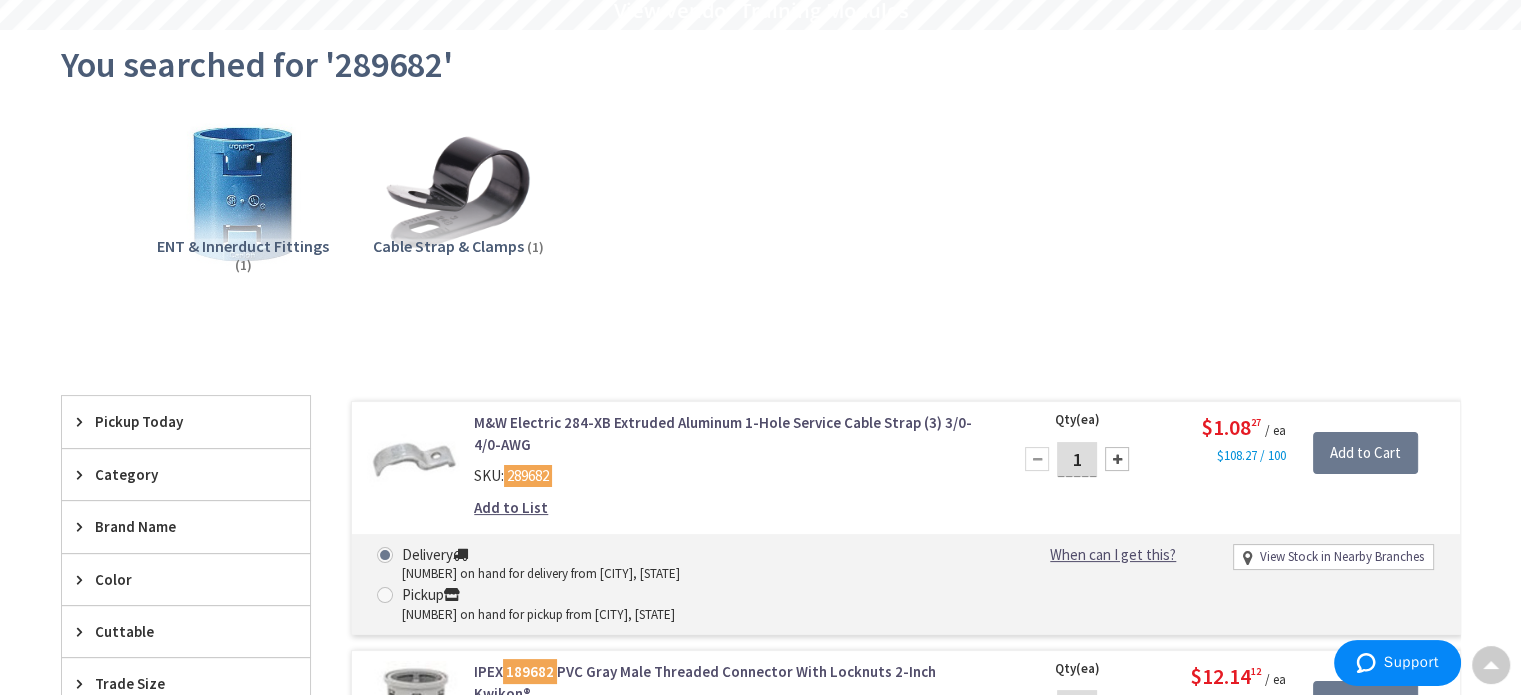 scroll, scrollTop: 0, scrollLeft: 0, axis: both 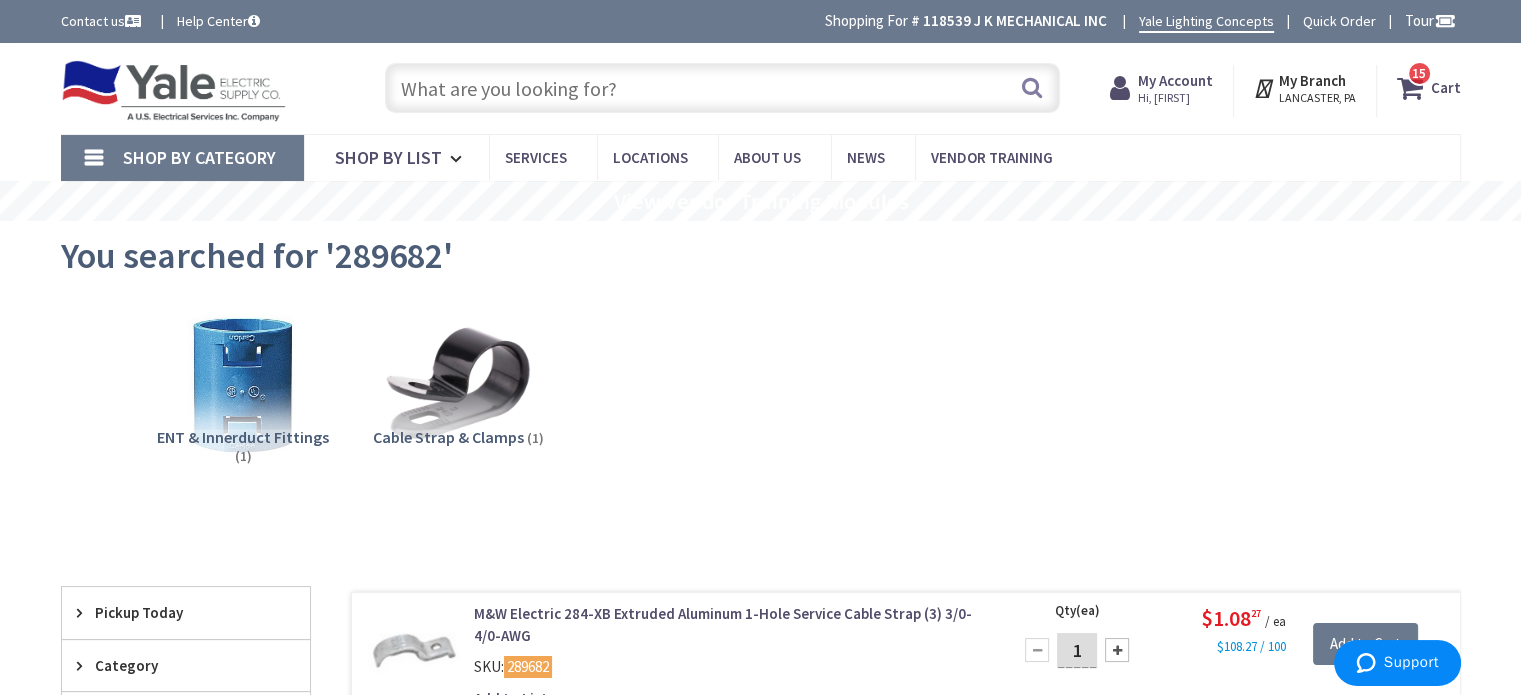 click at bounding box center [722, 88] 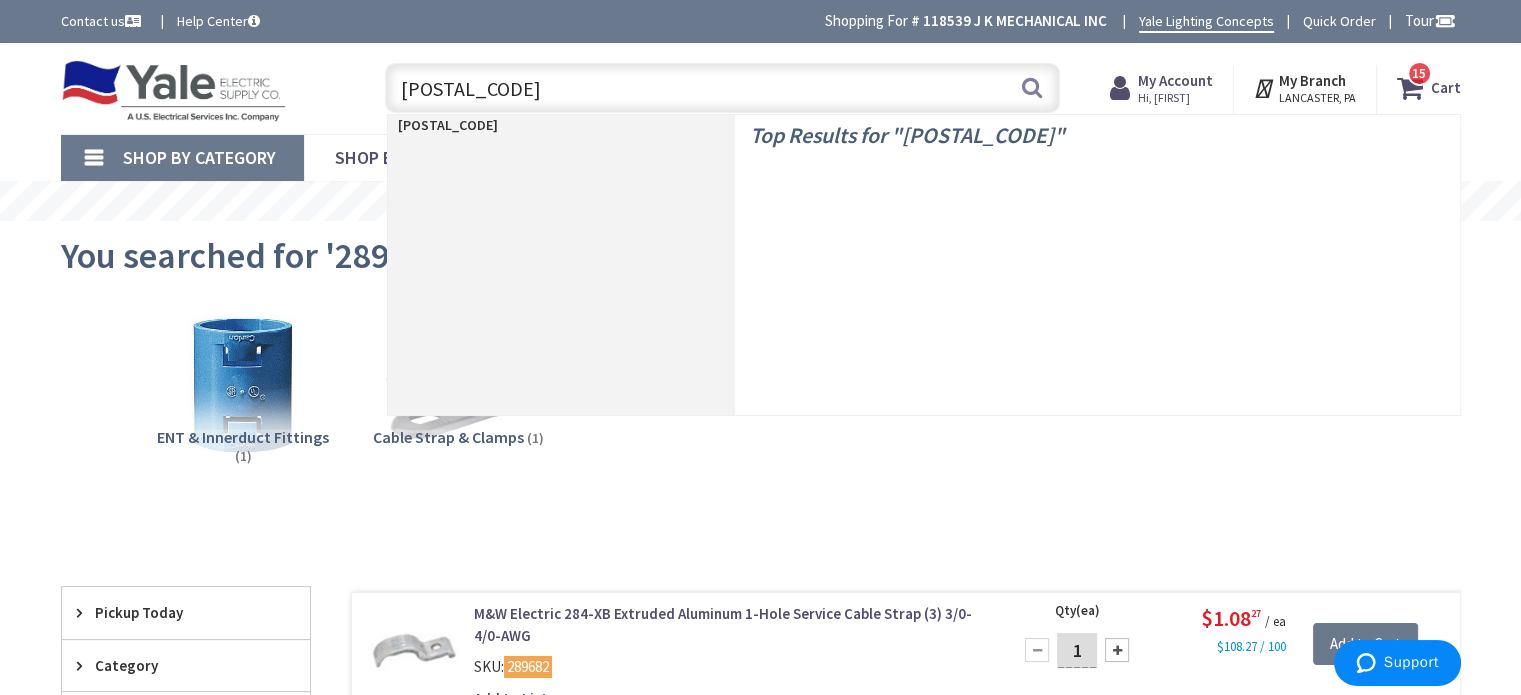 type on "161227" 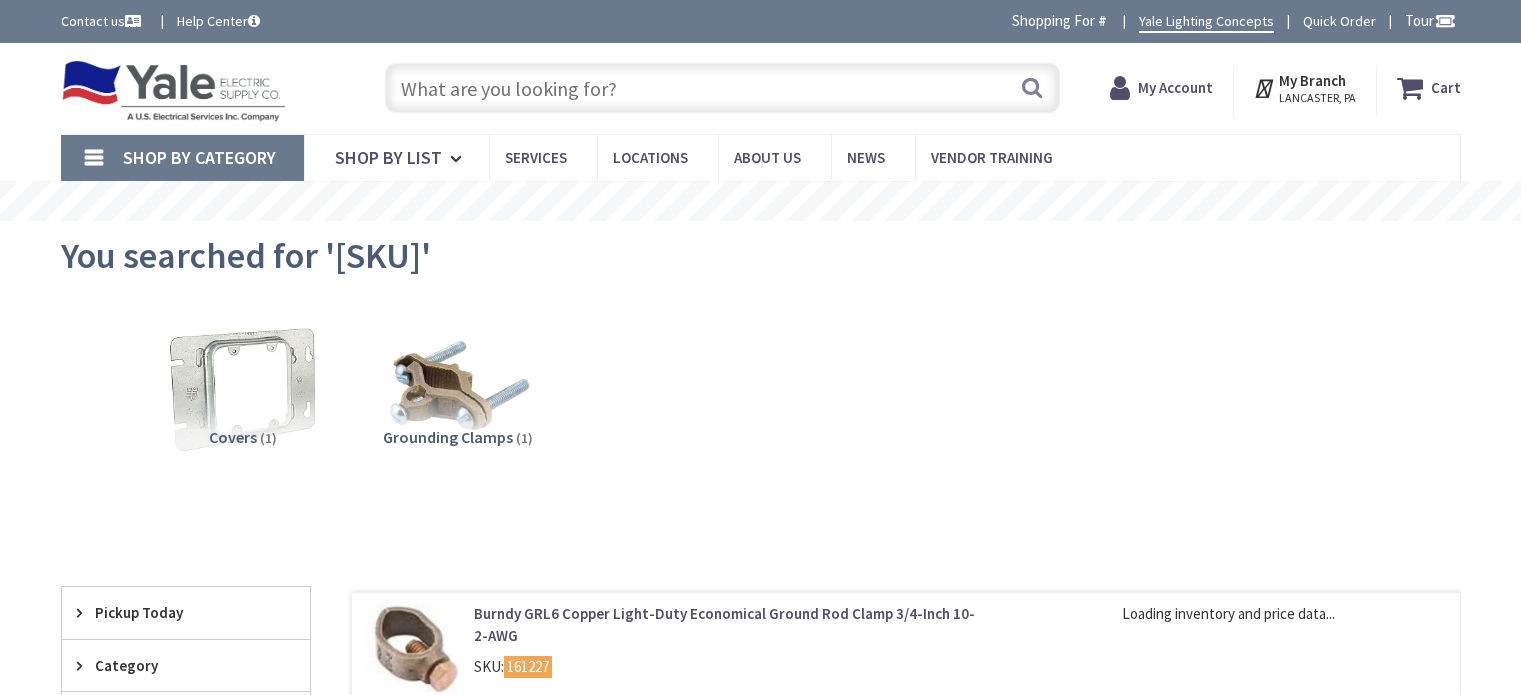 scroll, scrollTop: 0, scrollLeft: 0, axis: both 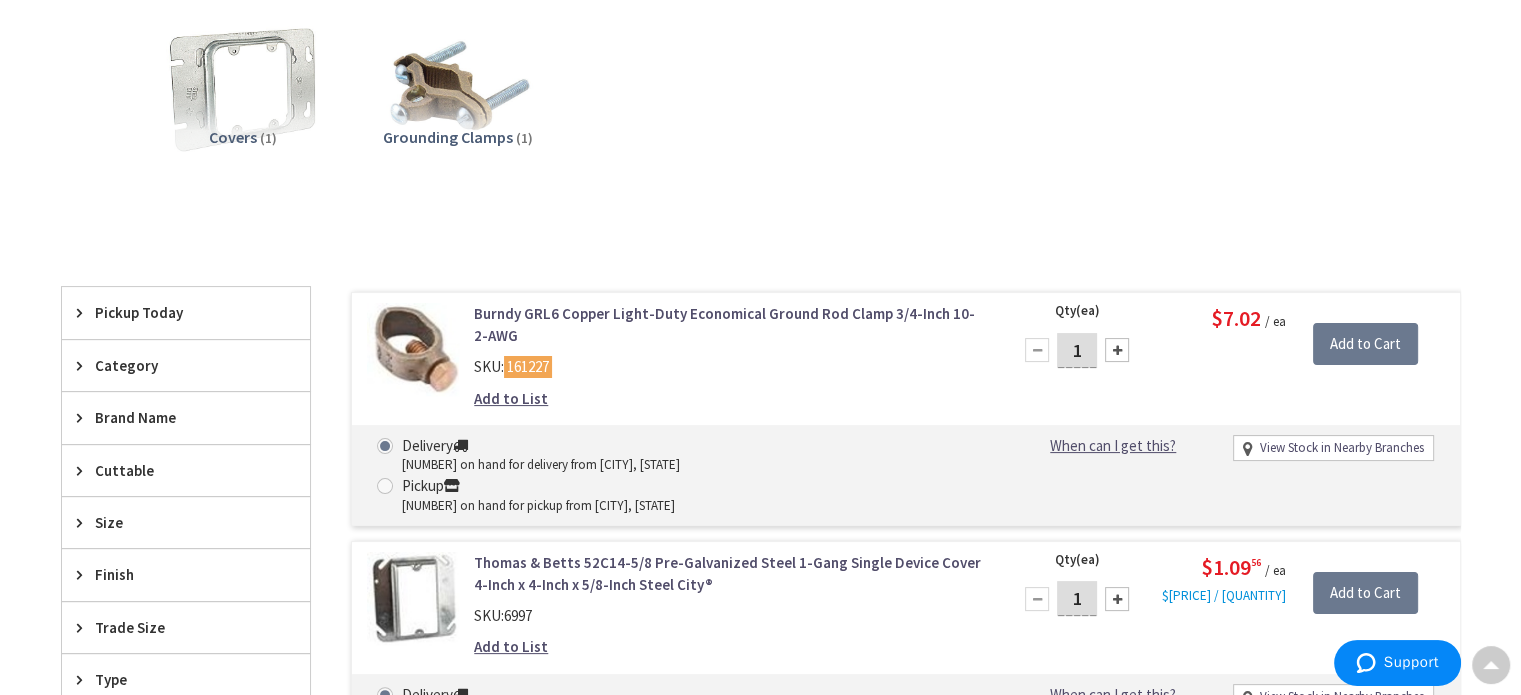 click at bounding box center (1117, 350) 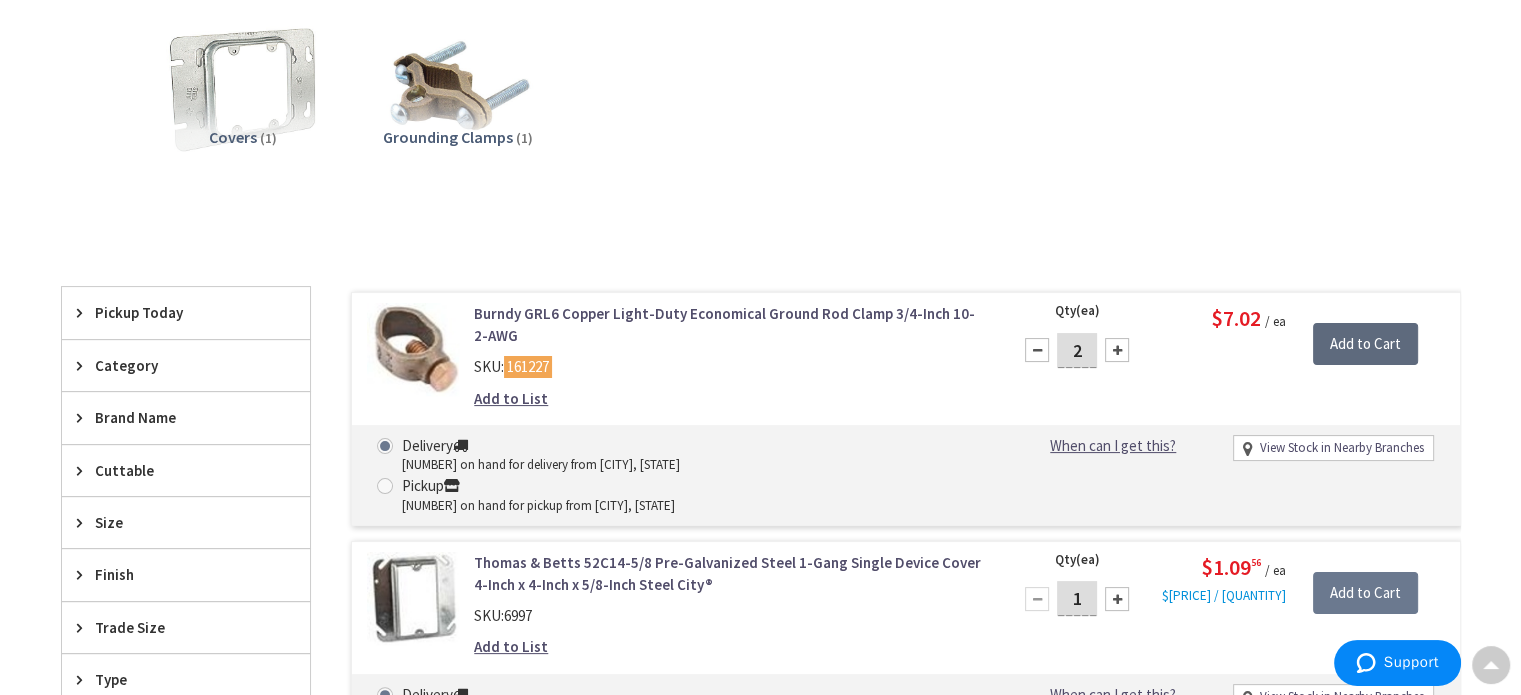 click on "Add to Cart" at bounding box center [1365, 344] 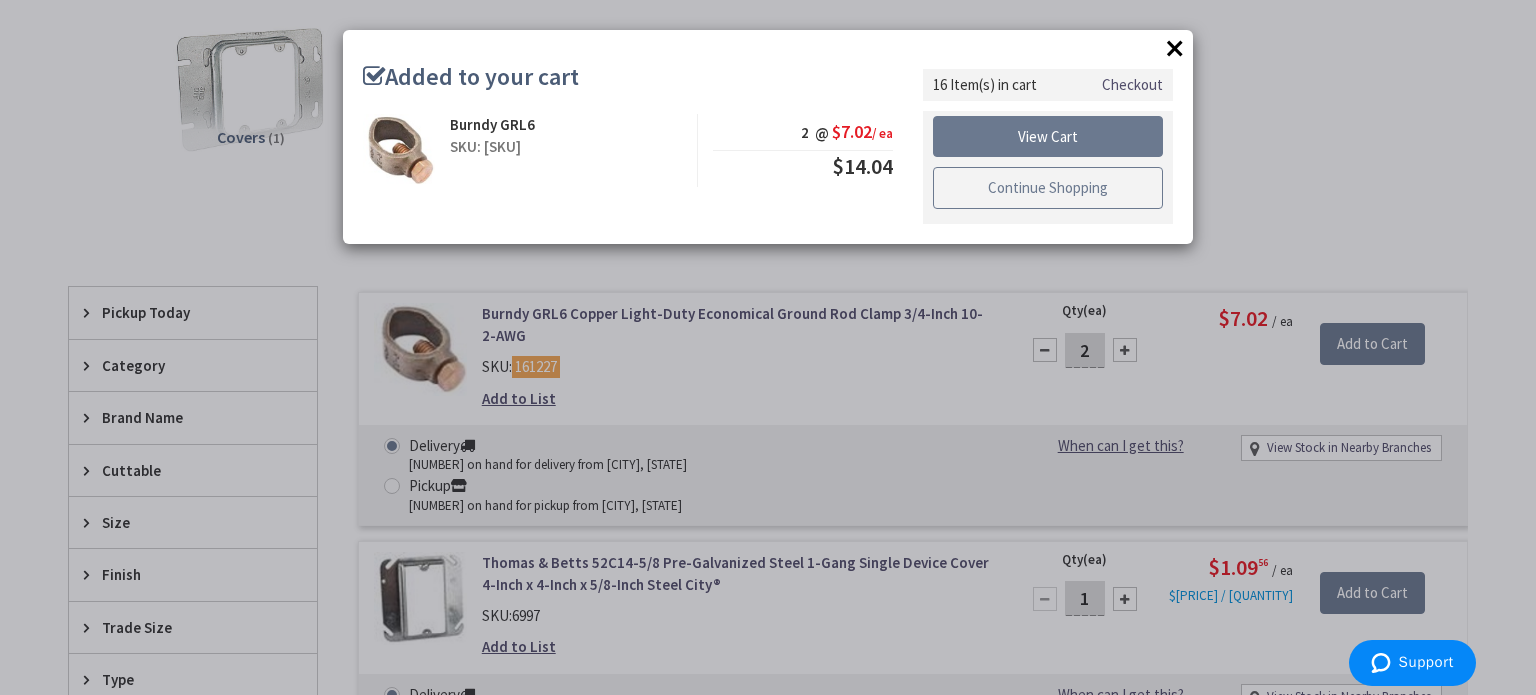 drag, startPoint x: 1004, startPoint y: 187, endPoint x: 873, endPoint y: 192, distance: 131.09538 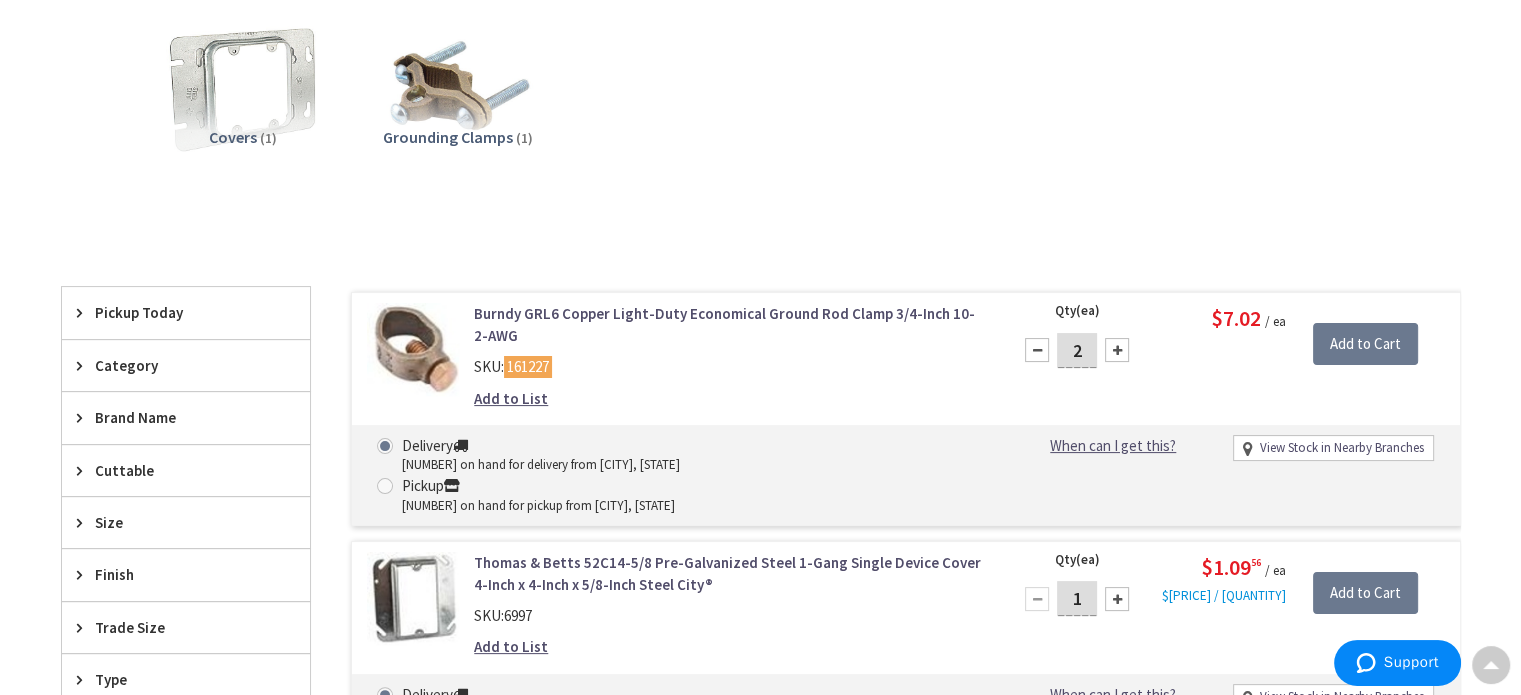 scroll, scrollTop: 0, scrollLeft: 0, axis: both 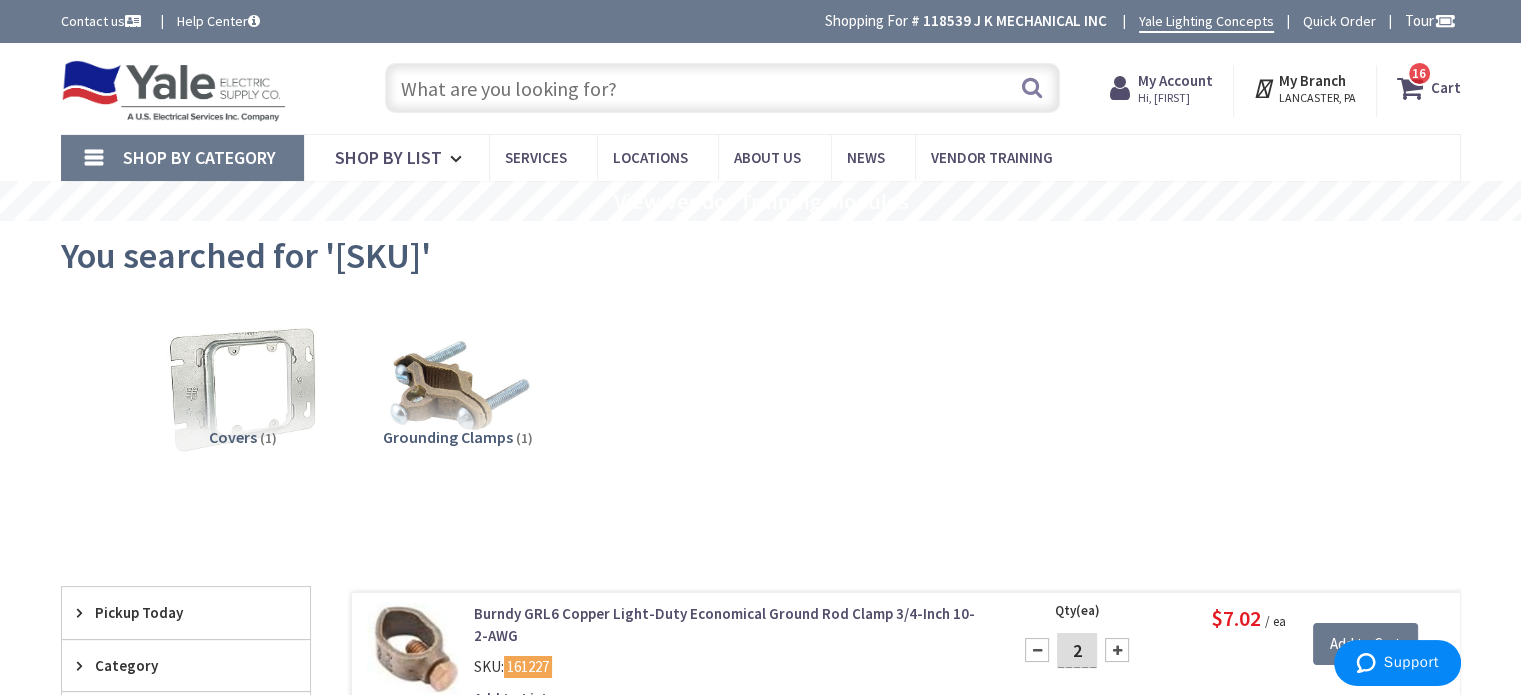 click at bounding box center (722, 88) 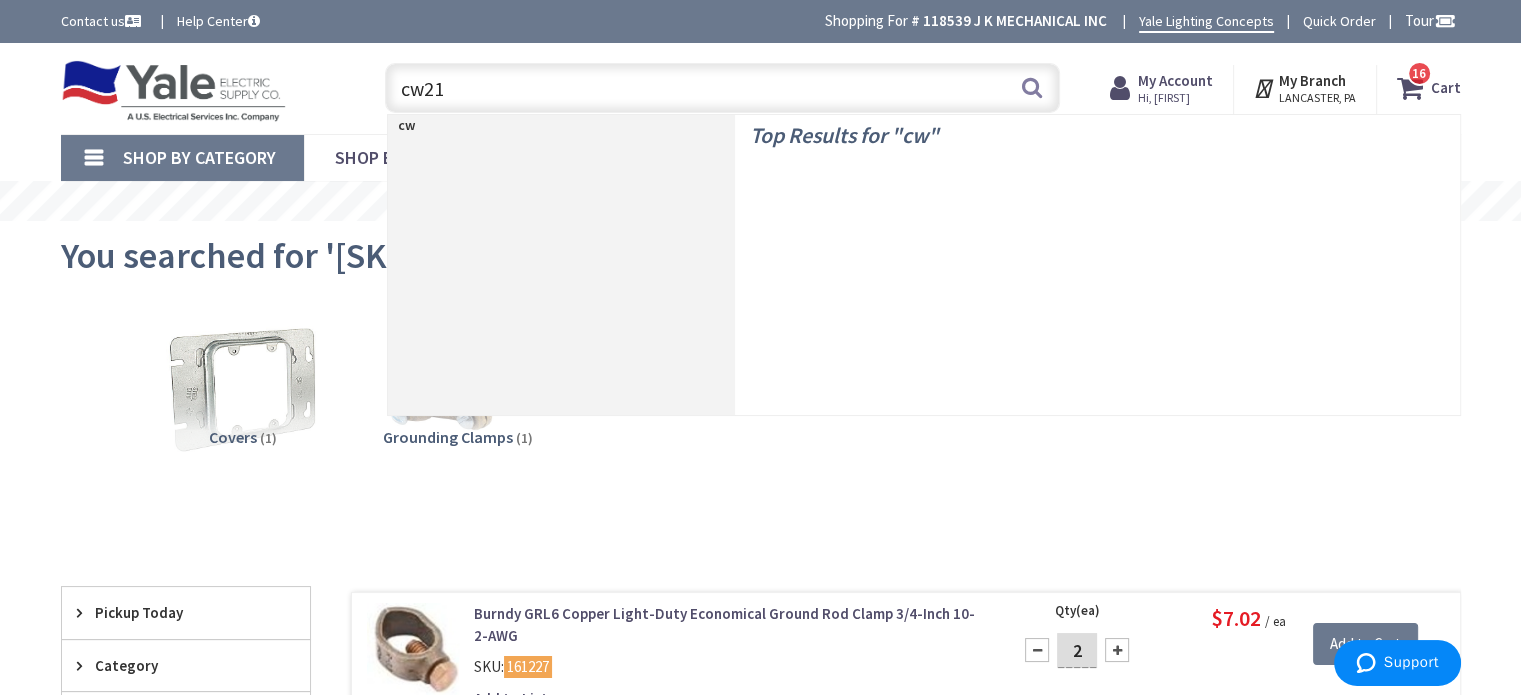 type on "cw217" 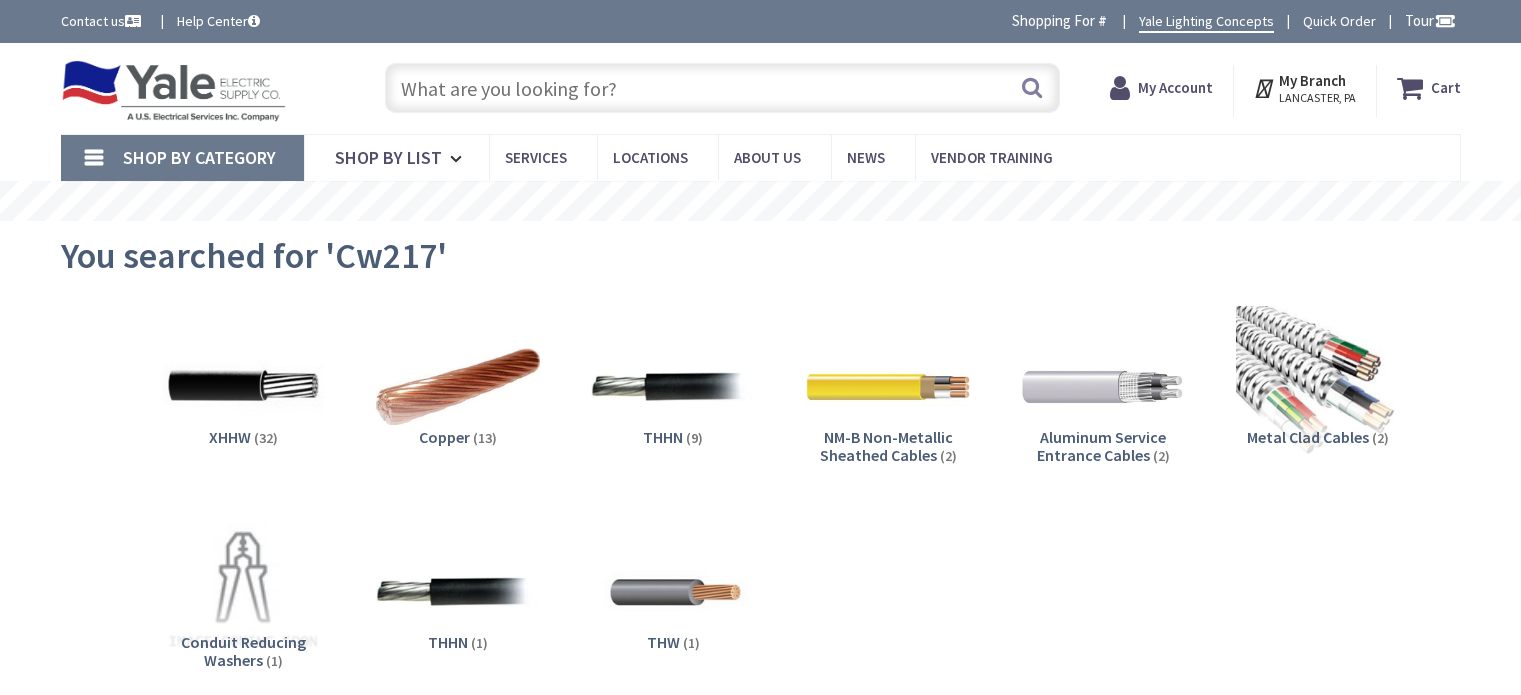 scroll, scrollTop: 0, scrollLeft: 0, axis: both 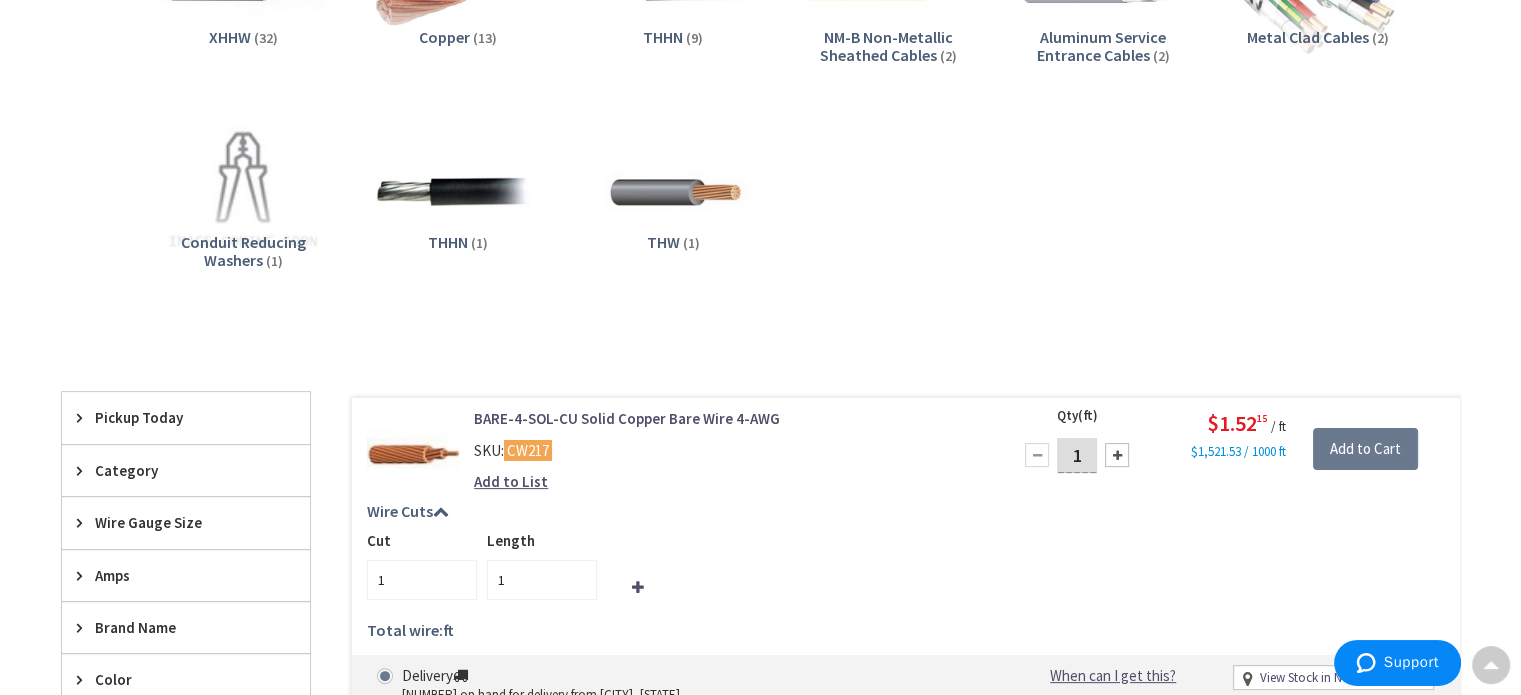 click on "1" at bounding box center [1077, 455] 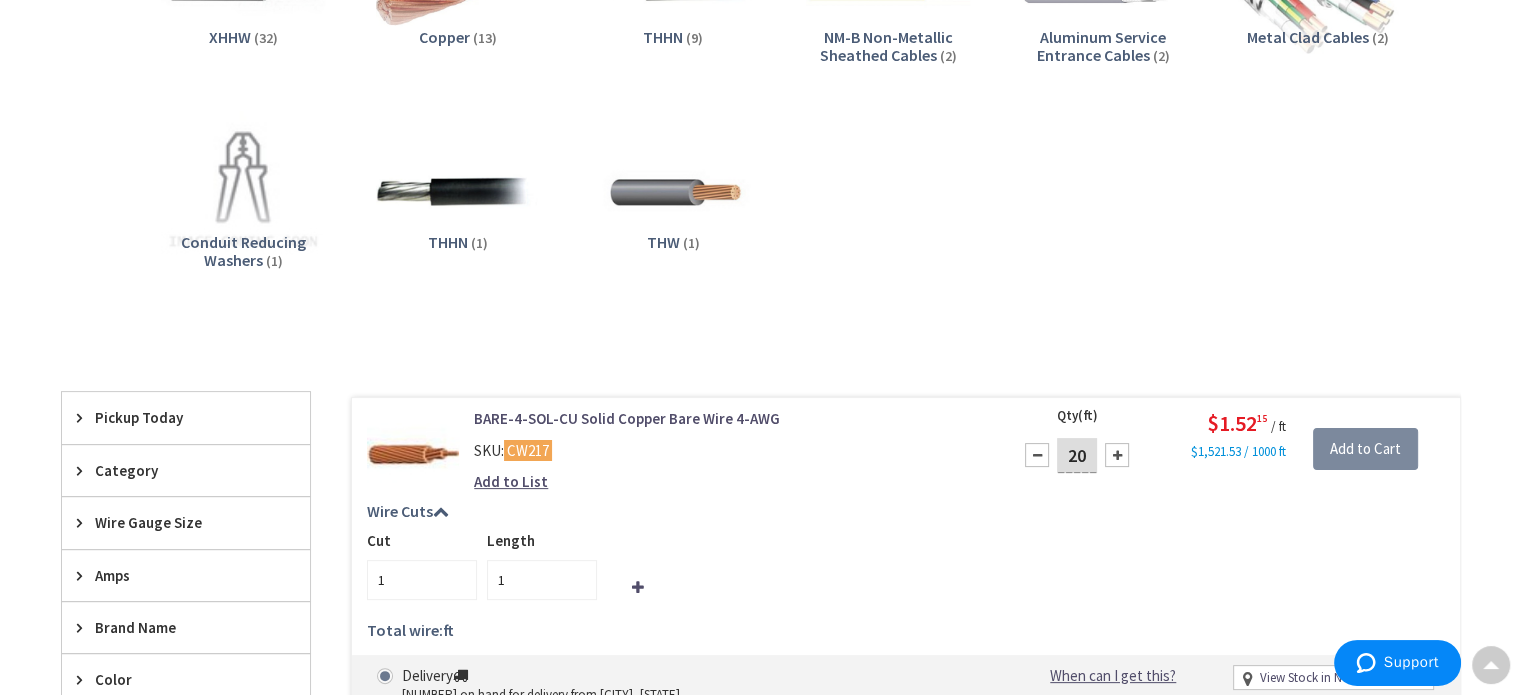 type on "20" 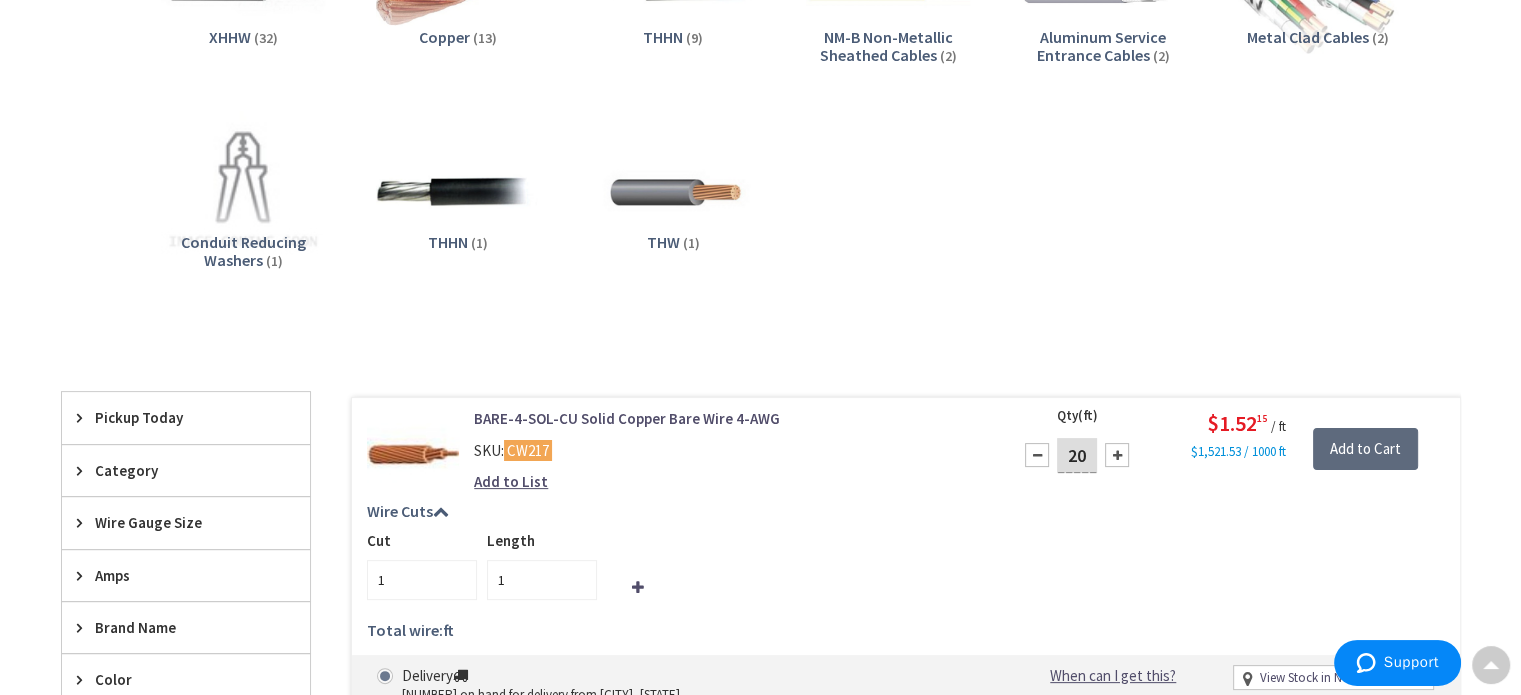 click on "Add to Cart" at bounding box center [1365, 449] 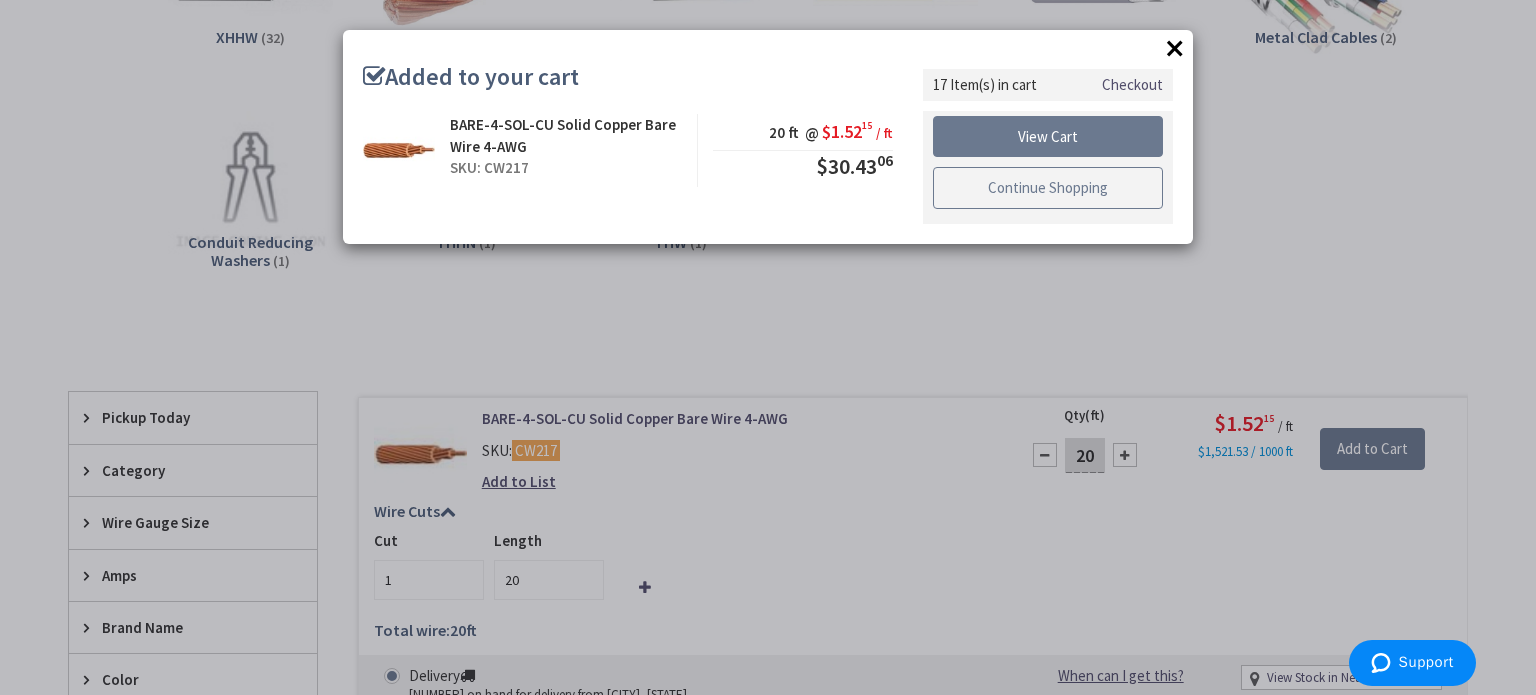 drag, startPoint x: 1080, startPoint y: 190, endPoint x: 1056, endPoint y: 189, distance: 24.020824 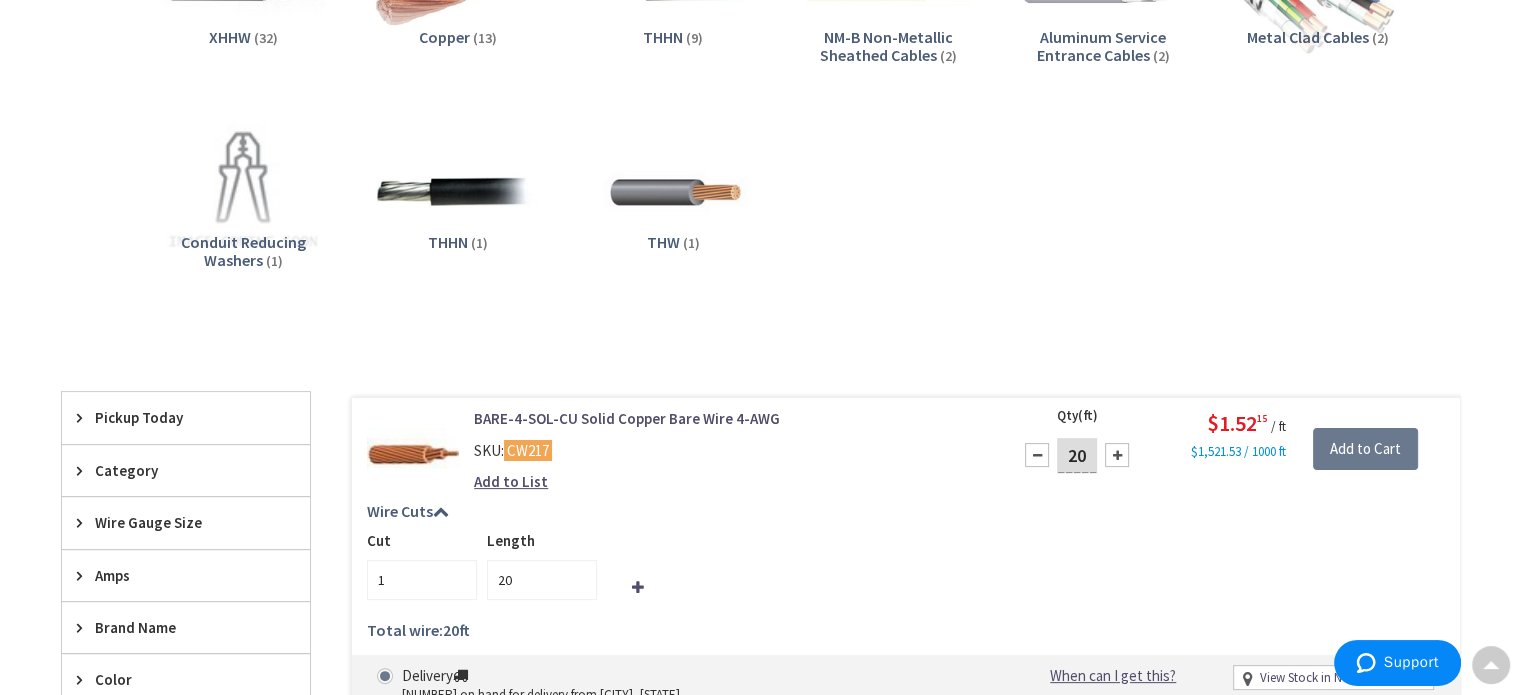 scroll, scrollTop: 0, scrollLeft: 0, axis: both 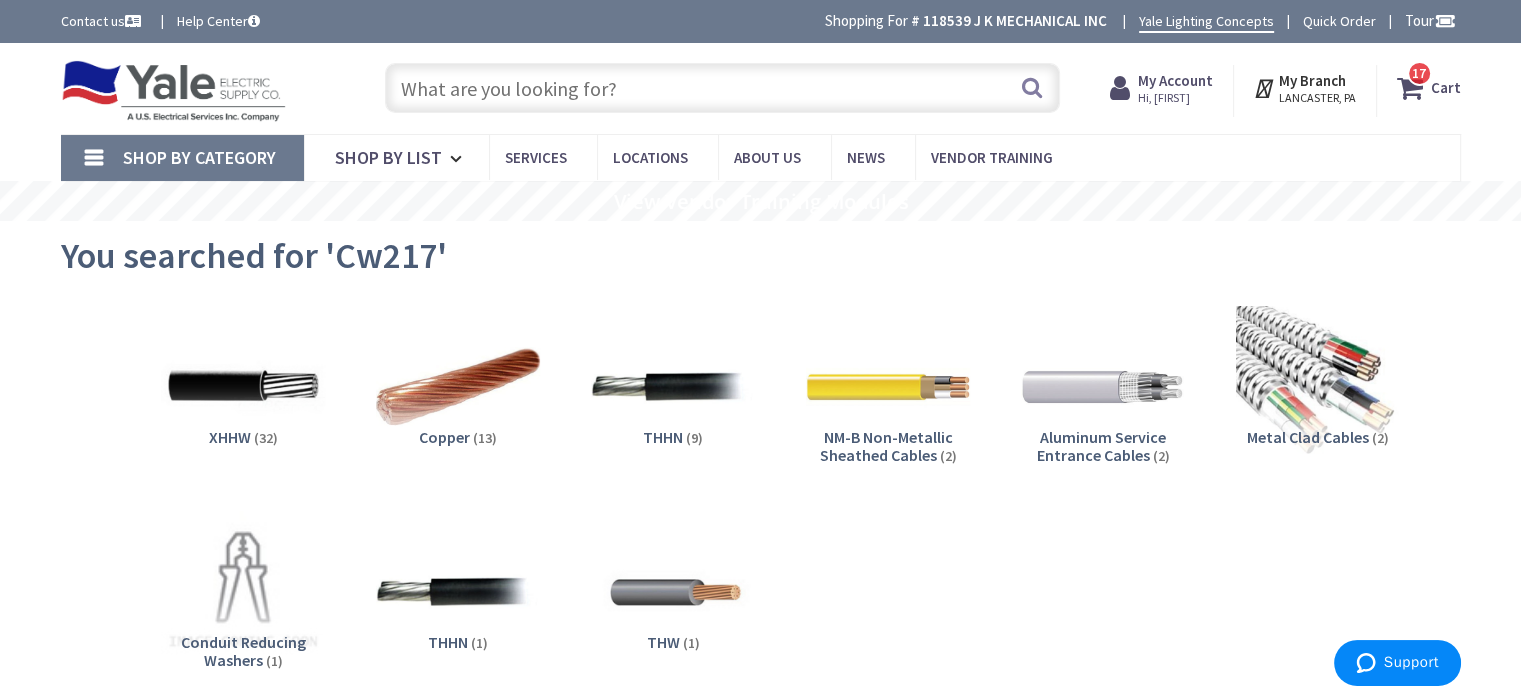 click at bounding box center (722, 88) 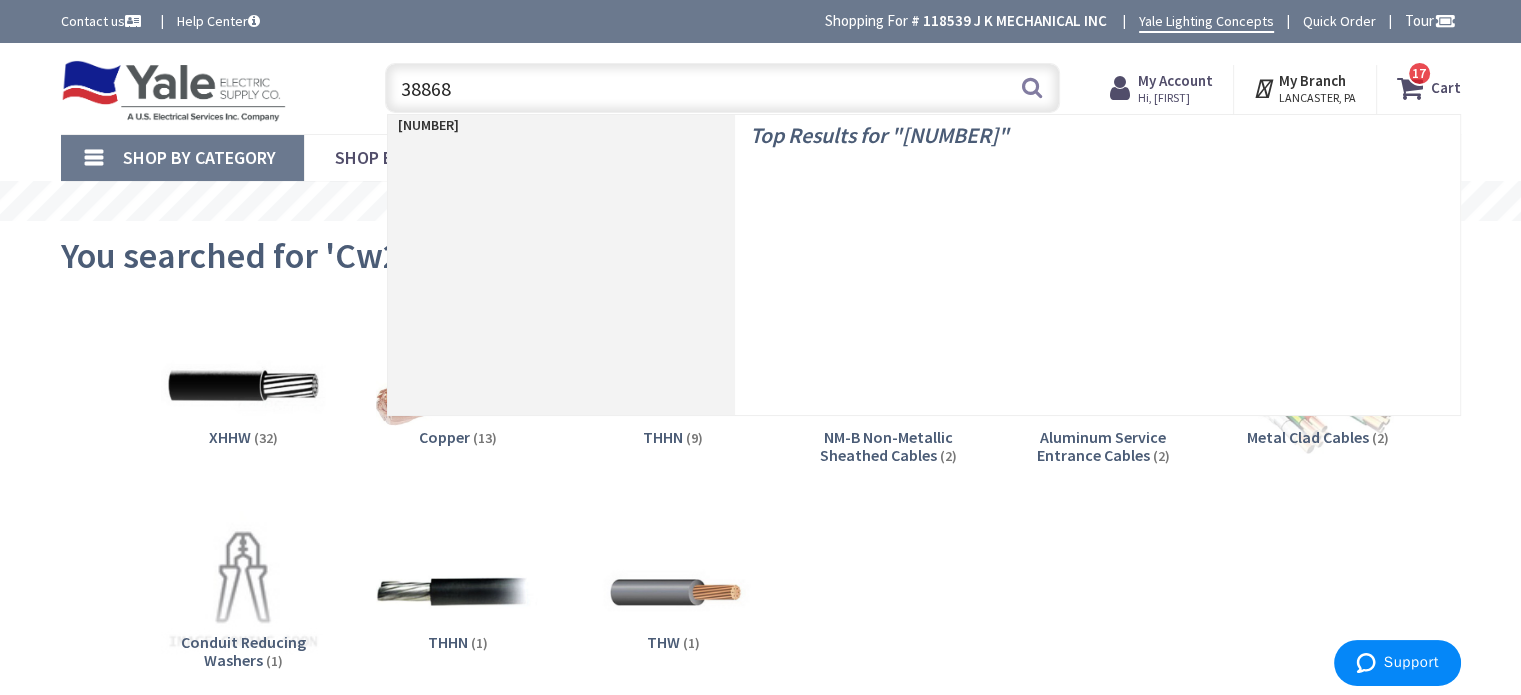 type on "388688" 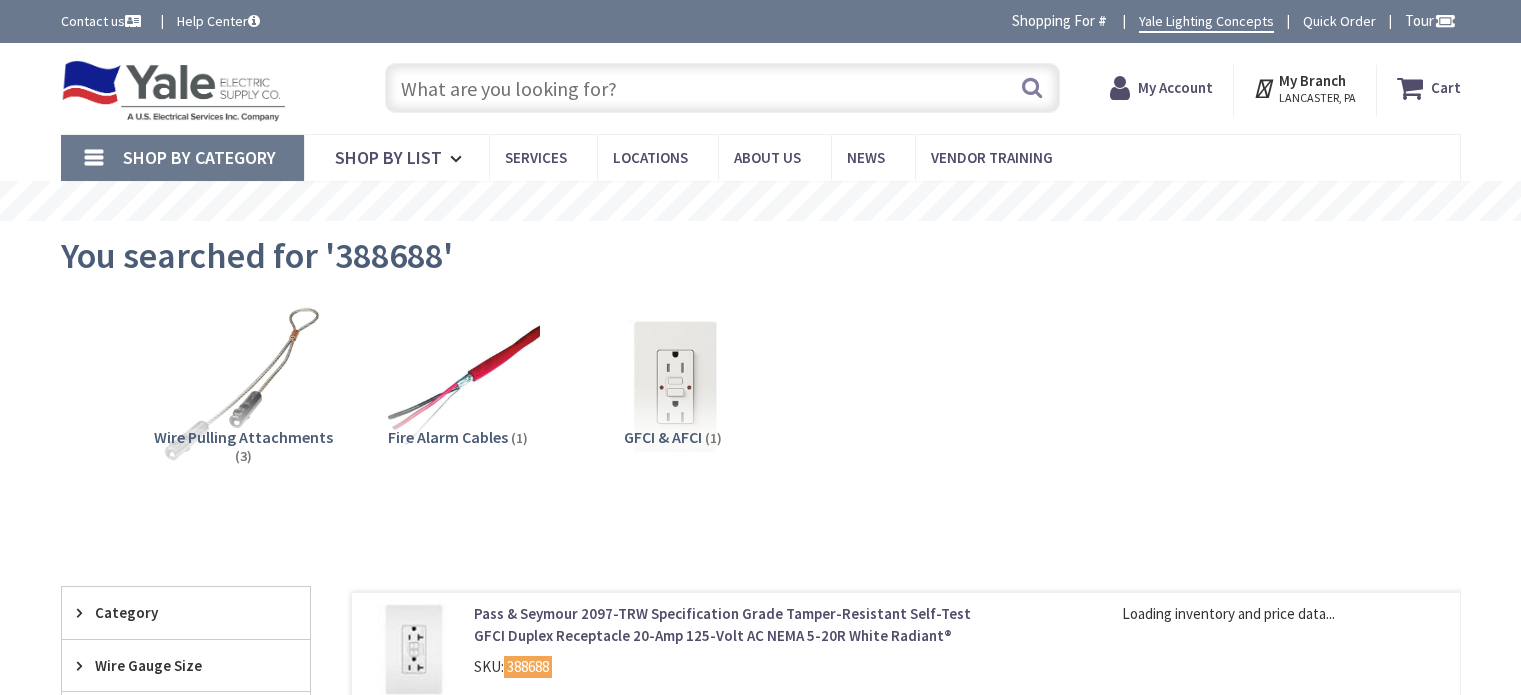 scroll, scrollTop: 0, scrollLeft: 0, axis: both 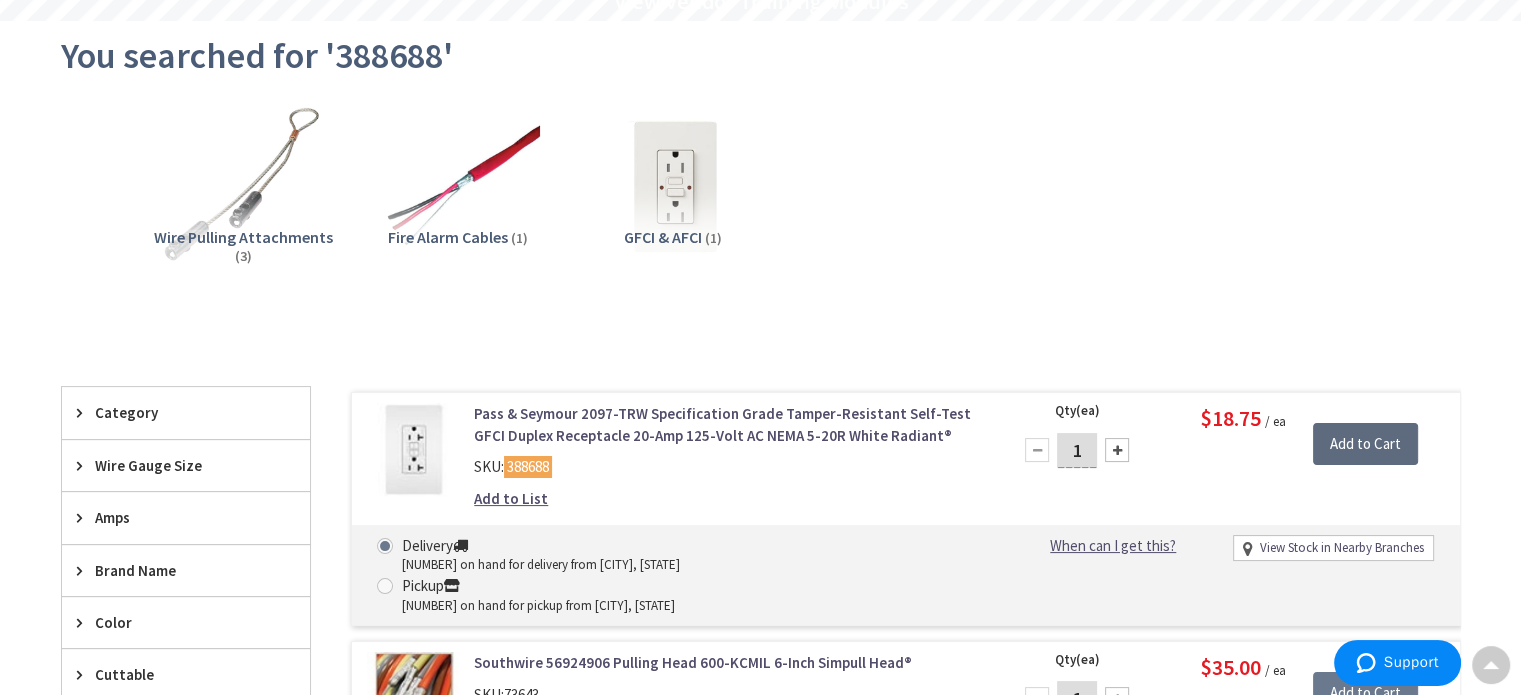 click on "Add to Cart" at bounding box center (1365, 444) 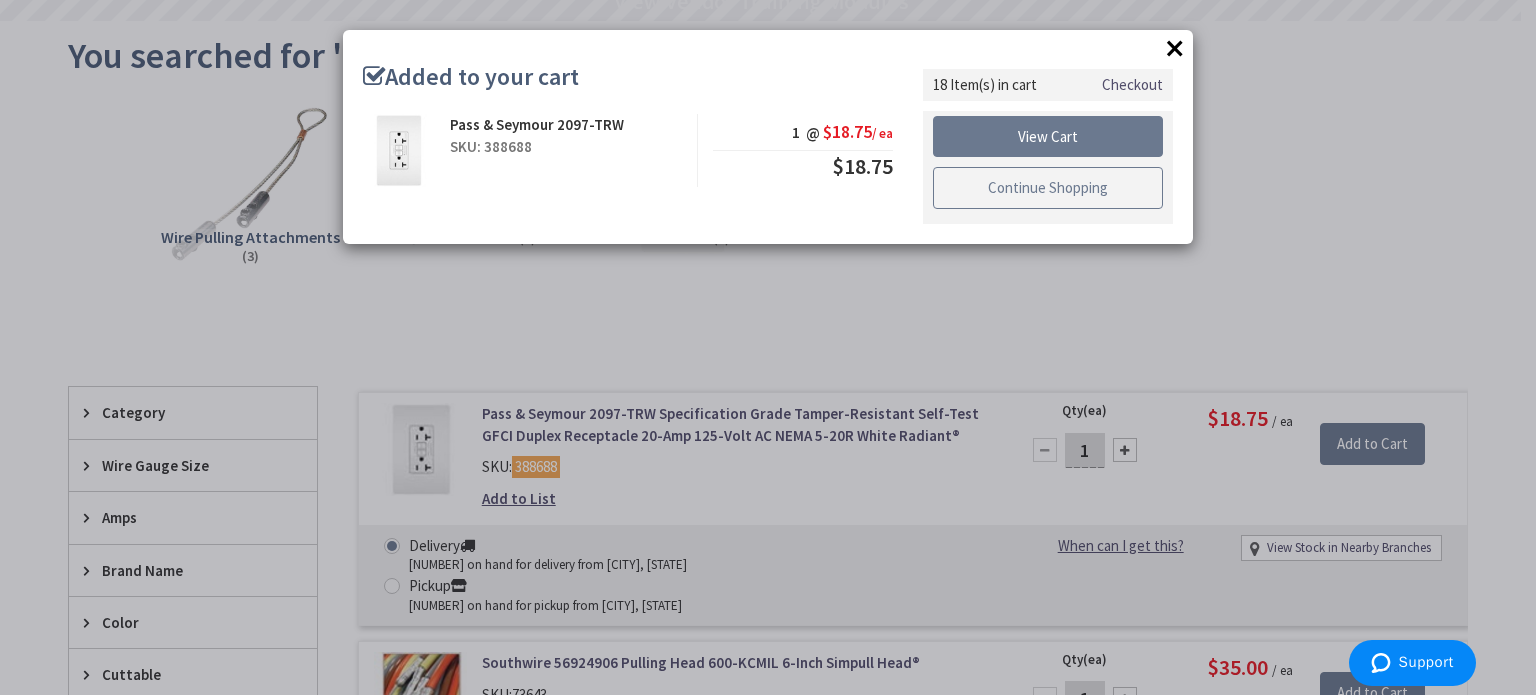 click on "Continue Shopping" at bounding box center [1048, 188] 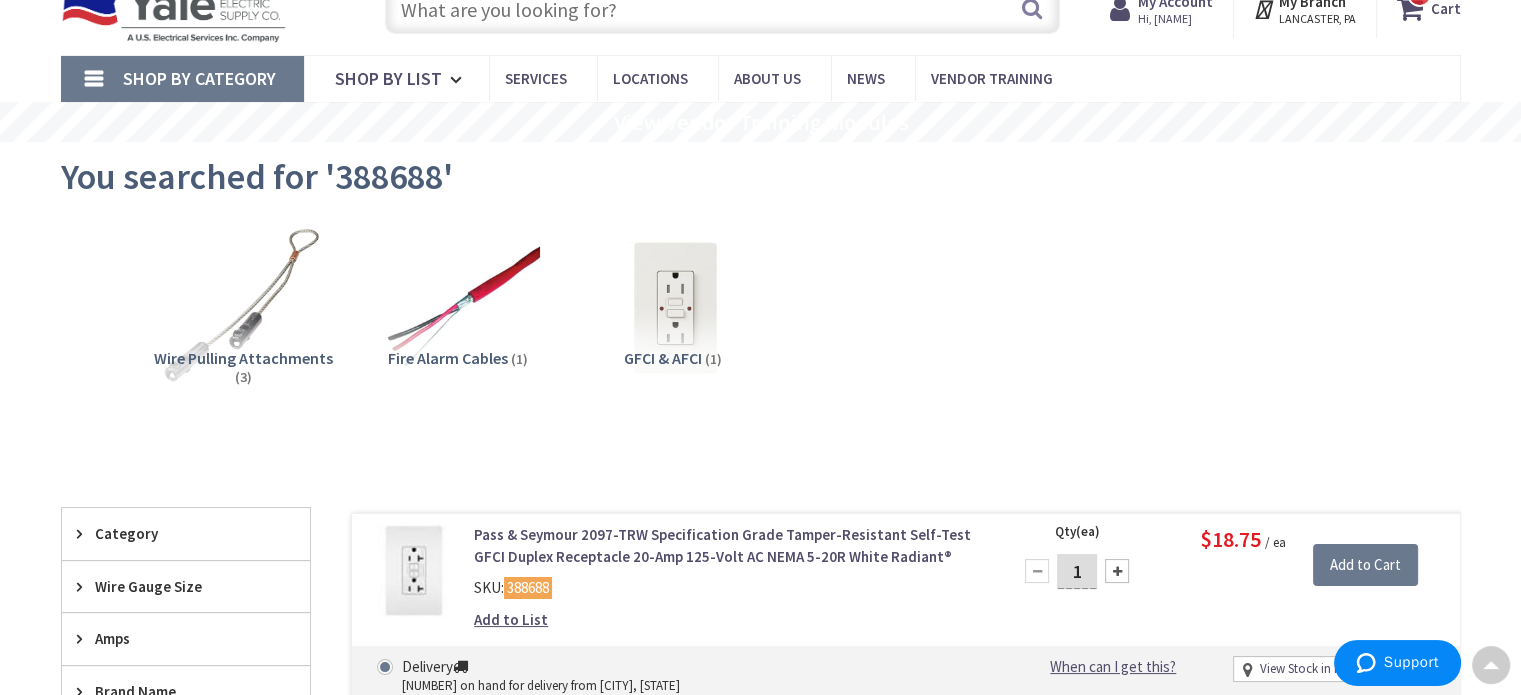 scroll, scrollTop: 0, scrollLeft: 0, axis: both 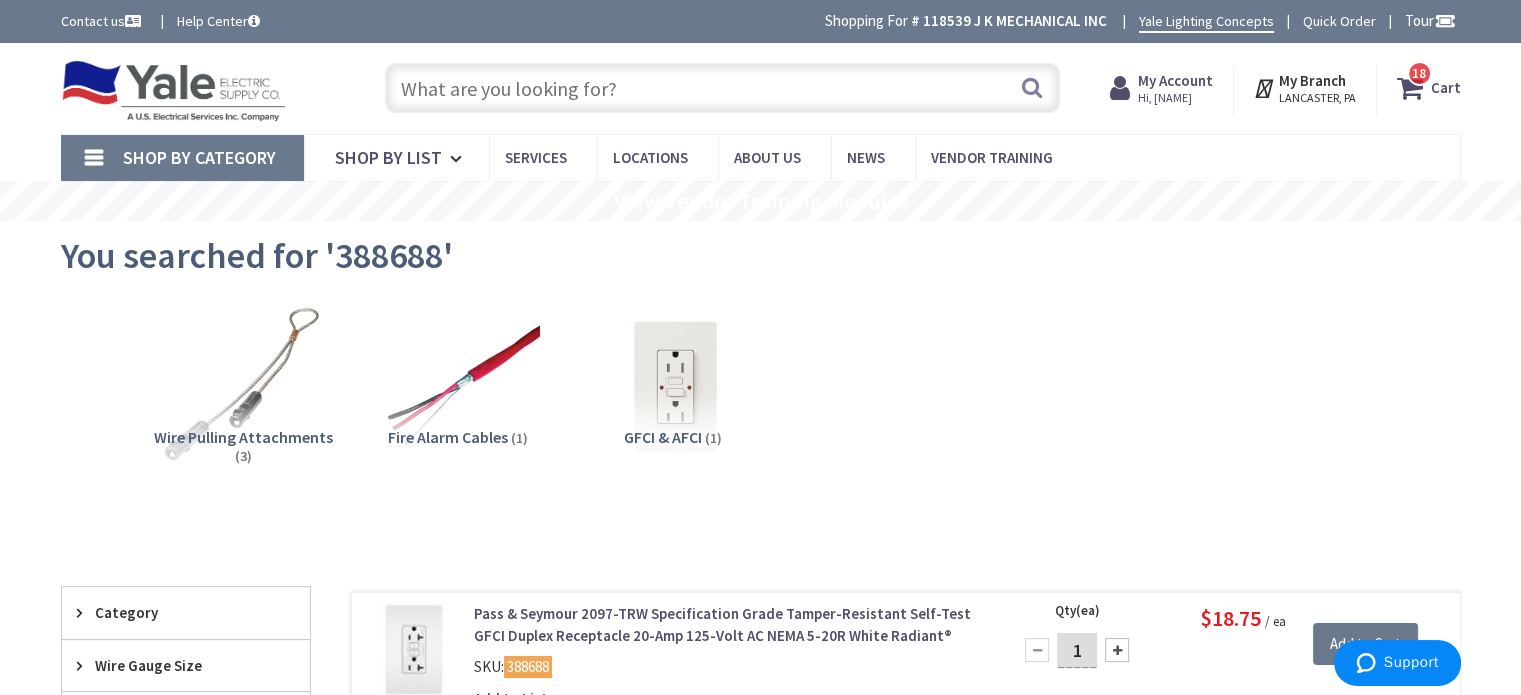 click at bounding box center [722, 88] 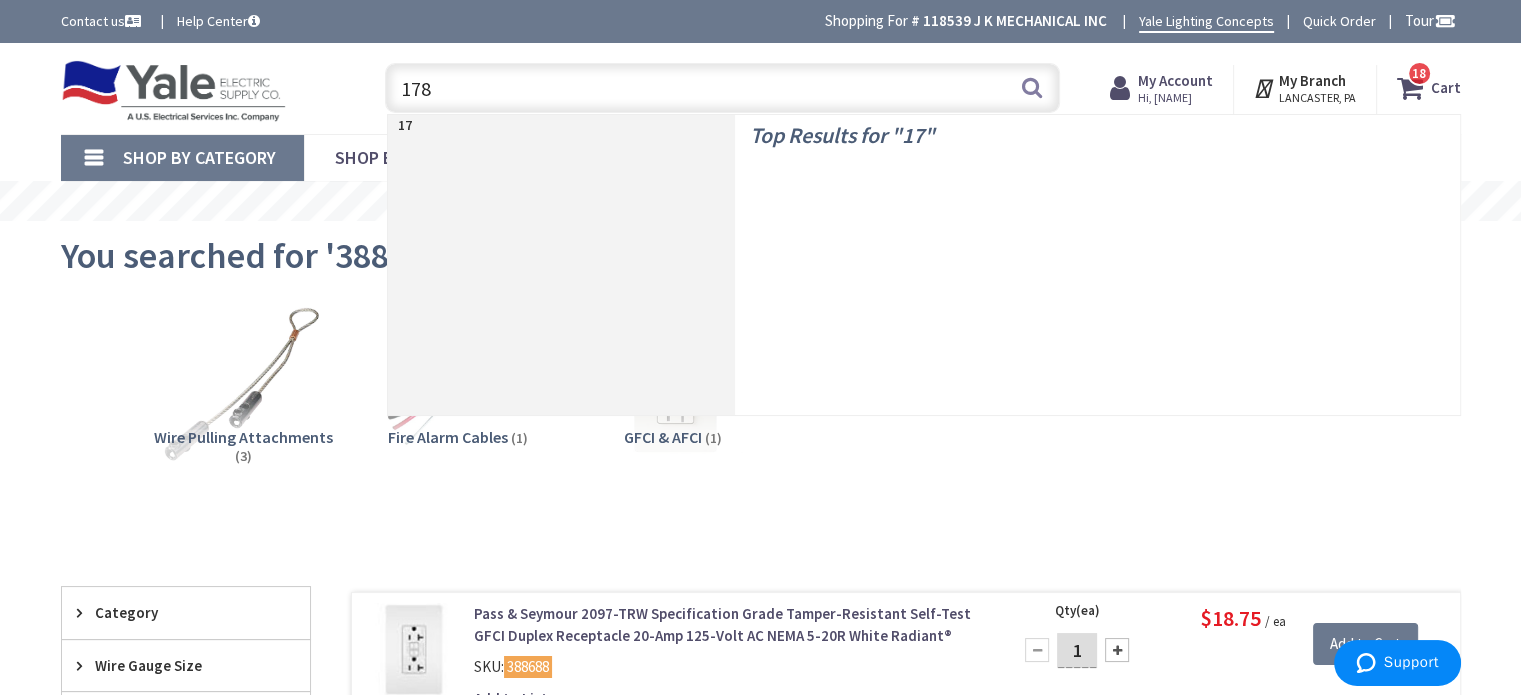 type on "1781" 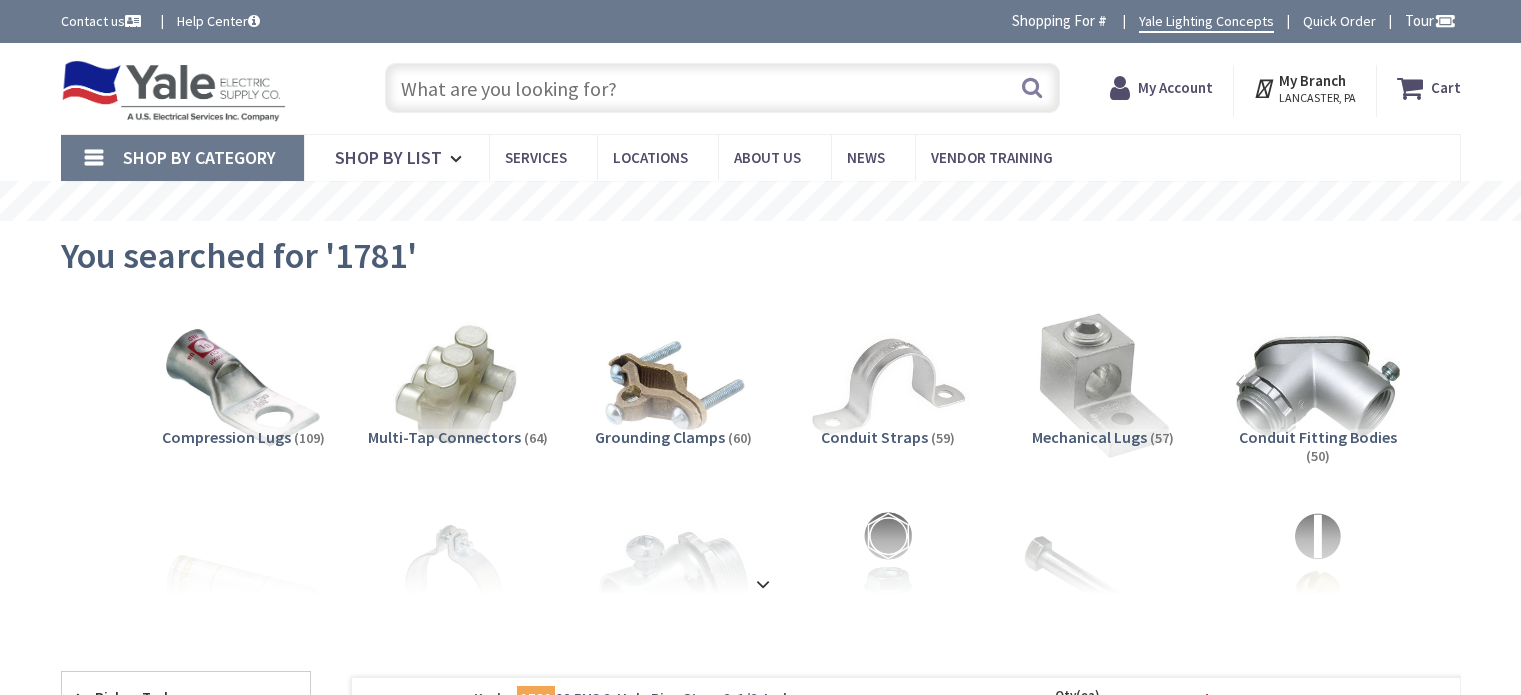 scroll, scrollTop: 0, scrollLeft: 0, axis: both 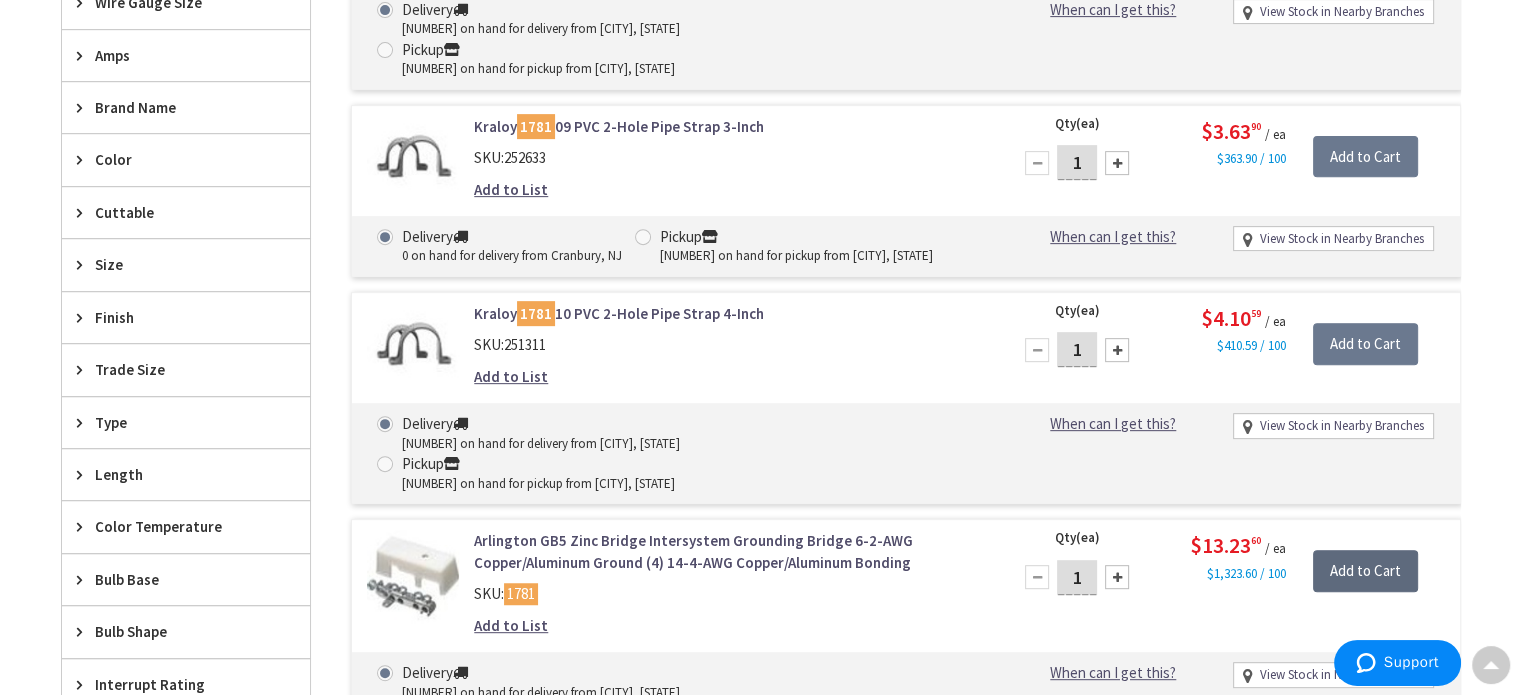 click on "Add to Cart" at bounding box center (1365, 571) 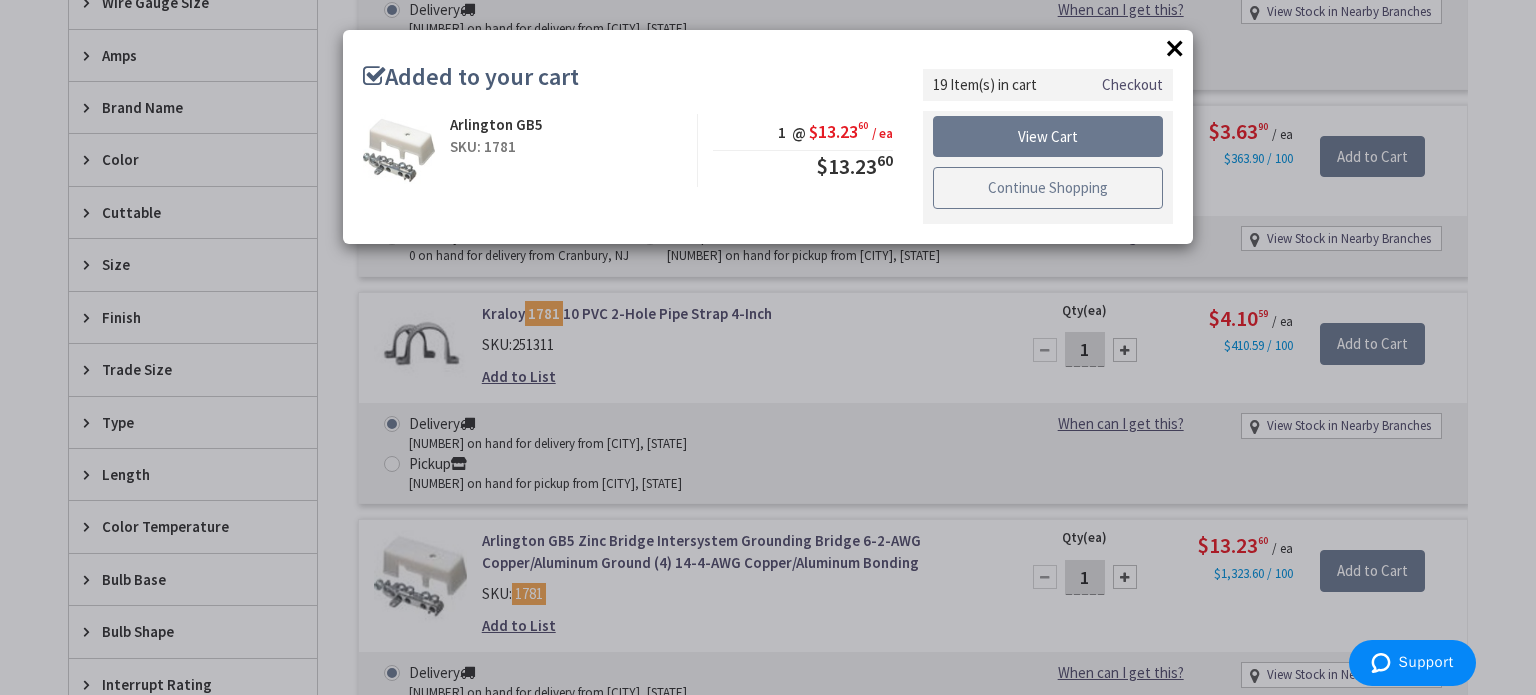 click on "Continue Shopping" at bounding box center (1048, 188) 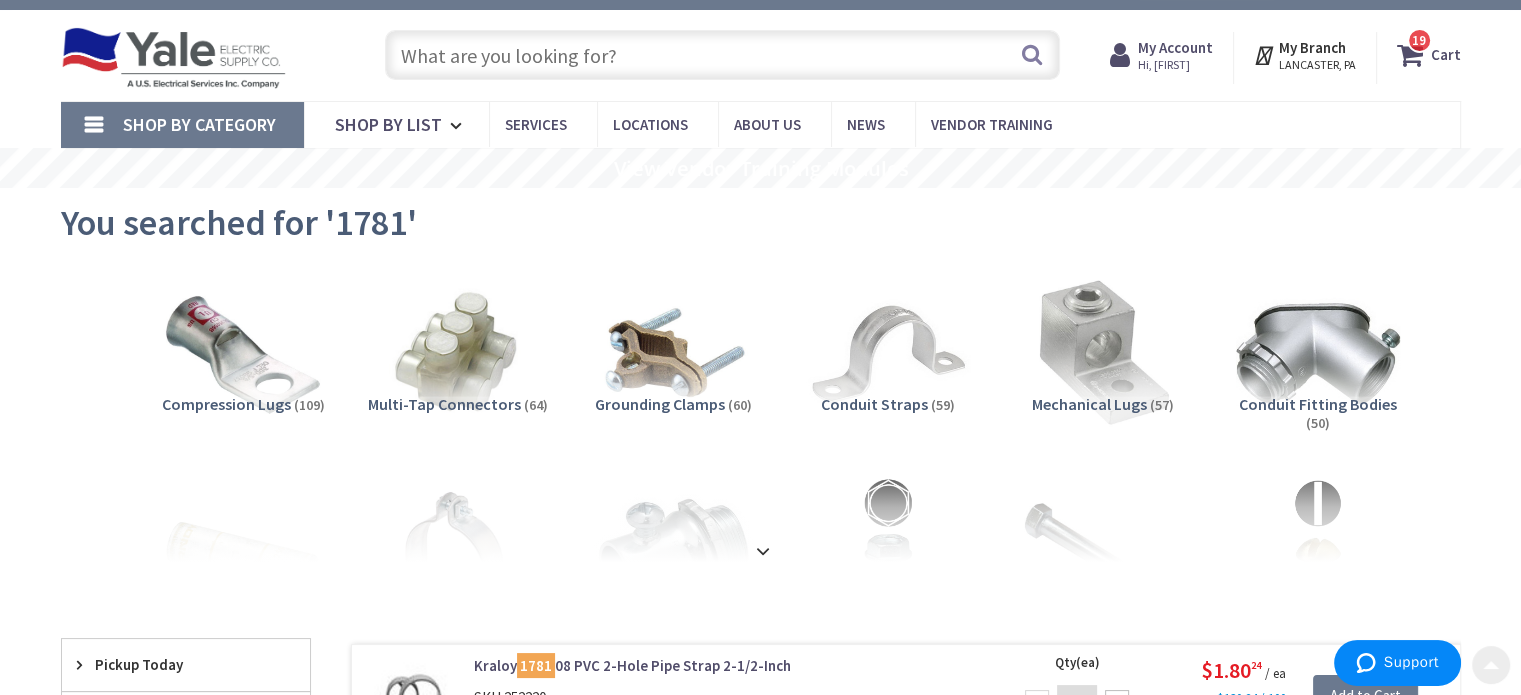 scroll, scrollTop: 0, scrollLeft: 0, axis: both 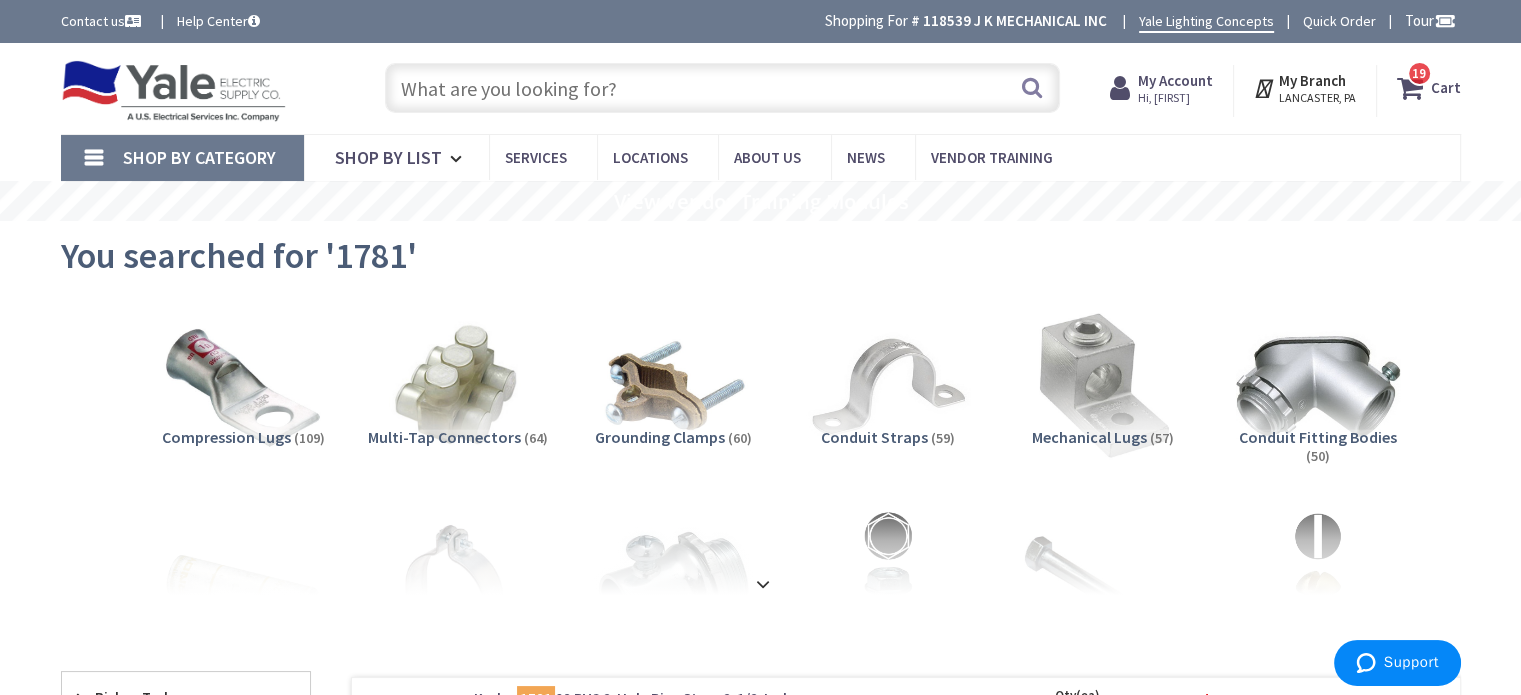 click at bounding box center [722, 88] 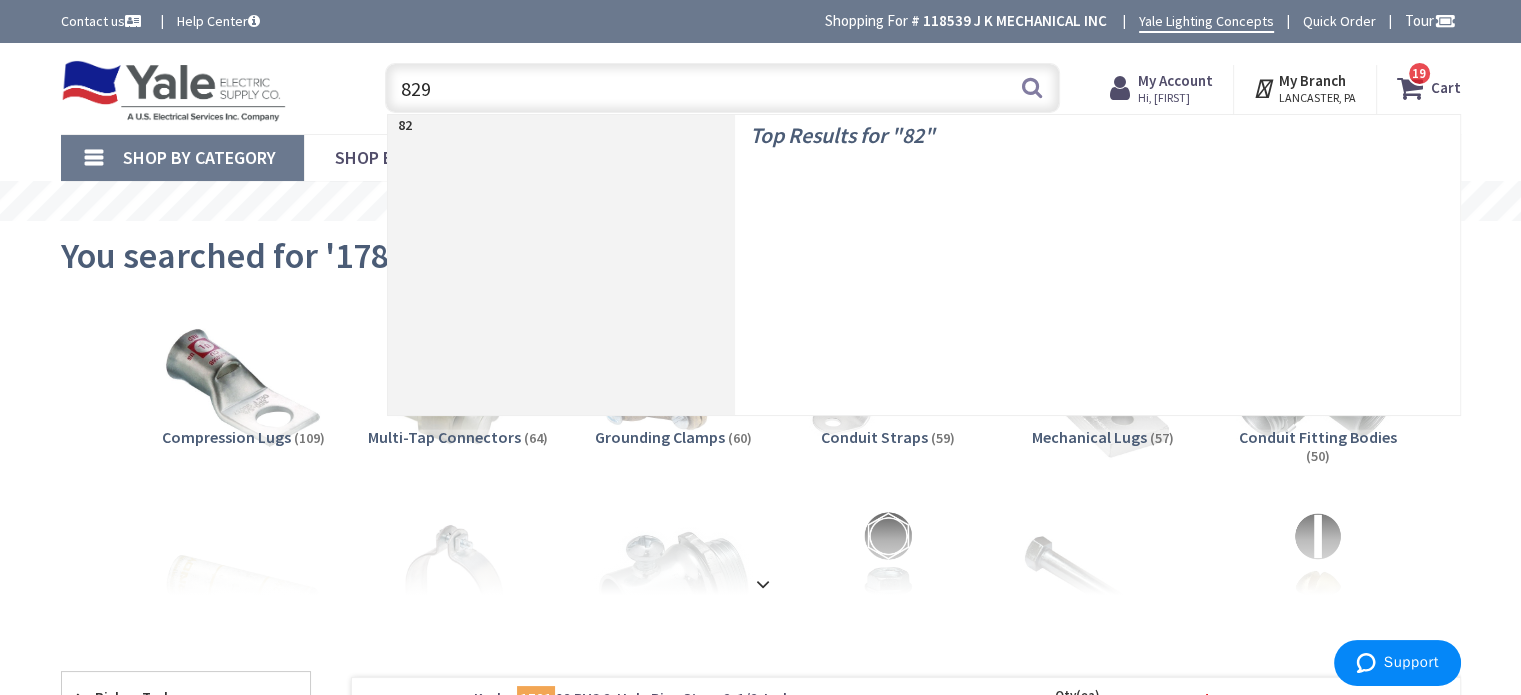 type on "8297" 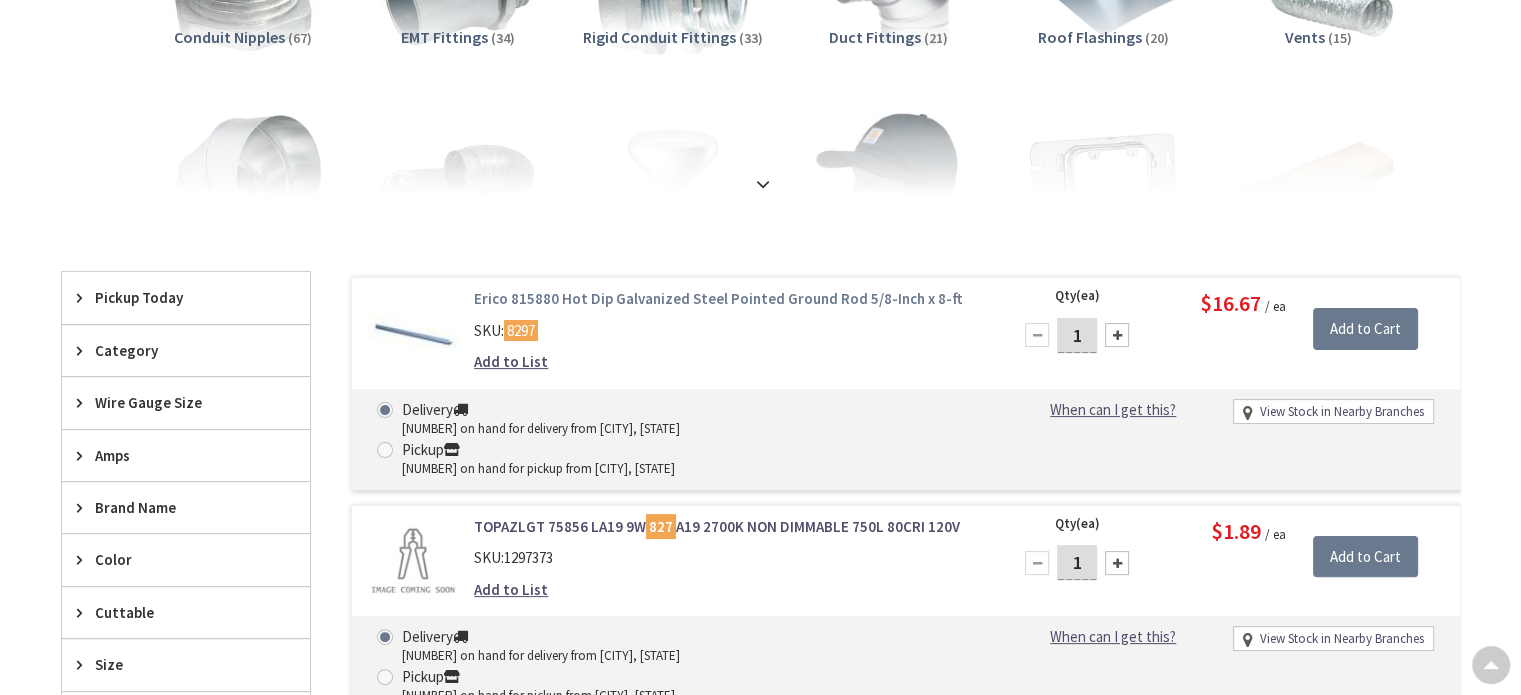 scroll, scrollTop: 400, scrollLeft: 0, axis: vertical 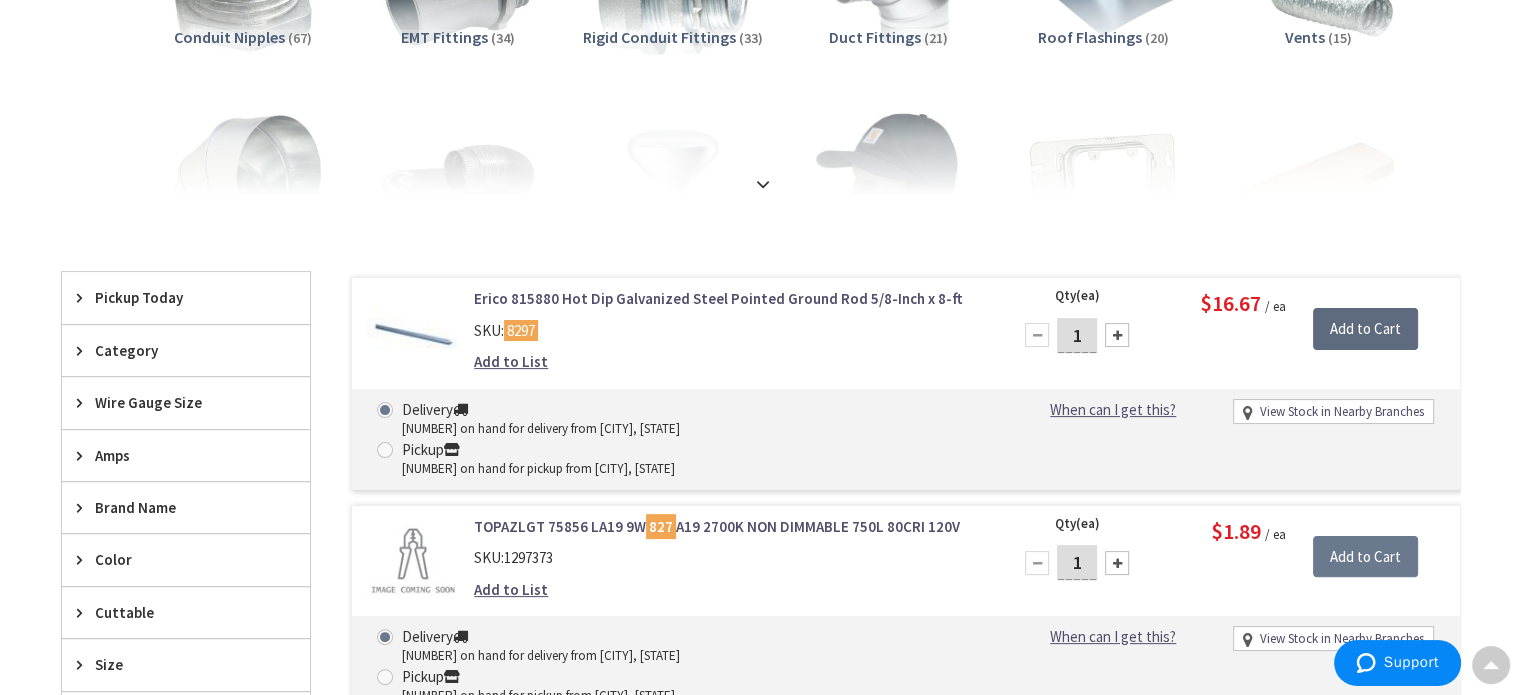click on "Add to Cart" at bounding box center (1365, 329) 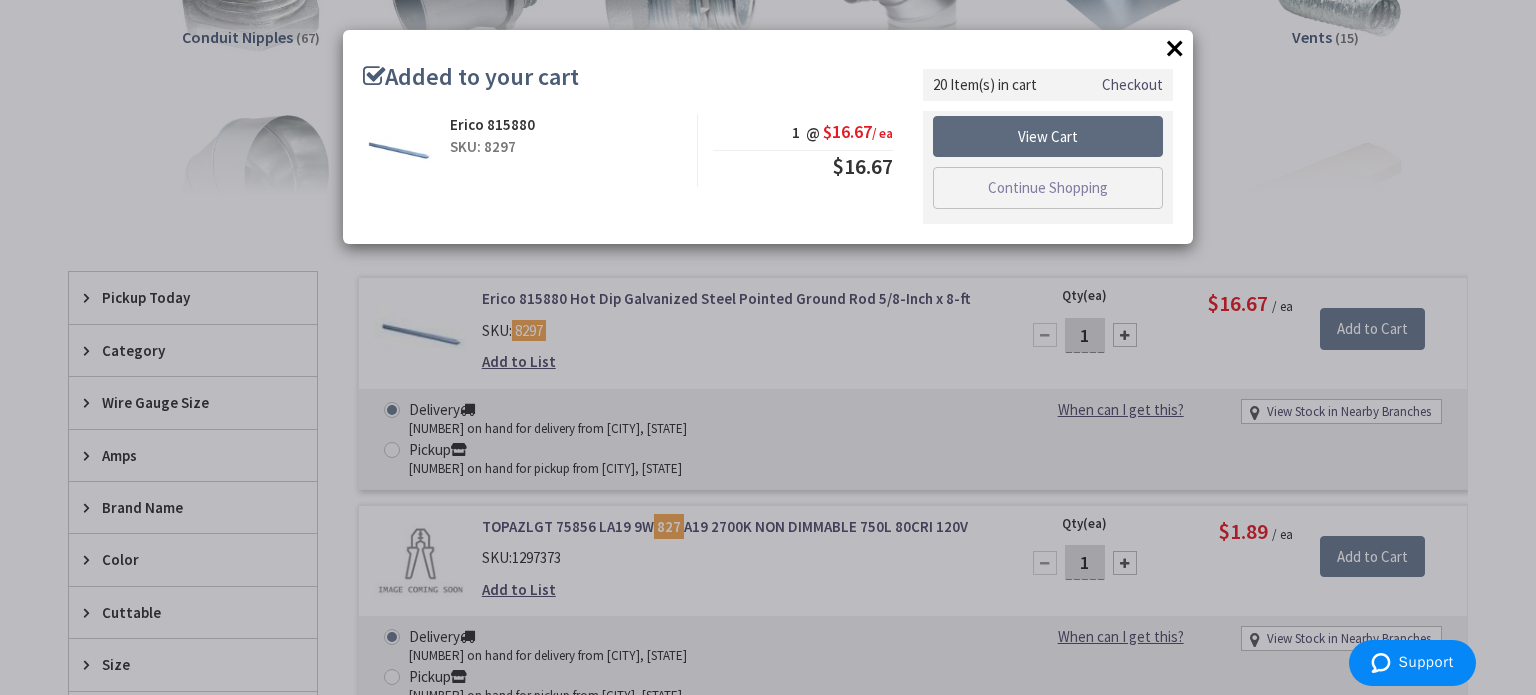 drag, startPoint x: 1100, startPoint y: 131, endPoint x: 960, endPoint y: 118, distance: 140.60228 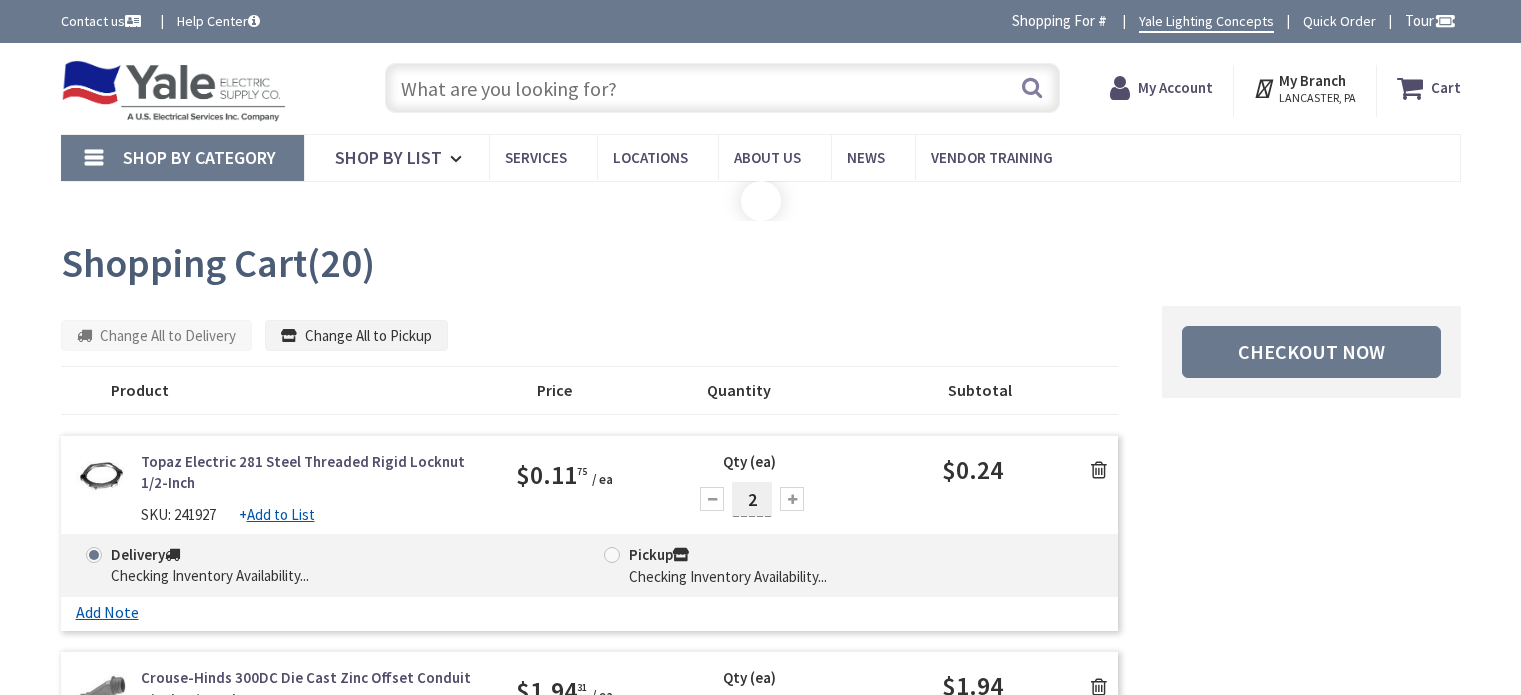 scroll, scrollTop: 0, scrollLeft: 0, axis: both 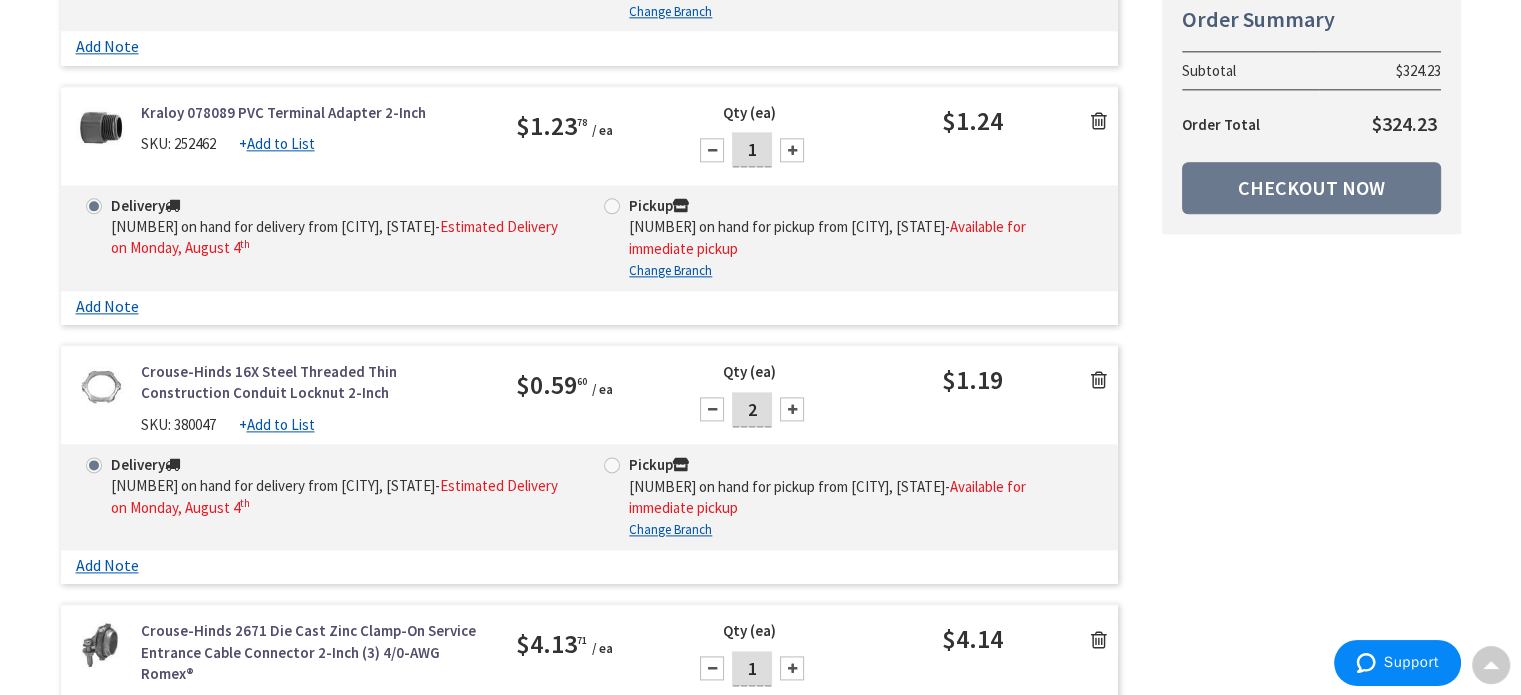 click on "Summary
Order Summary
Subtotal
$324.23
Order Total
$324.23
Checkout Now
Some items in your cart are not available and will cause your order to be held. Please review your cart items.
Some items in your cart are discontinued.
Product" at bounding box center [761, 655] 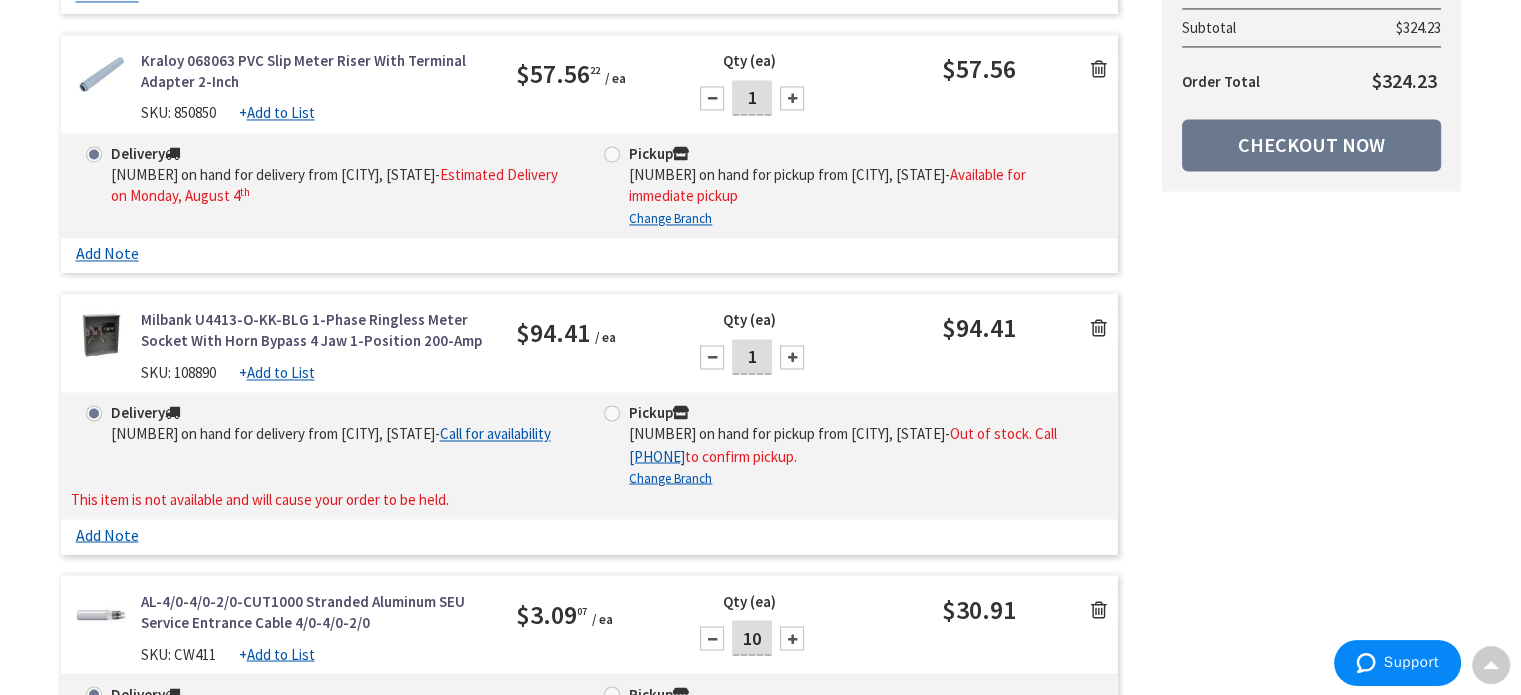 scroll, scrollTop: 3300, scrollLeft: 0, axis: vertical 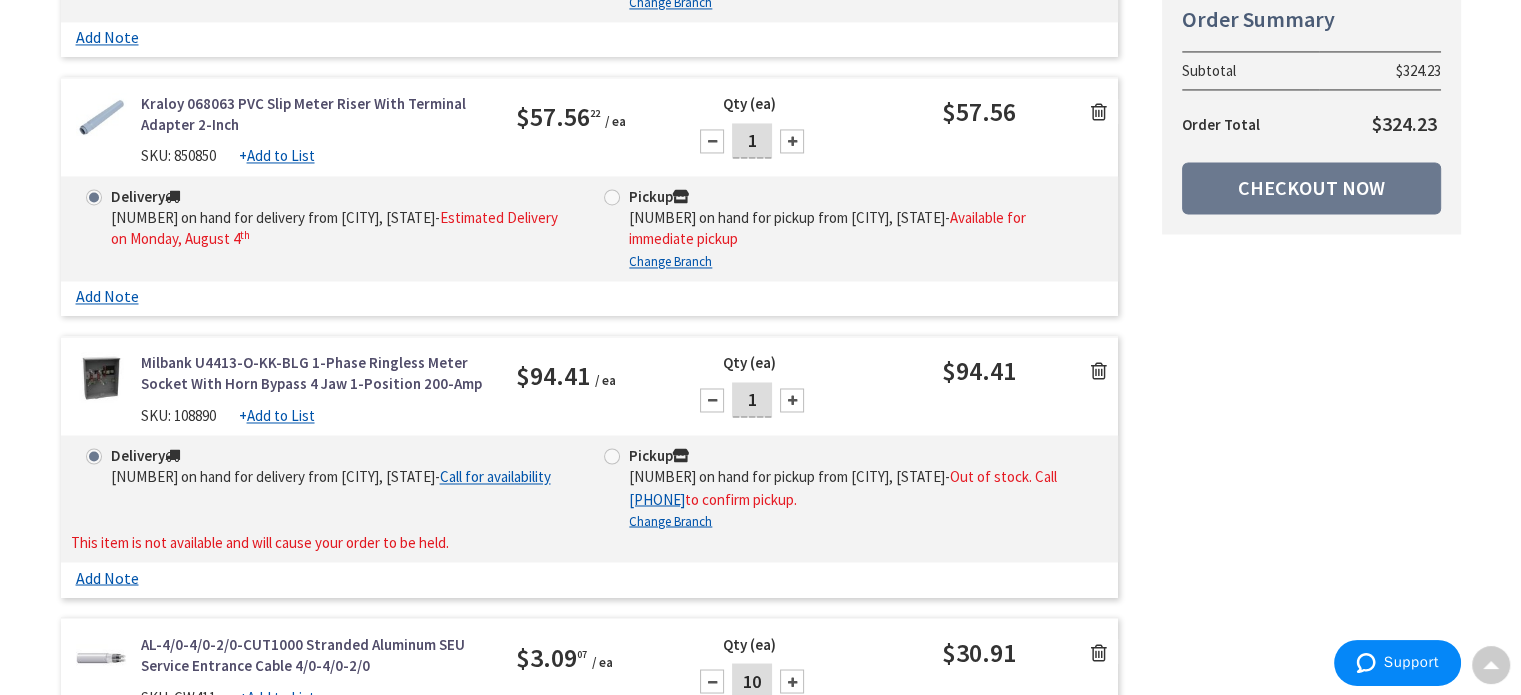 click at bounding box center [1099, 371] 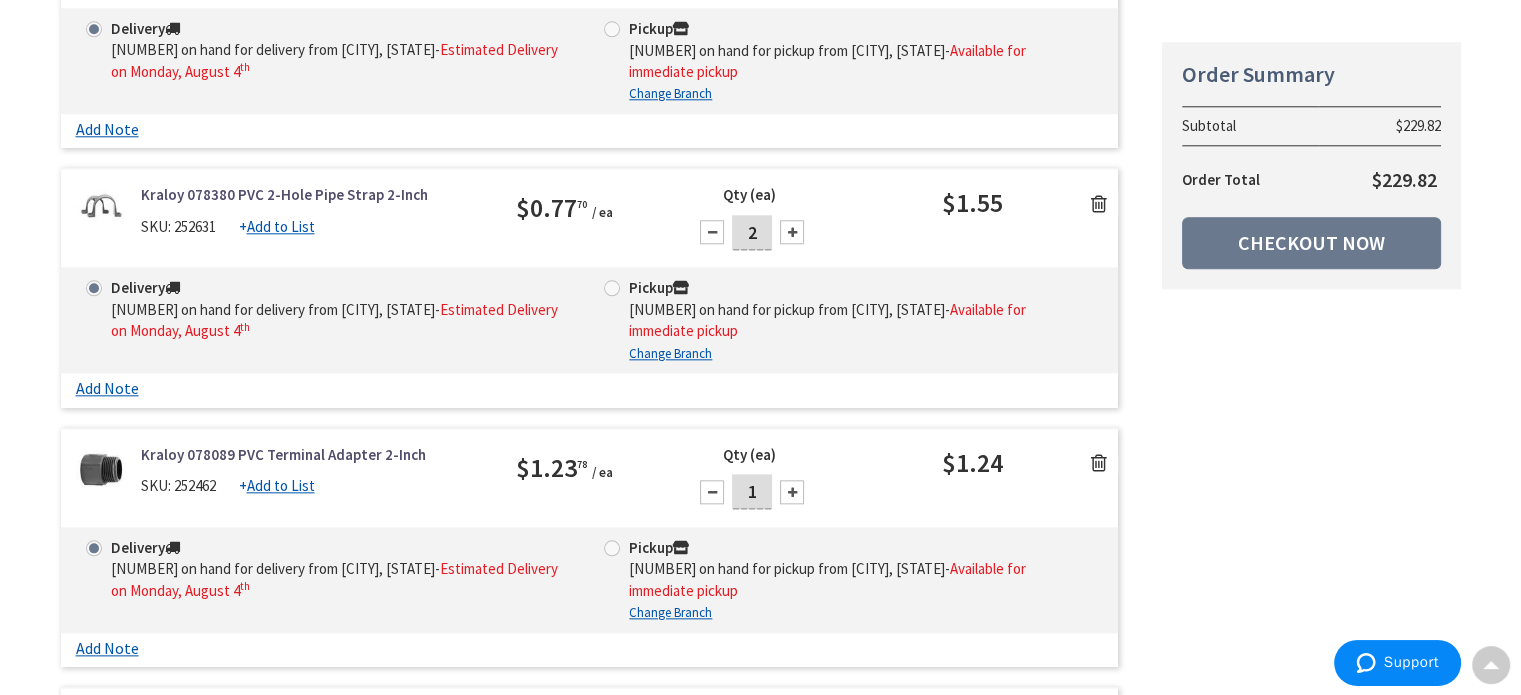 scroll, scrollTop: 2100, scrollLeft: 0, axis: vertical 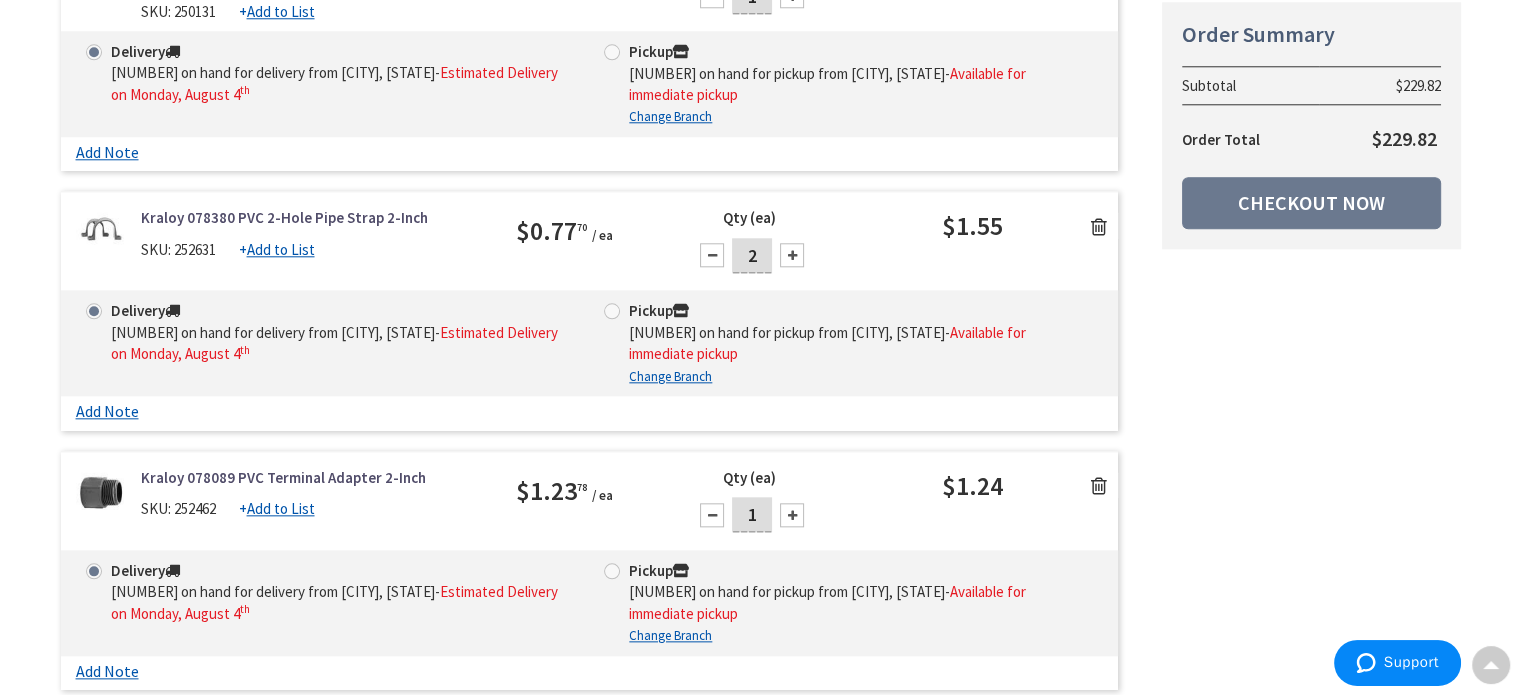 click on "Kraloy 078089 PVC Terminal Adapter 2-Inch
SKU: 252462
+   Add to List
$1.23 78
/ ea 1" at bounding box center [590, 508] 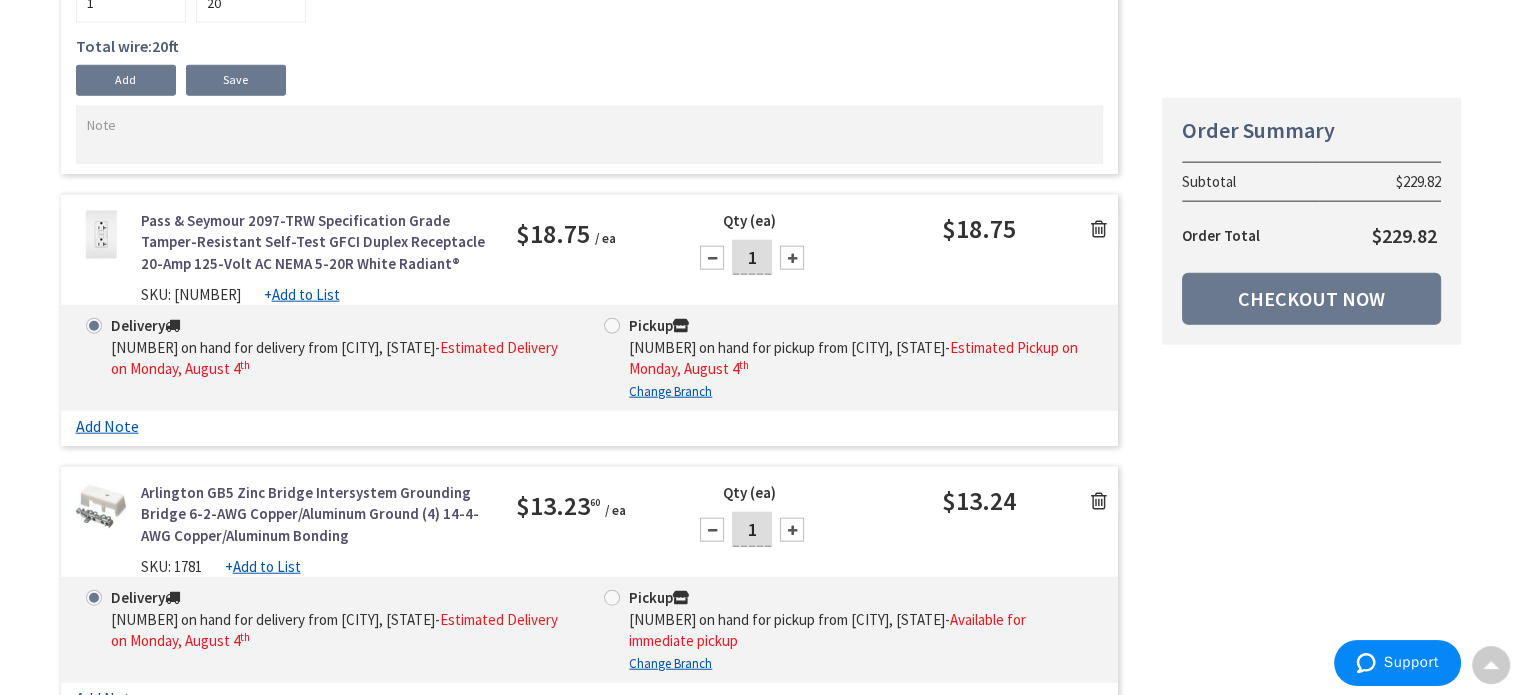 scroll, scrollTop: 4800, scrollLeft: 0, axis: vertical 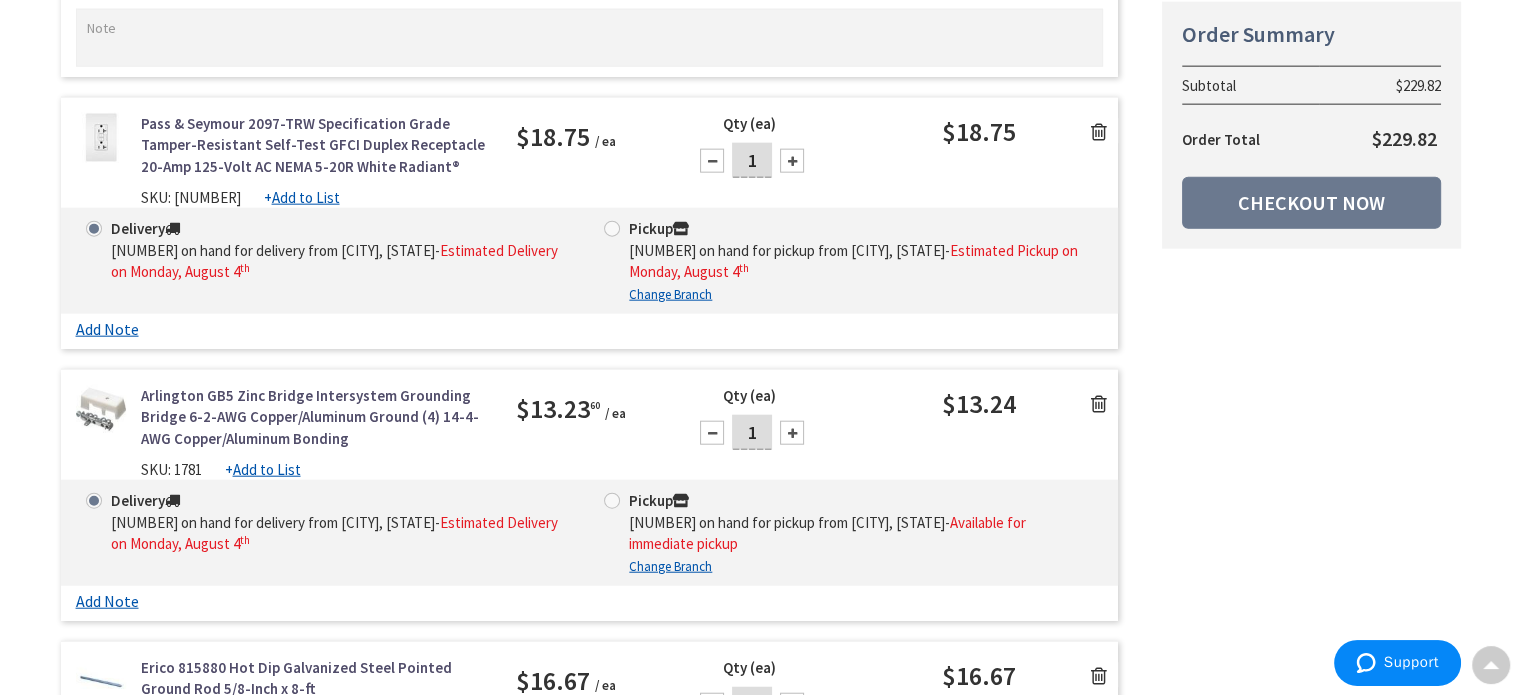 click on "Delivery
135 on hand for delivery from Cranbury, Nj
-  Estimated Delivery on Monday, August 4 th
Pickup
36 on hand for pickup from Lancaster, Pa
-  Available for immediate pickup
Change Branch
This item is not available and will cause your order to be held.
This product is discontinued." at bounding box center (590, 533) 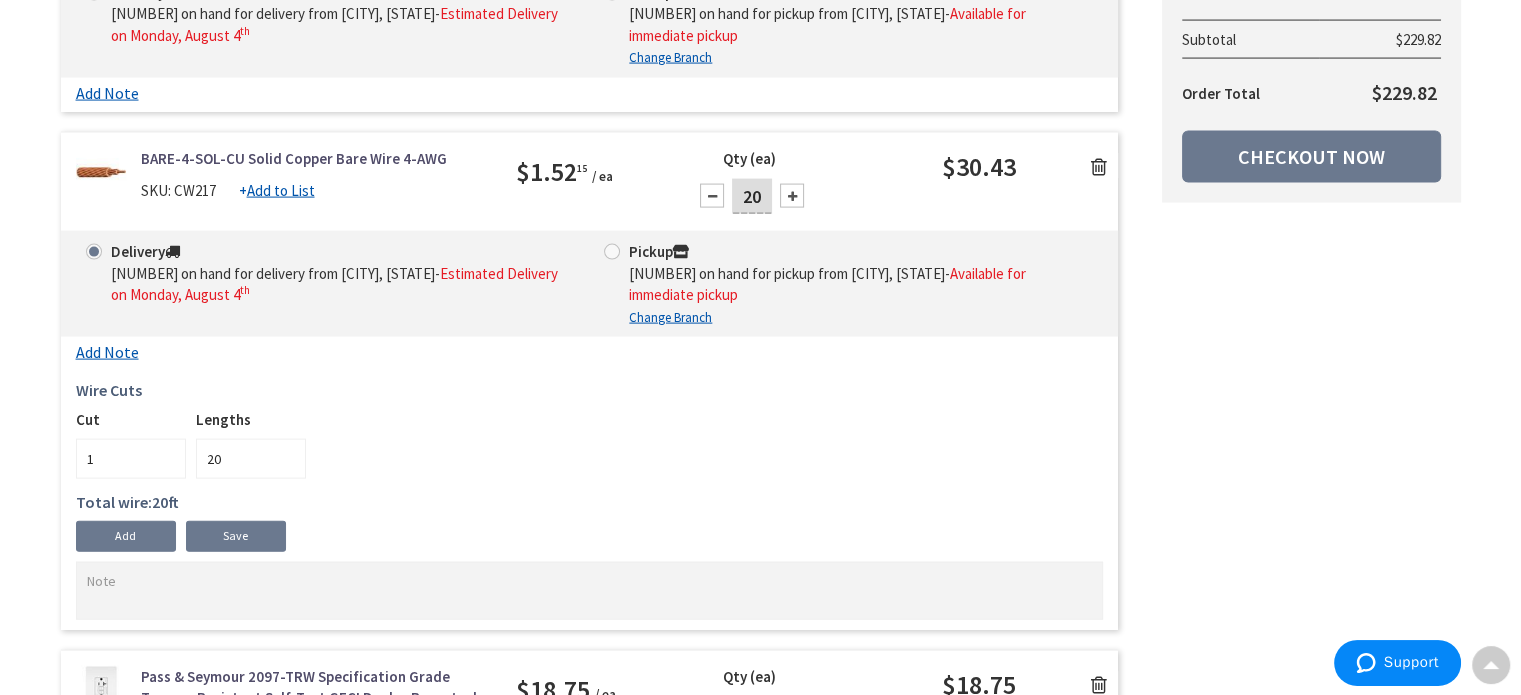 scroll, scrollTop: 4200, scrollLeft: 0, axis: vertical 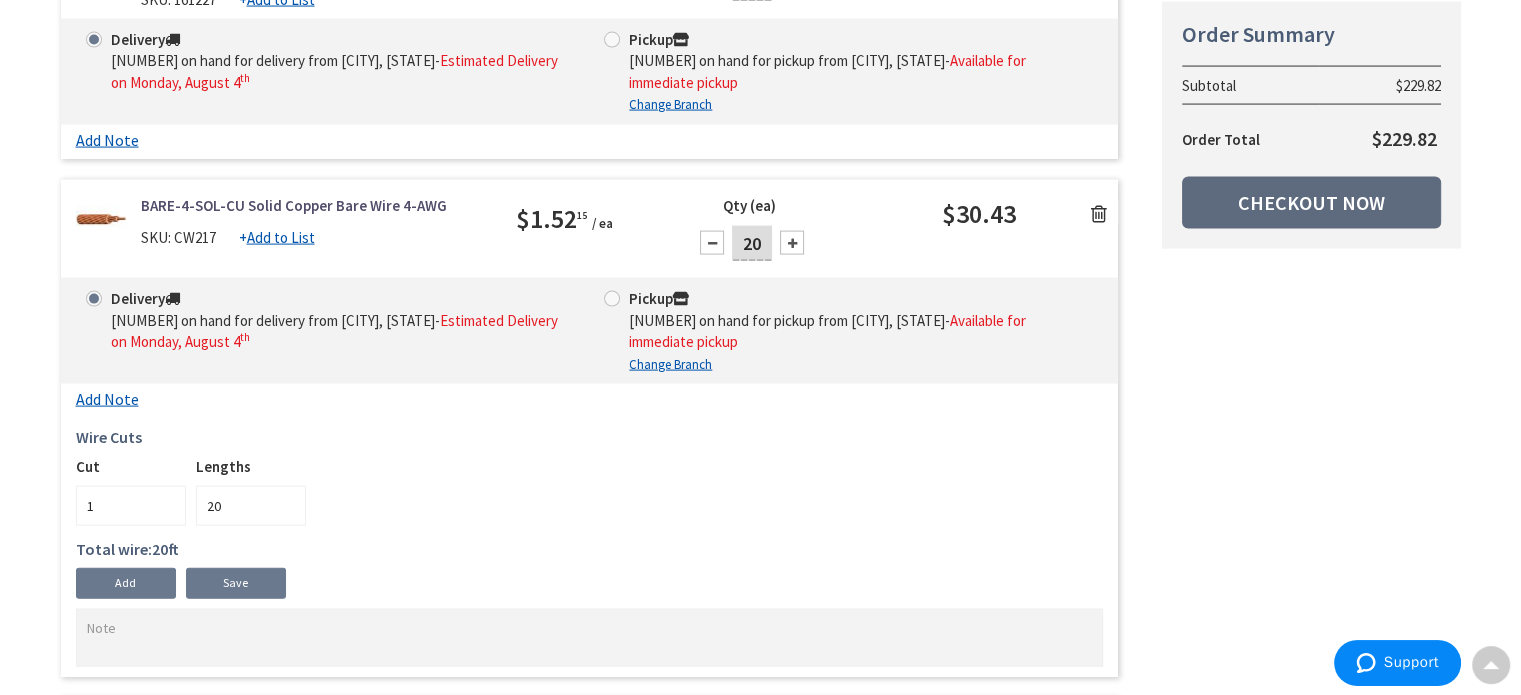 click on "Checkout Now" at bounding box center (1311, 203) 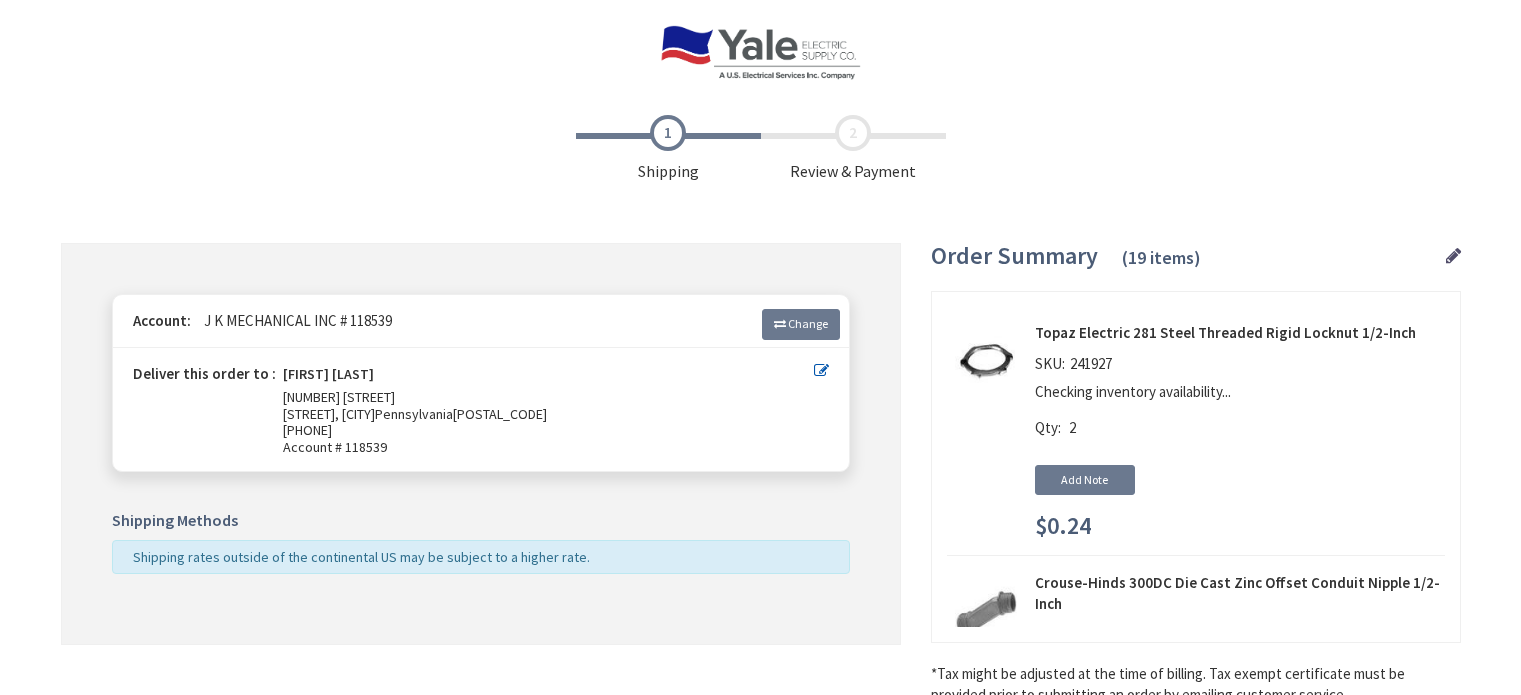 scroll, scrollTop: 96, scrollLeft: 0, axis: vertical 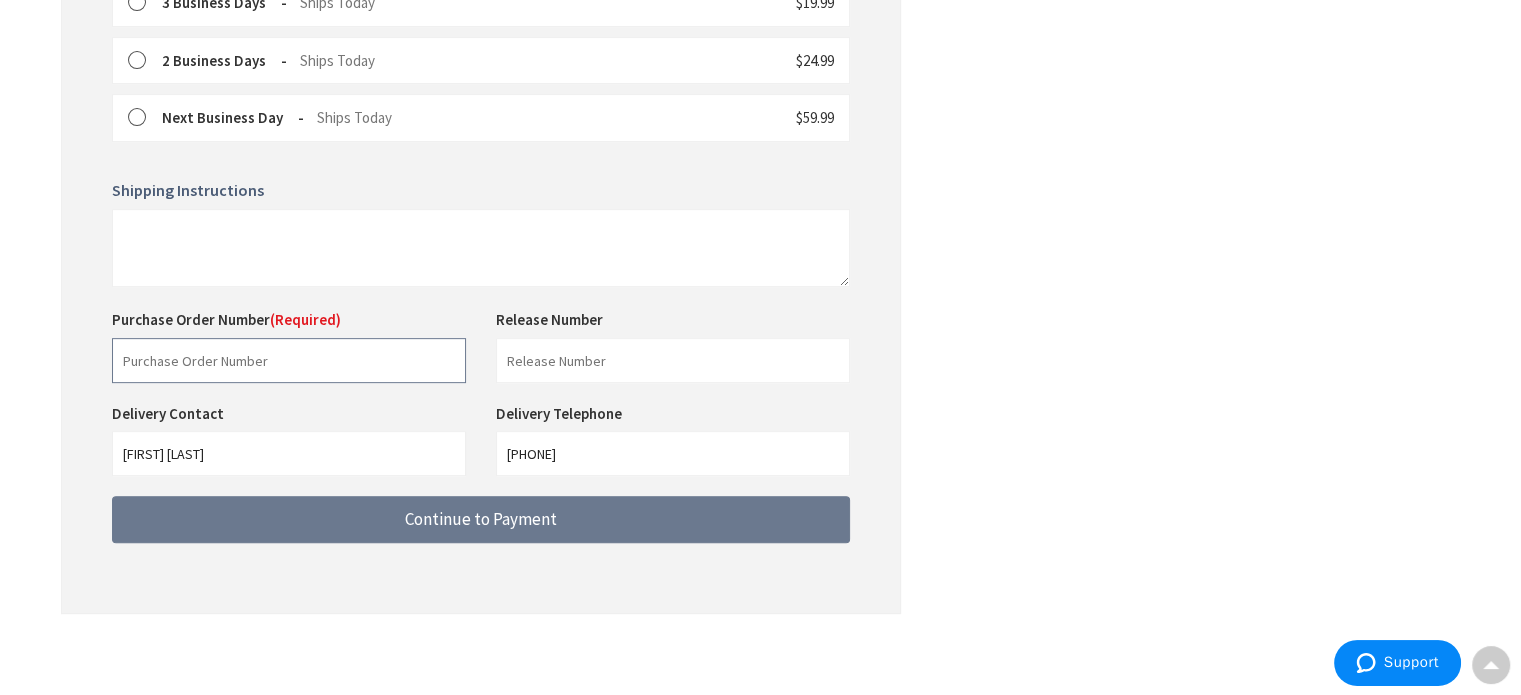 click at bounding box center (289, 360) 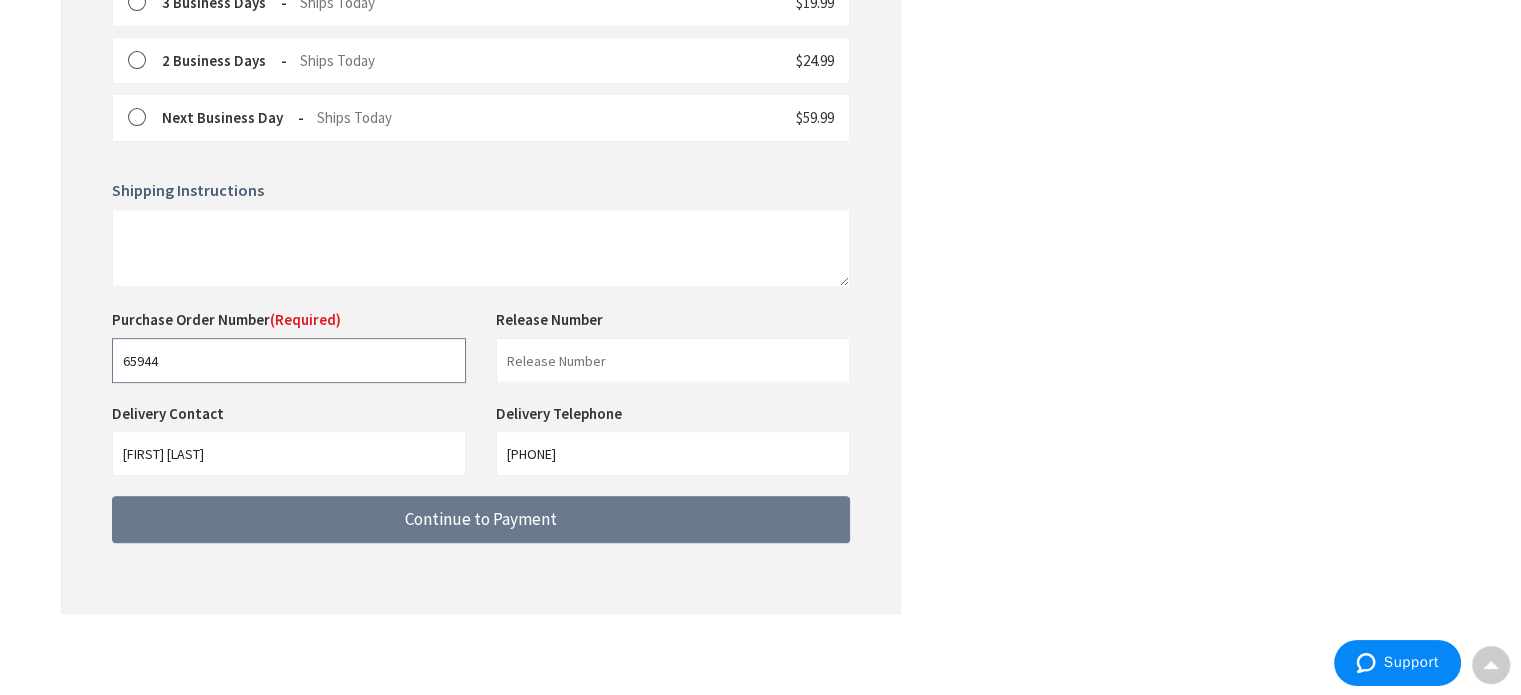 type on "65944" 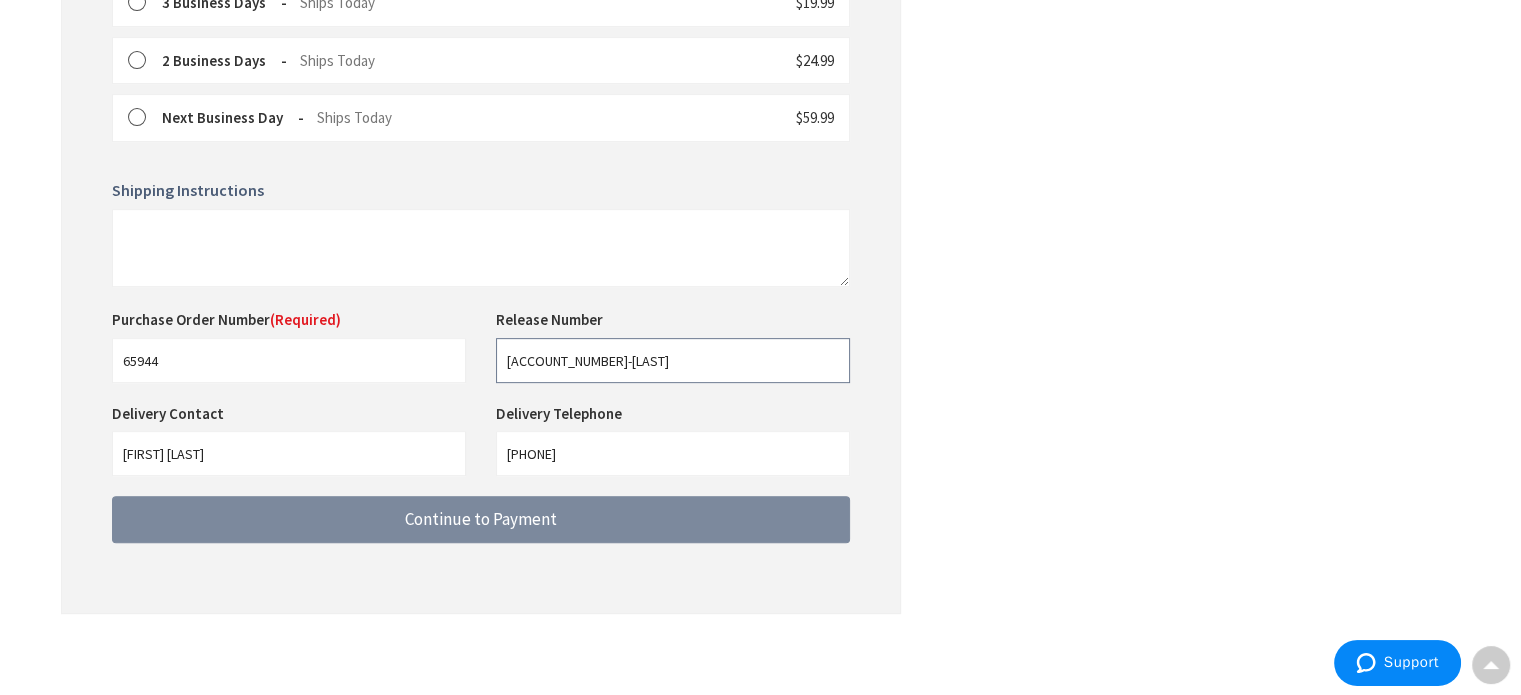 type on "[ACCOUNT_NUMBER]-[LAST]" 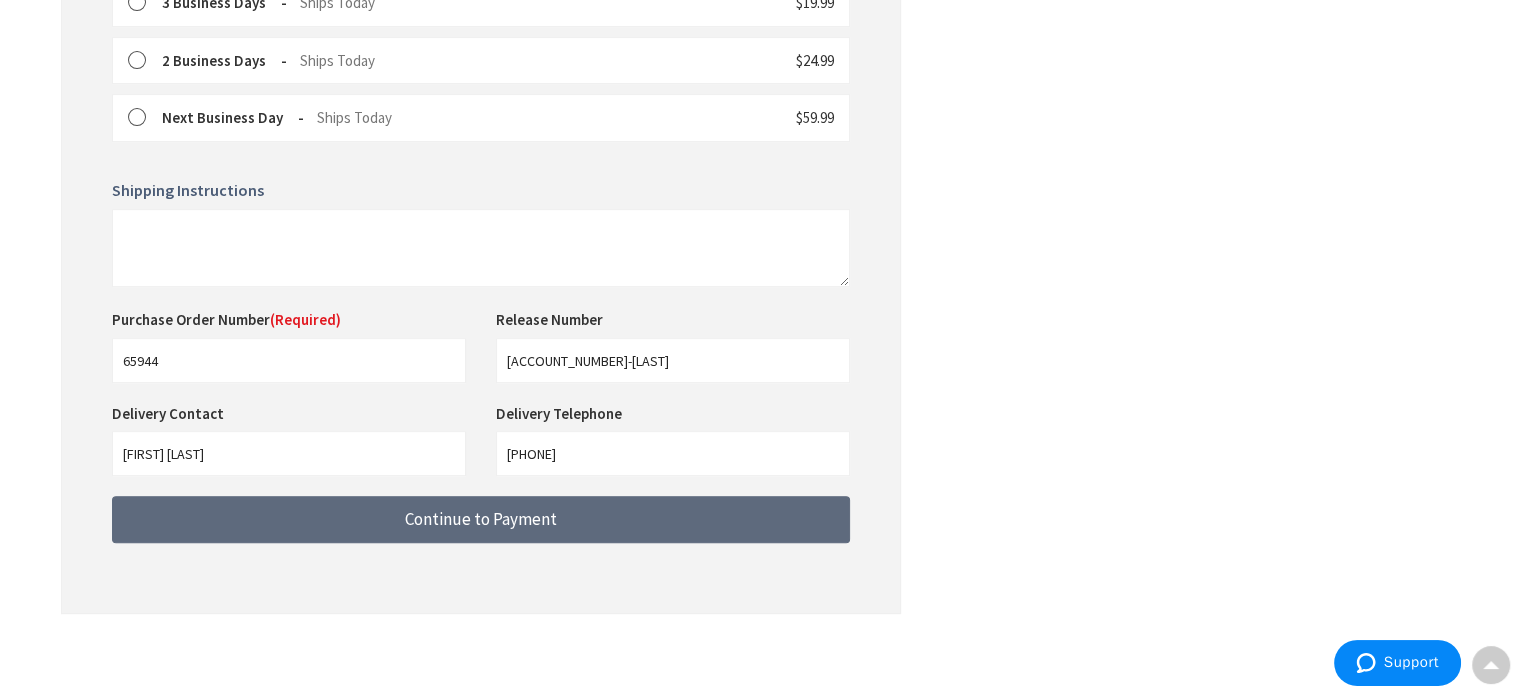 click on "Continue to Payment" at bounding box center (481, 519) 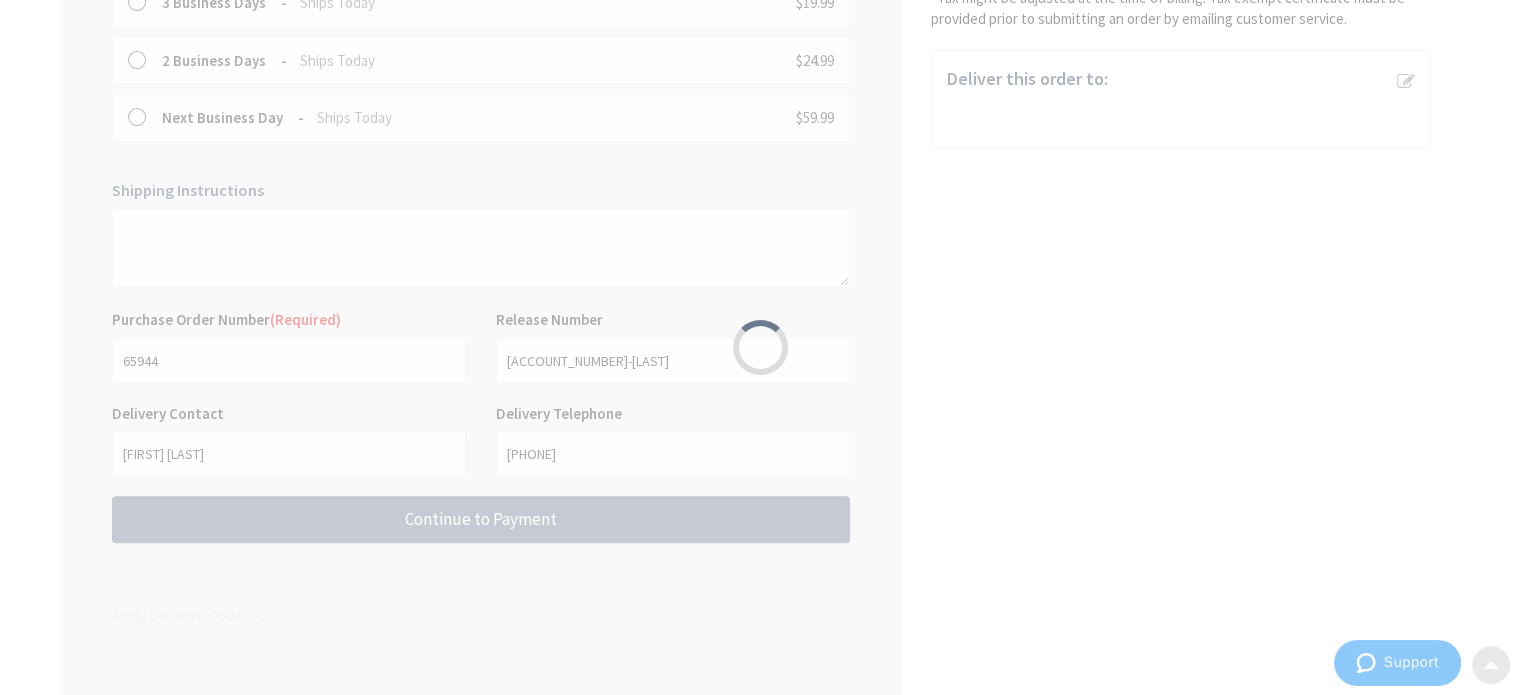 scroll, scrollTop: 0, scrollLeft: 0, axis: both 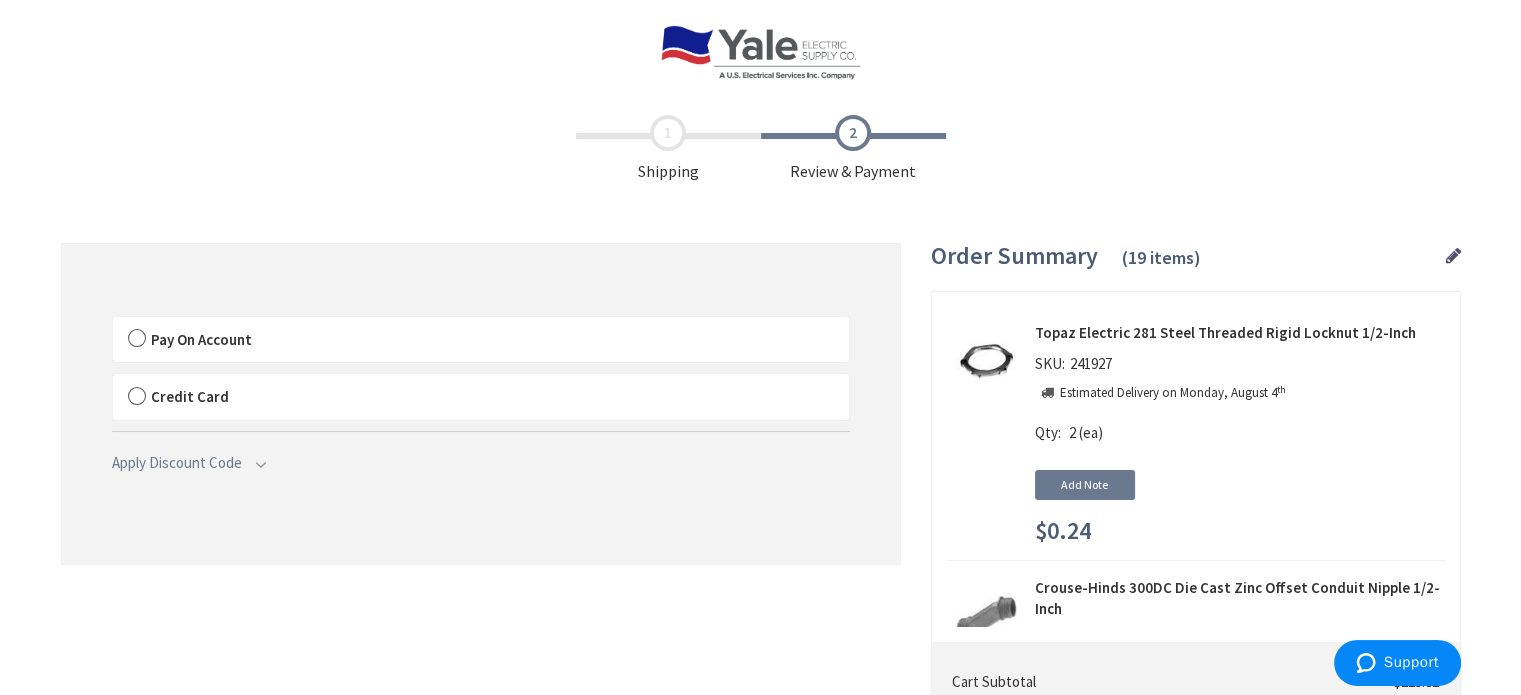 click on "Pay On Account" at bounding box center [481, 340] 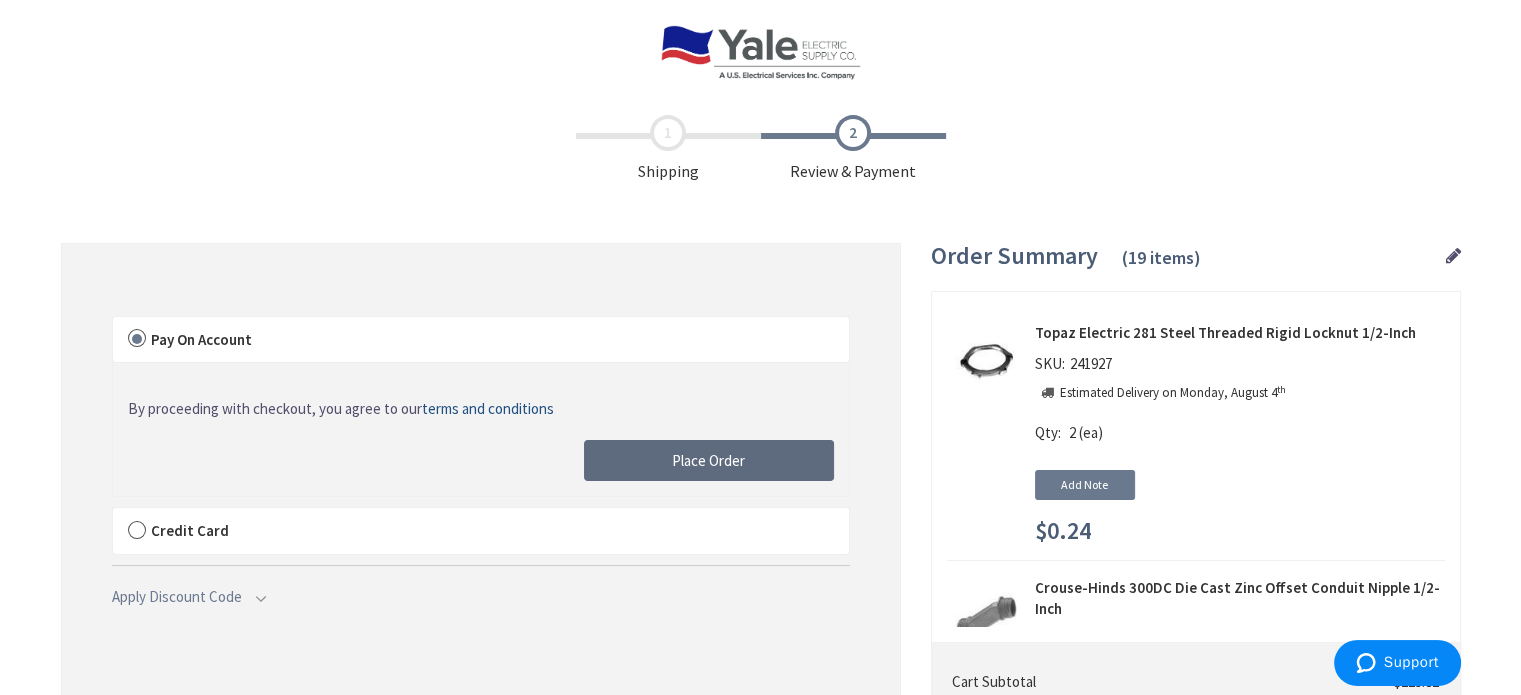 click on "Place Order" at bounding box center [708, 460] 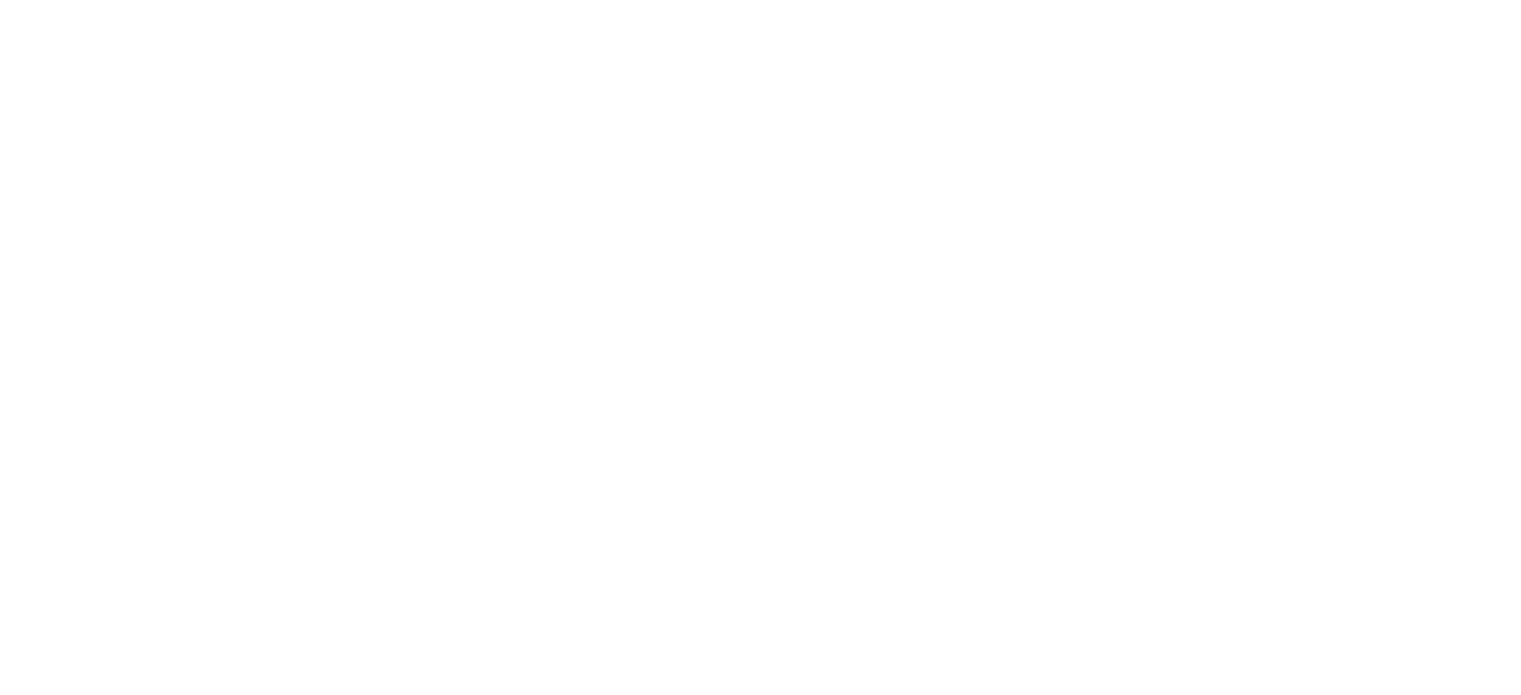 scroll, scrollTop: 0, scrollLeft: 0, axis: both 